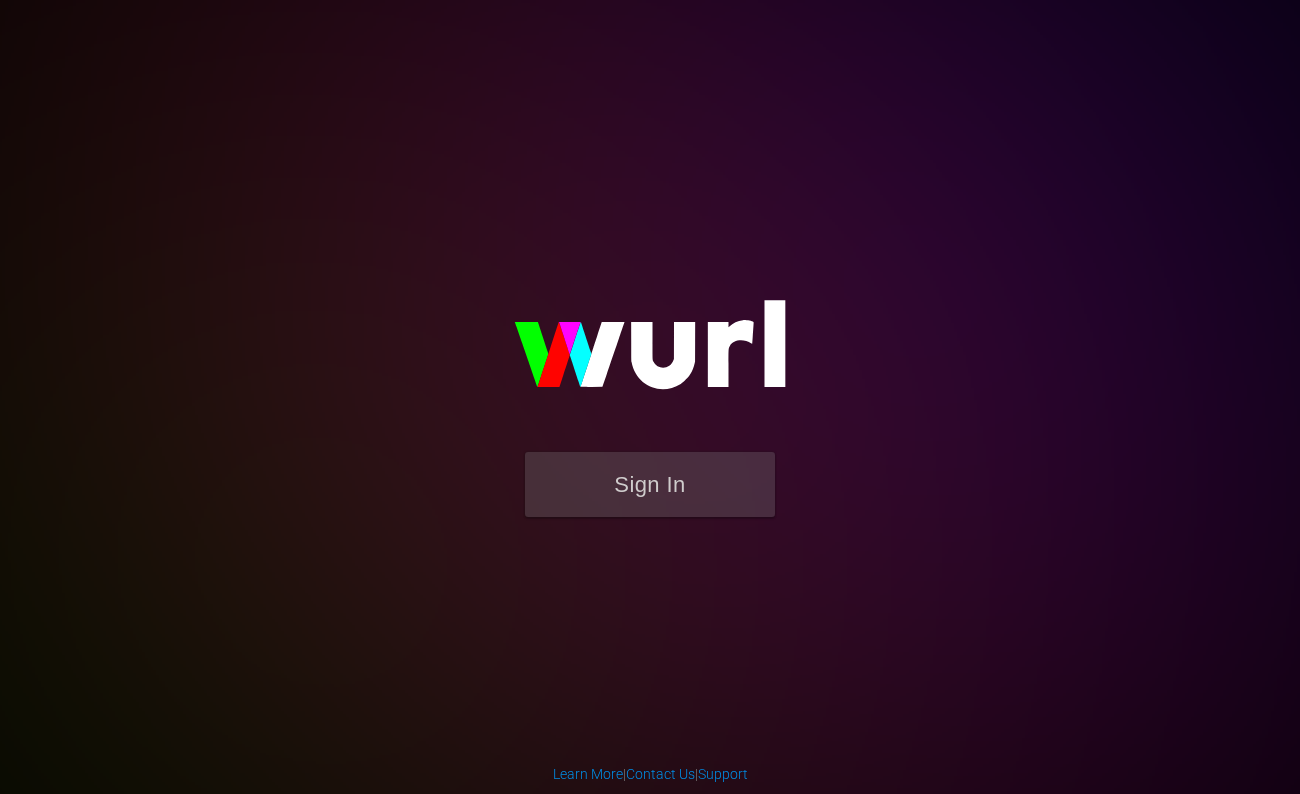 scroll, scrollTop: 0, scrollLeft: 0, axis: both 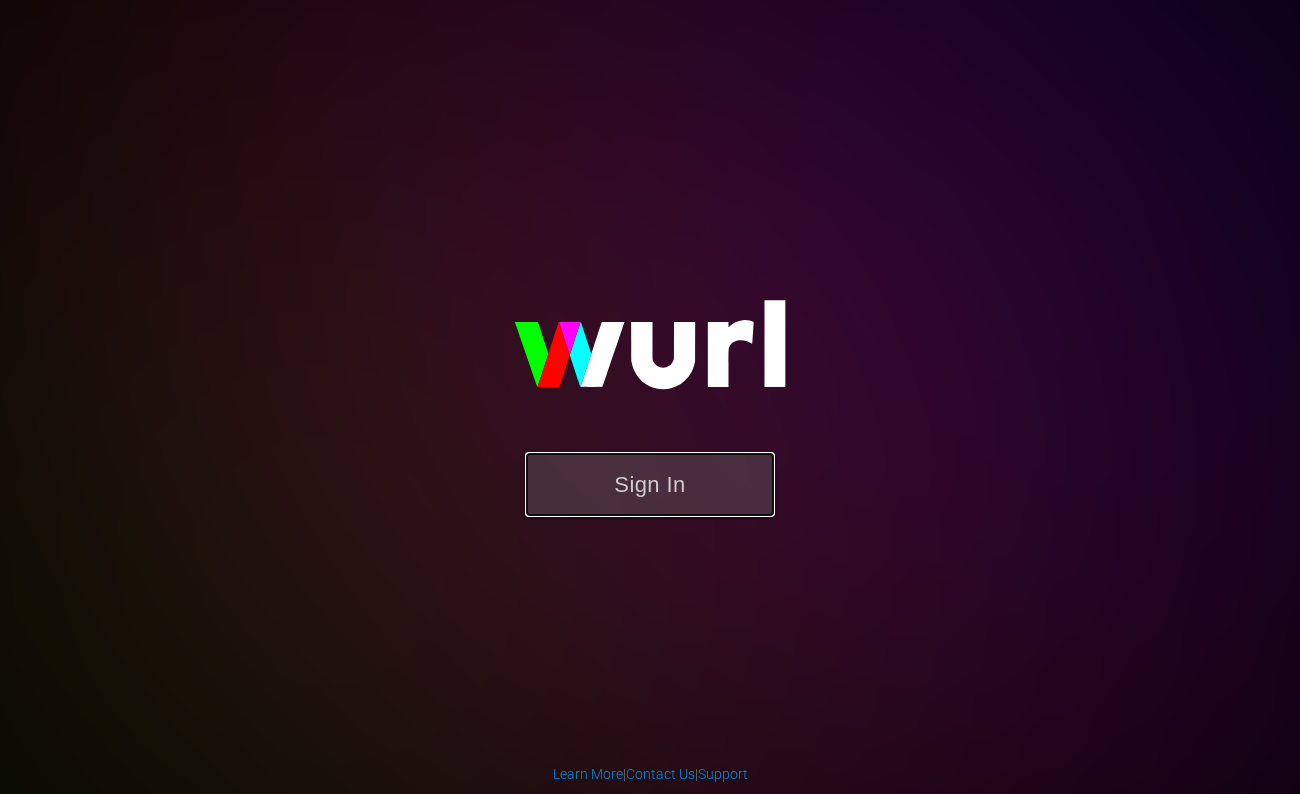 click on "Sign In" at bounding box center [650, 484] 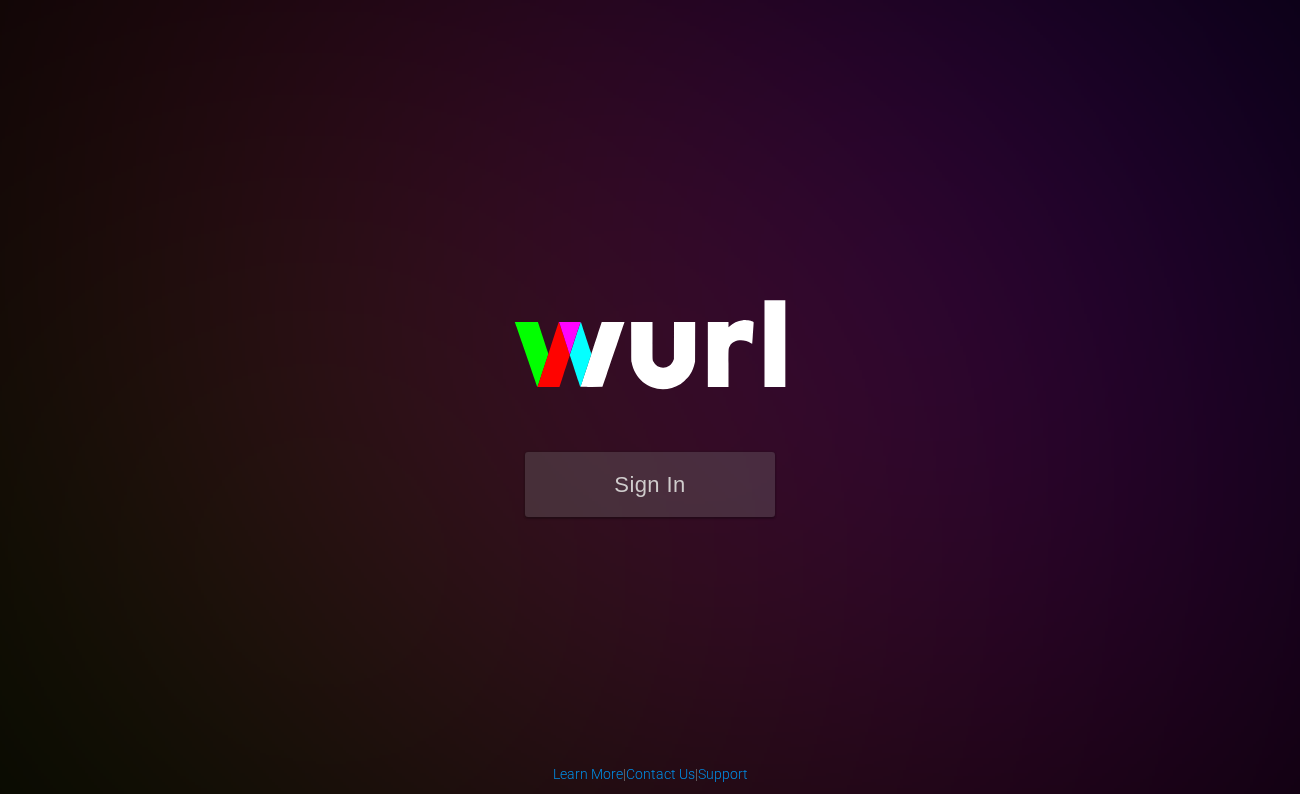click at bounding box center [650, 354] 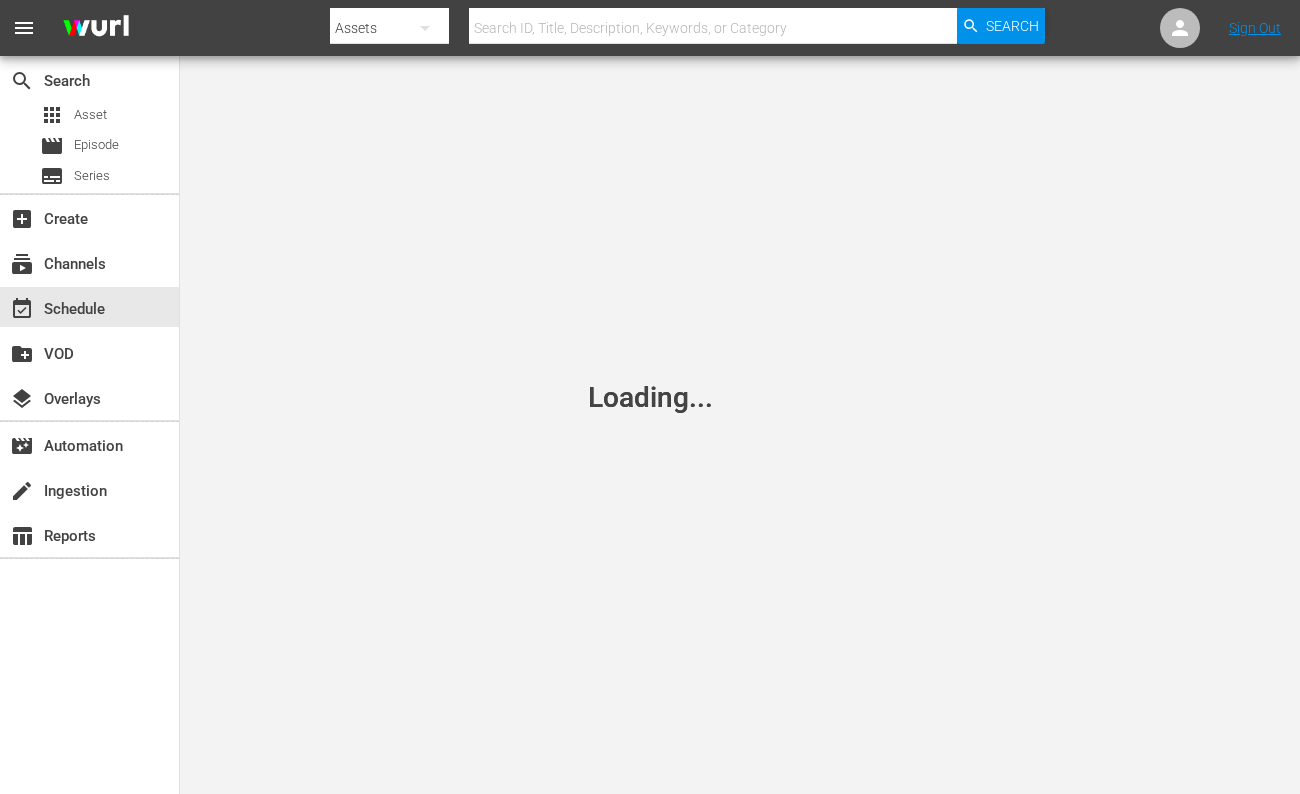 scroll, scrollTop: 0, scrollLeft: 0, axis: both 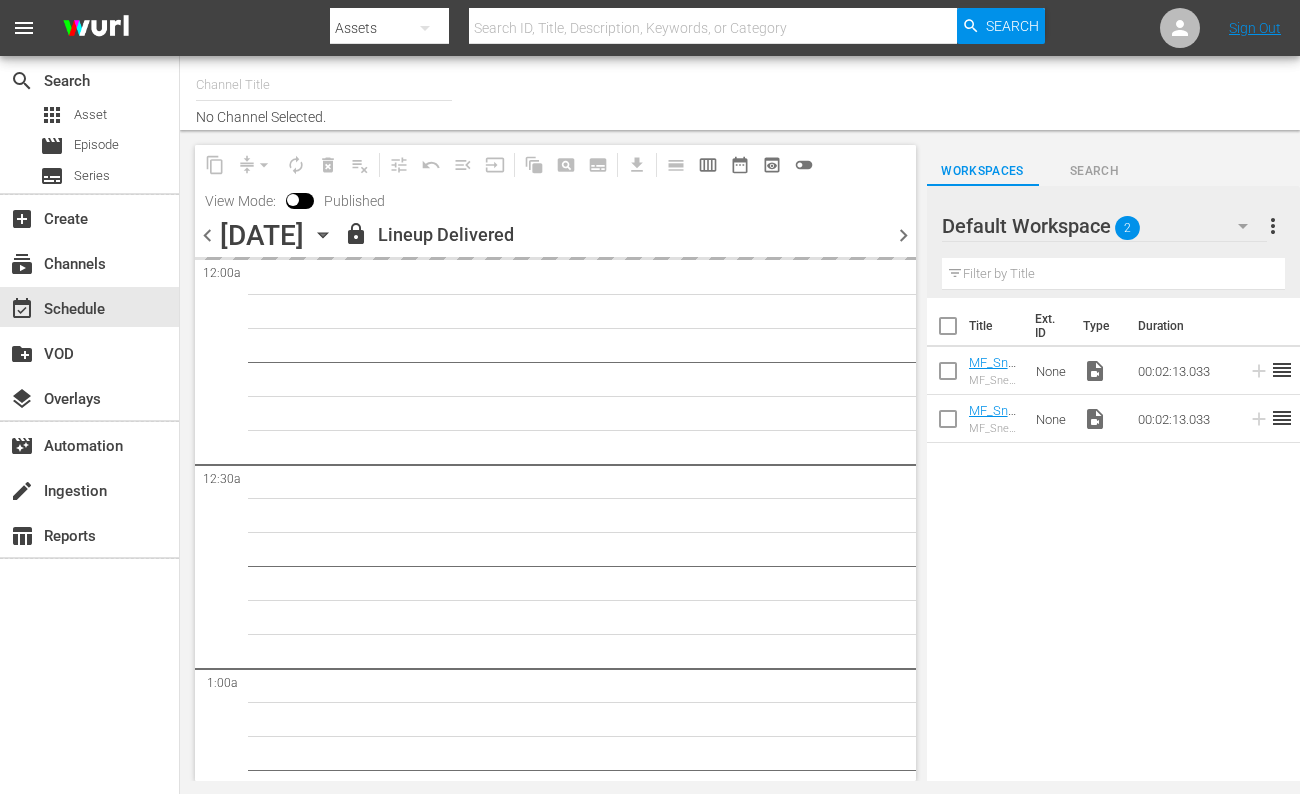 type on "Made in [GEOGRAPHIC_DATA] Powered by Moviefone (276)" 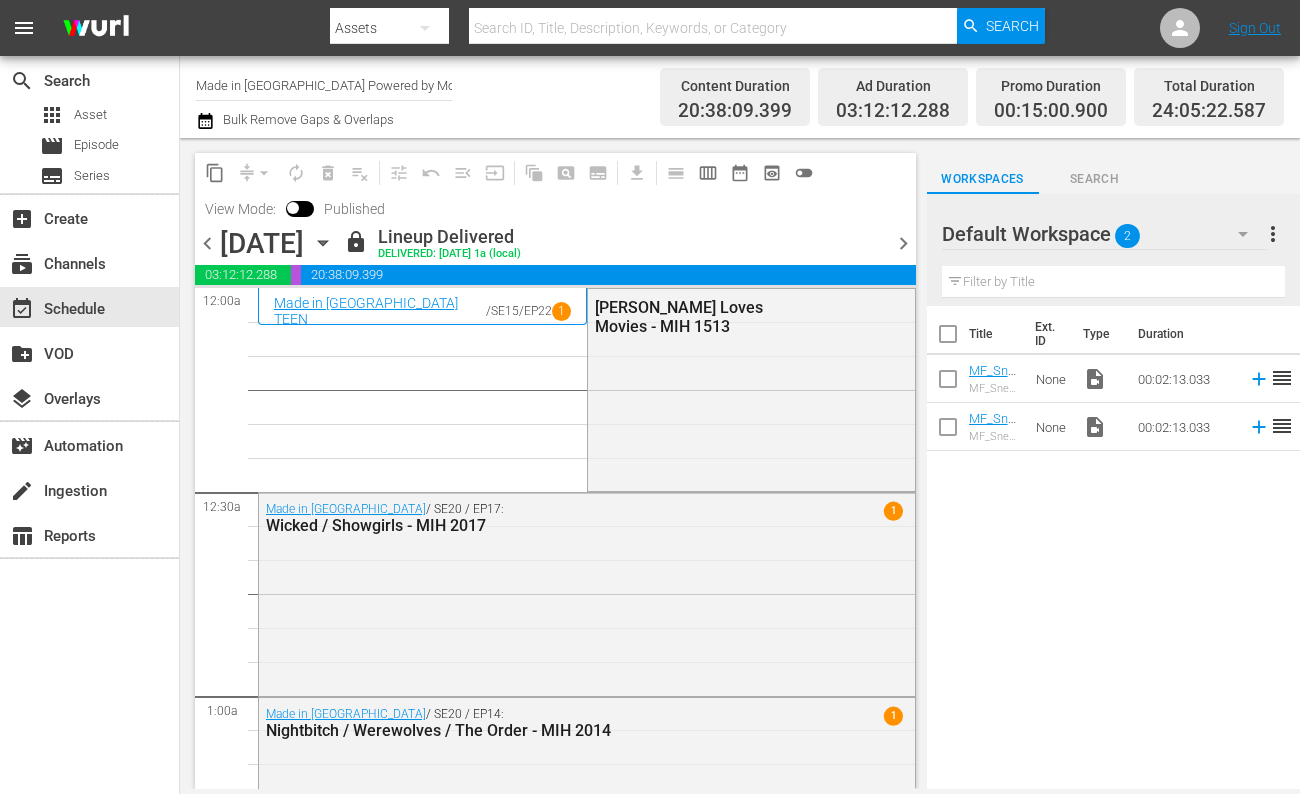 click on "chevron_right" at bounding box center [903, 243] 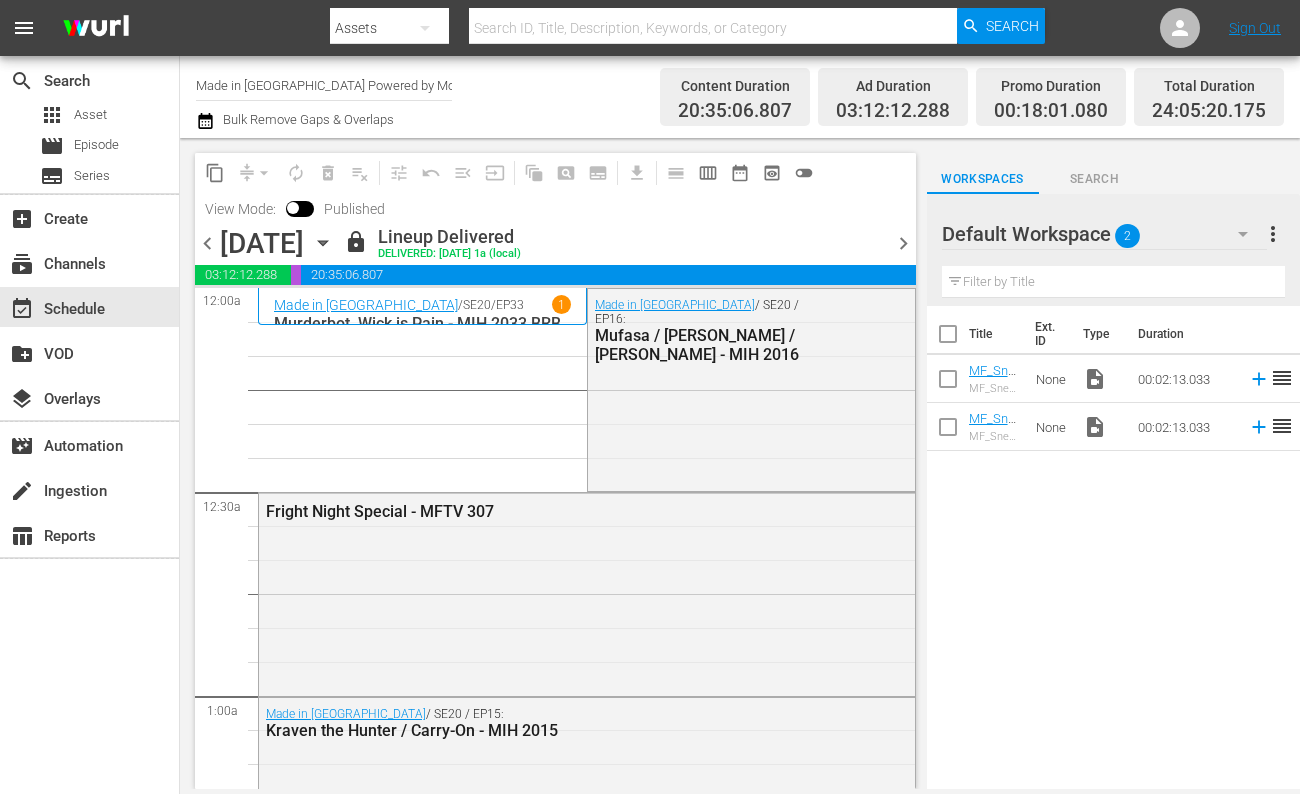 click on "chevron_right" at bounding box center [903, 243] 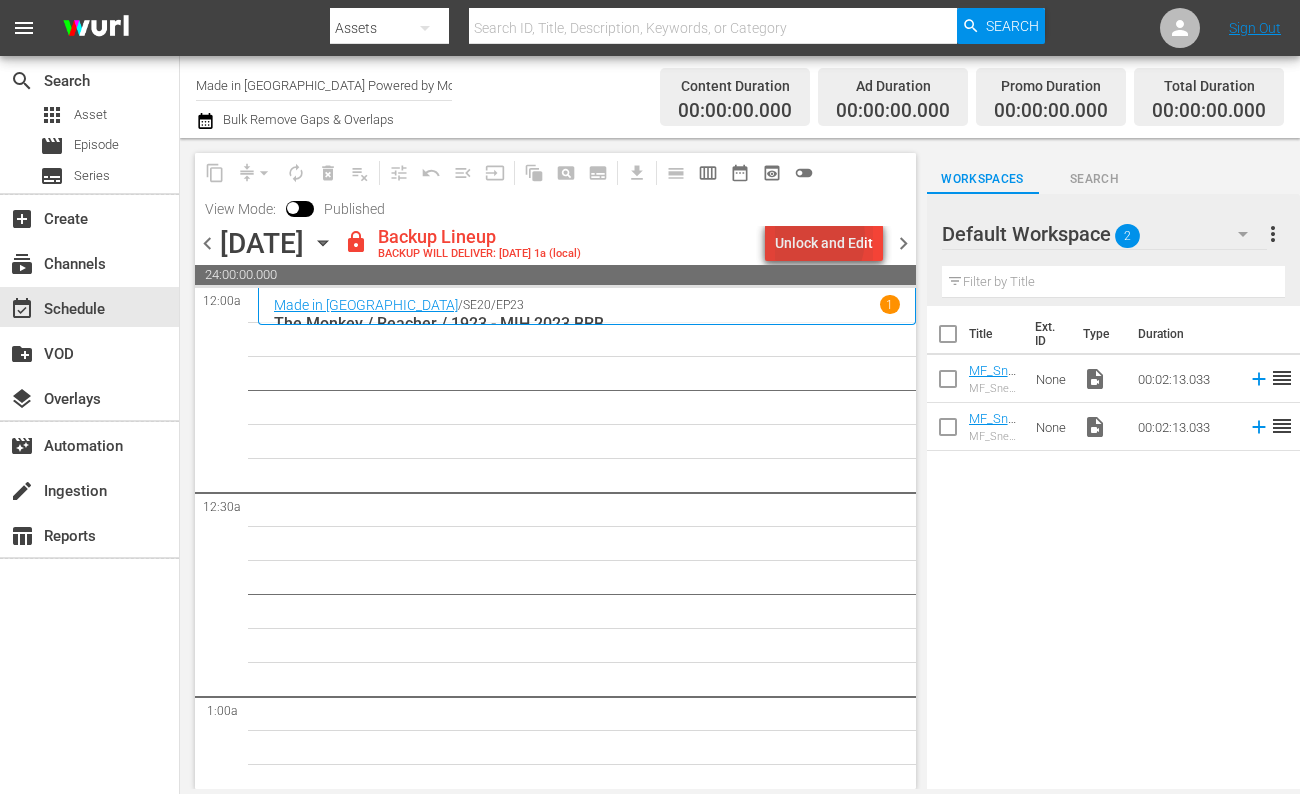 click on "Unlock and Edit" at bounding box center (824, 243) 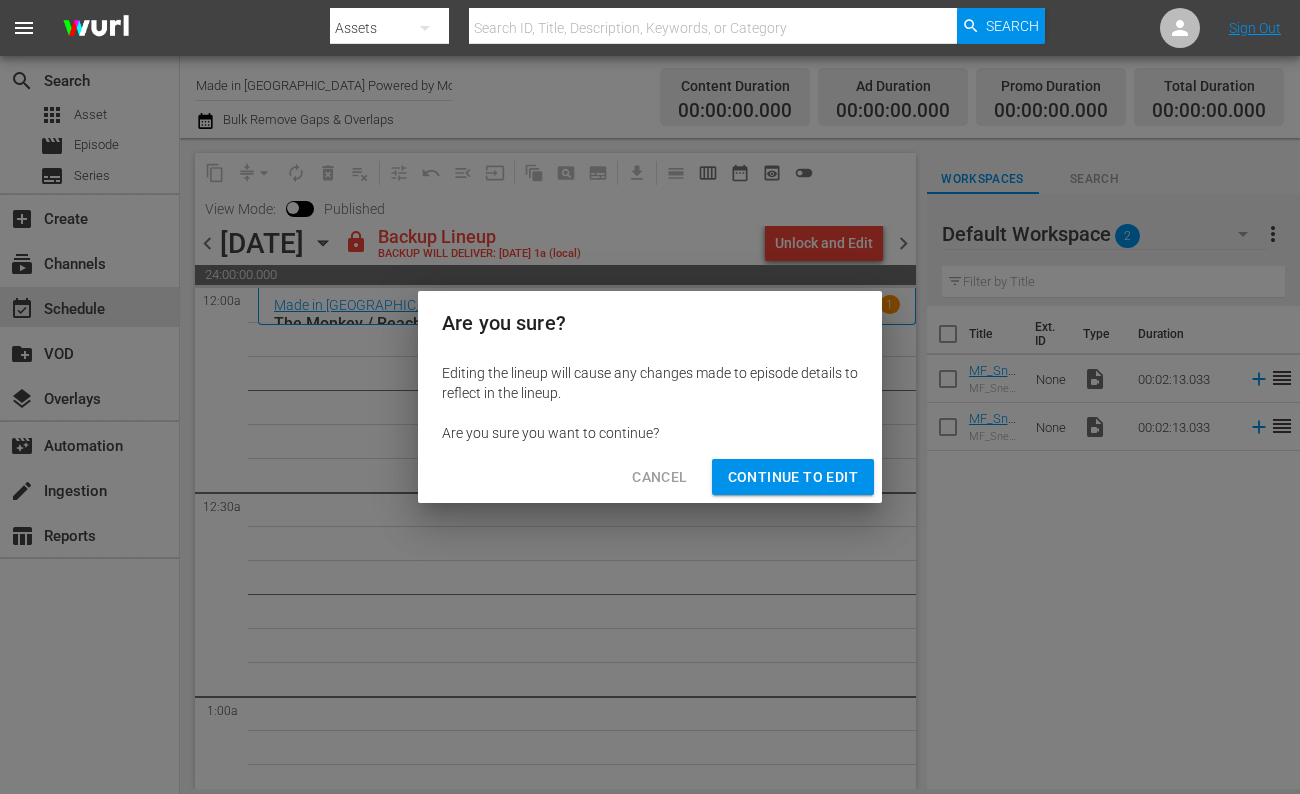 click on "Continue to Edit" at bounding box center [793, 477] 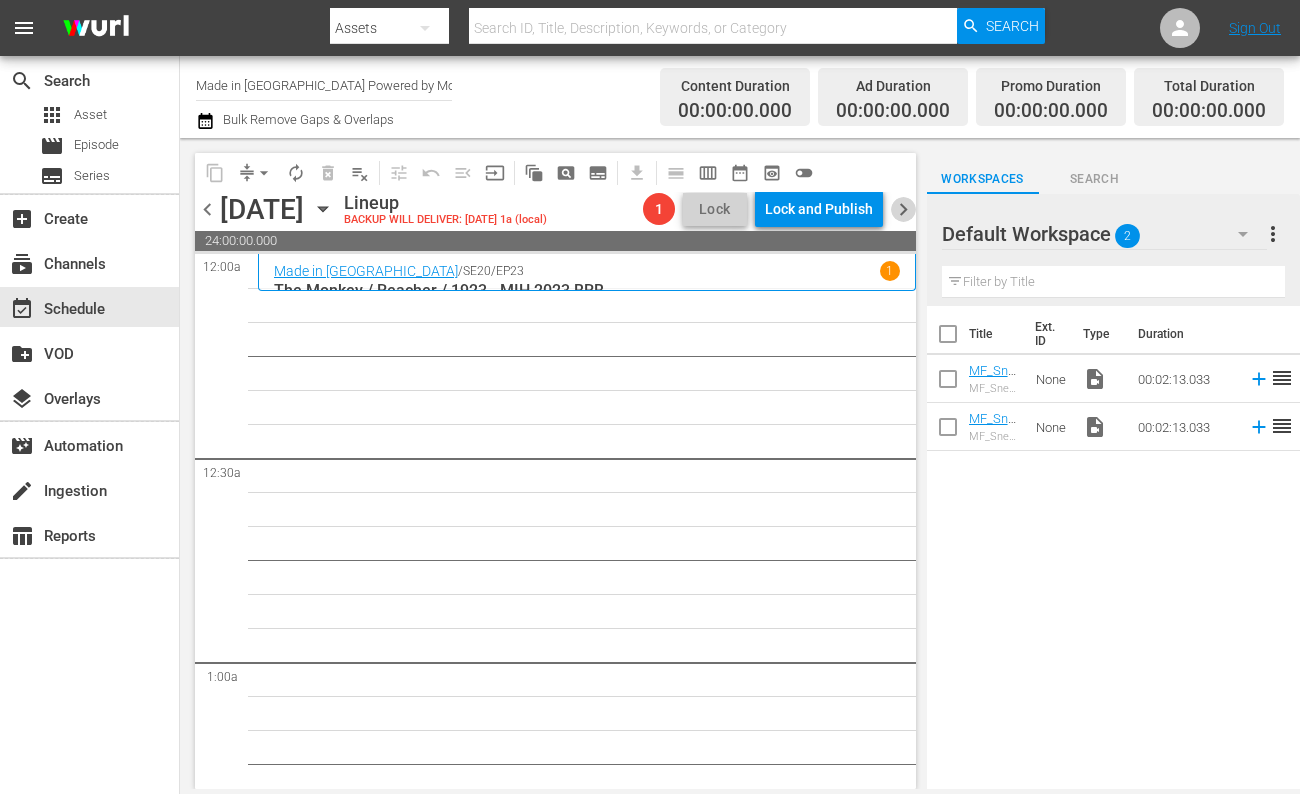 click on "chevron_right" at bounding box center [903, 209] 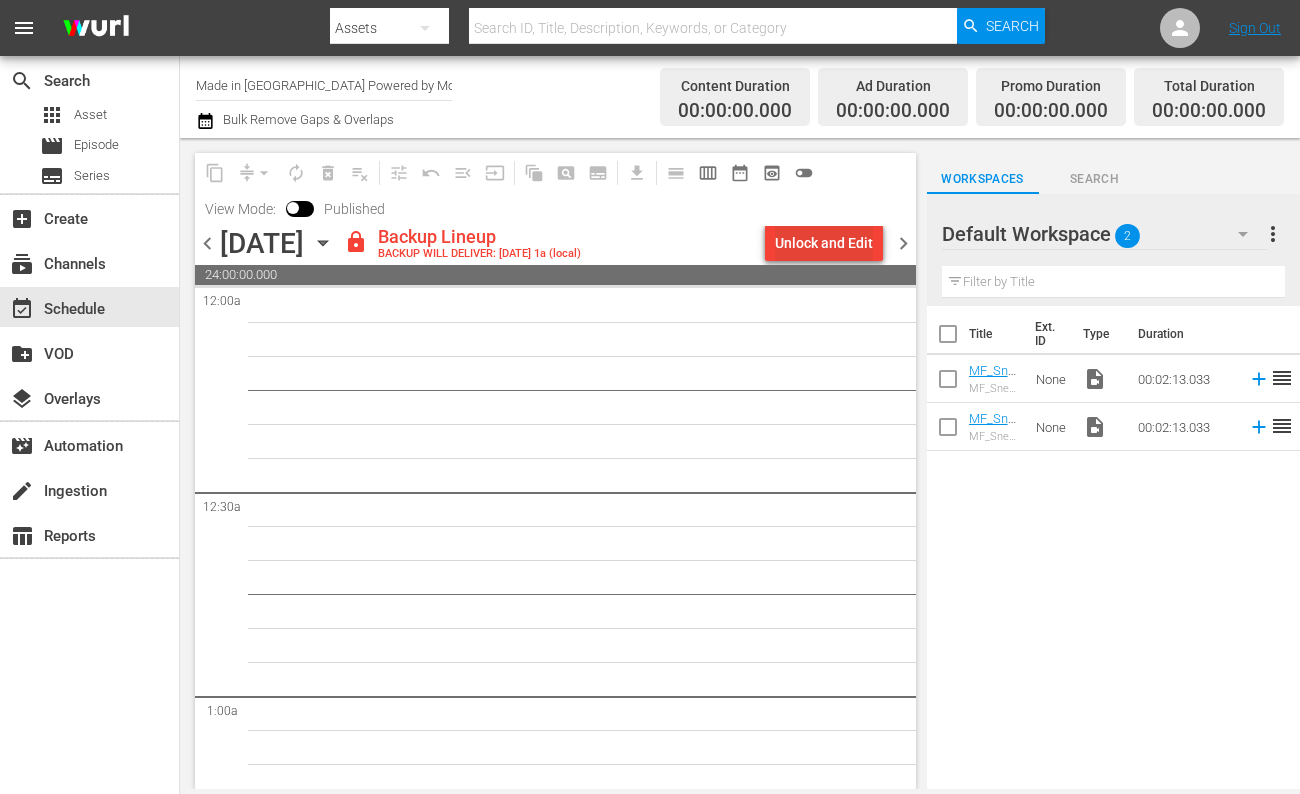 click on "Unlock and Edit" at bounding box center [824, 243] 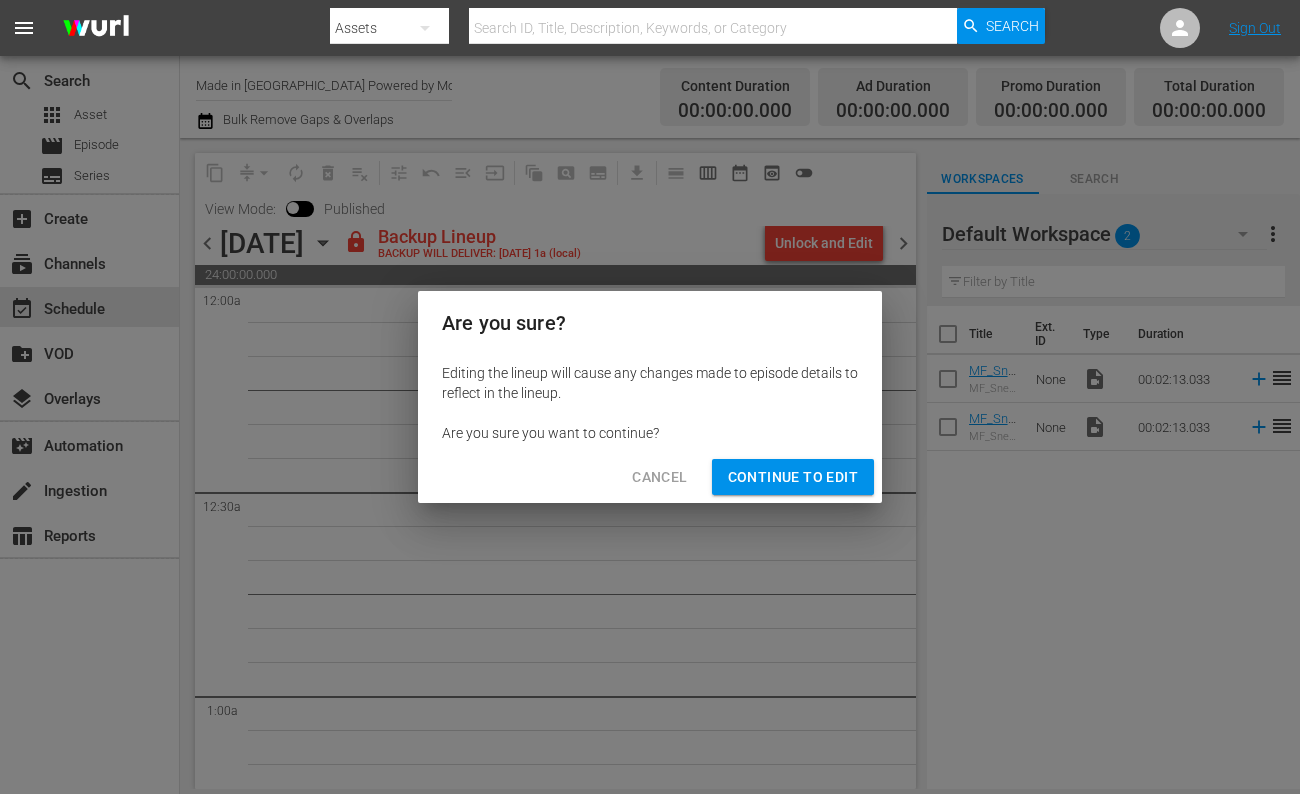 click on "Continue to Edit" at bounding box center [793, 477] 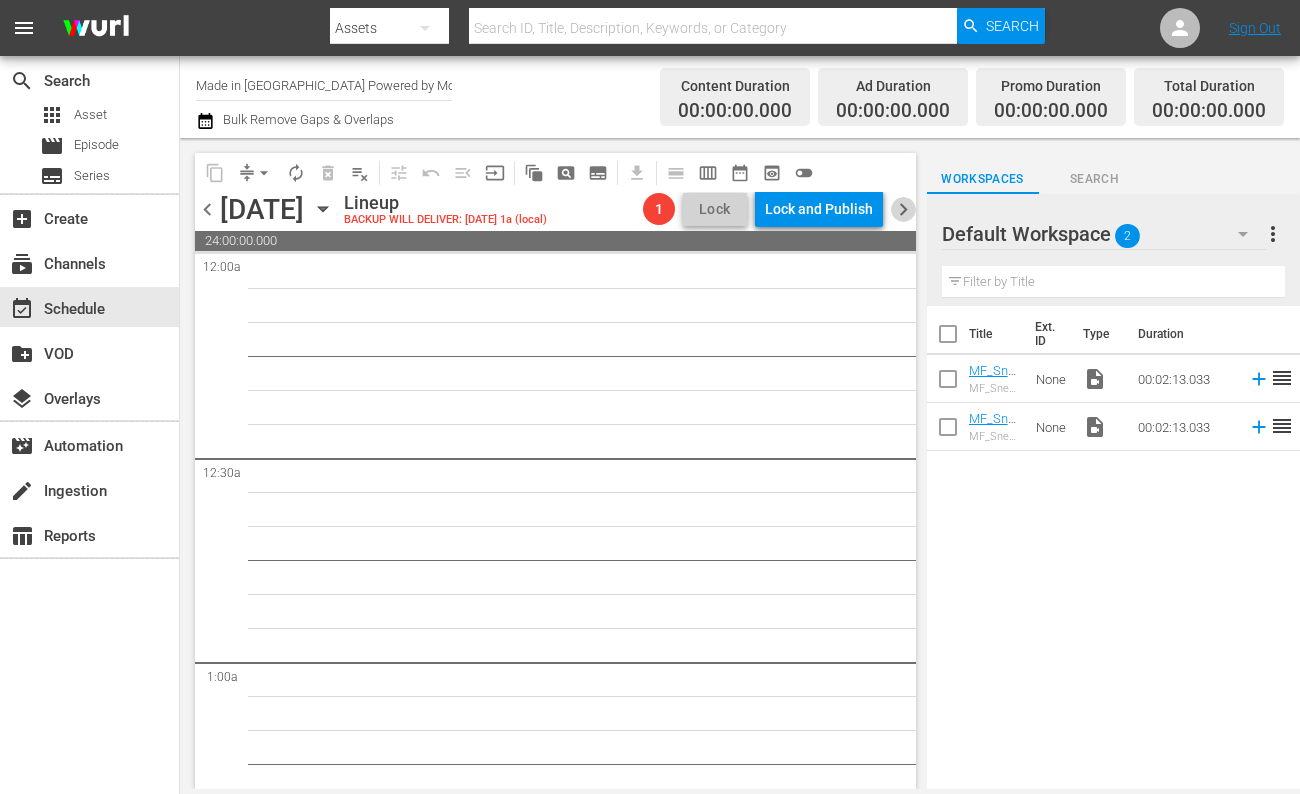click on "chevron_right" at bounding box center (903, 209) 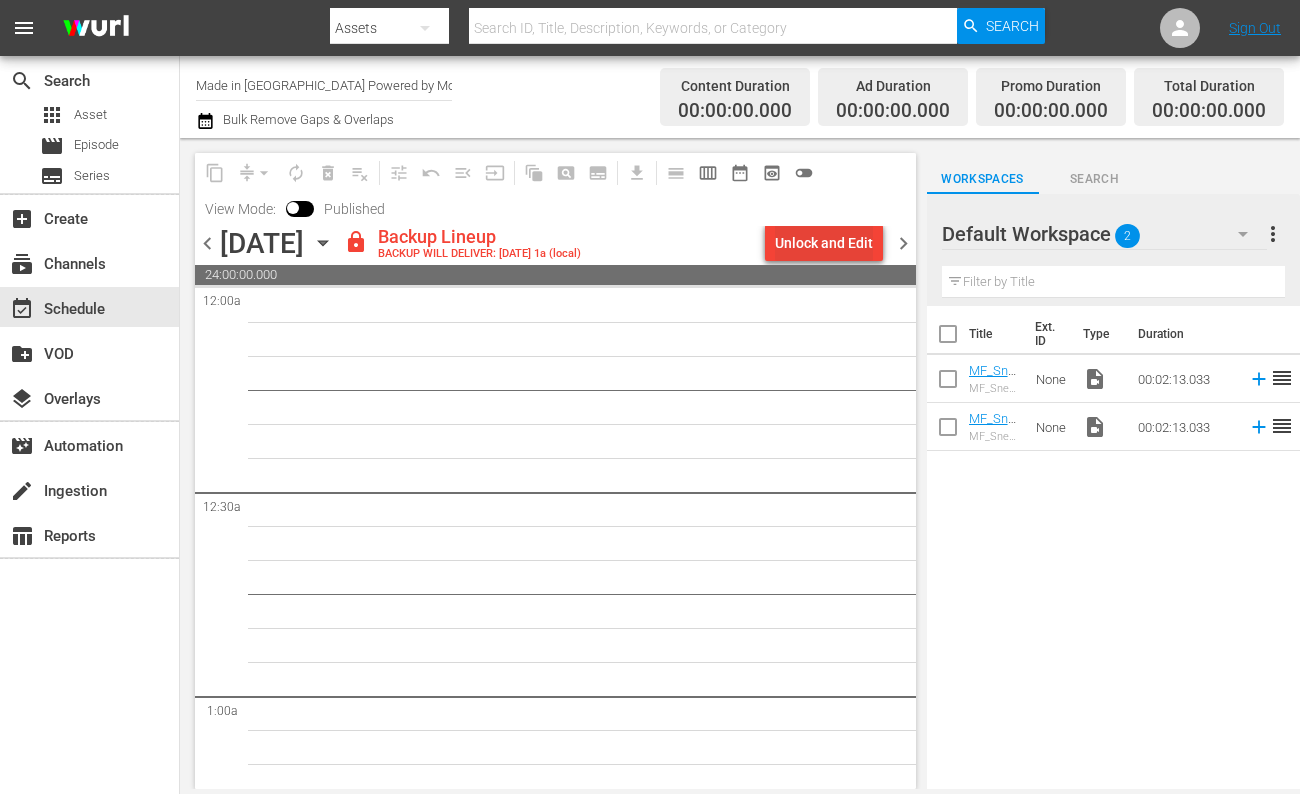 click on "Unlock and Edit" at bounding box center [824, 243] 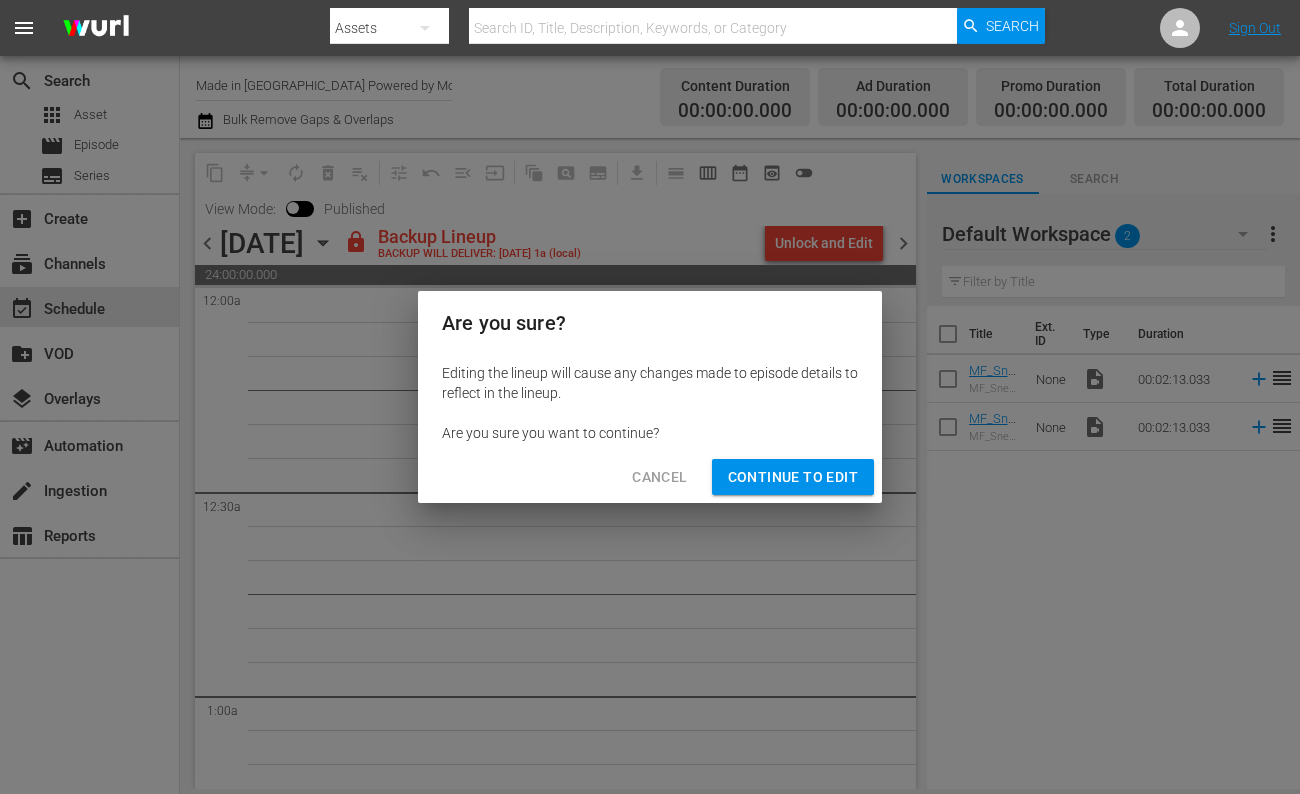 click on "Continue to Edit" at bounding box center [793, 477] 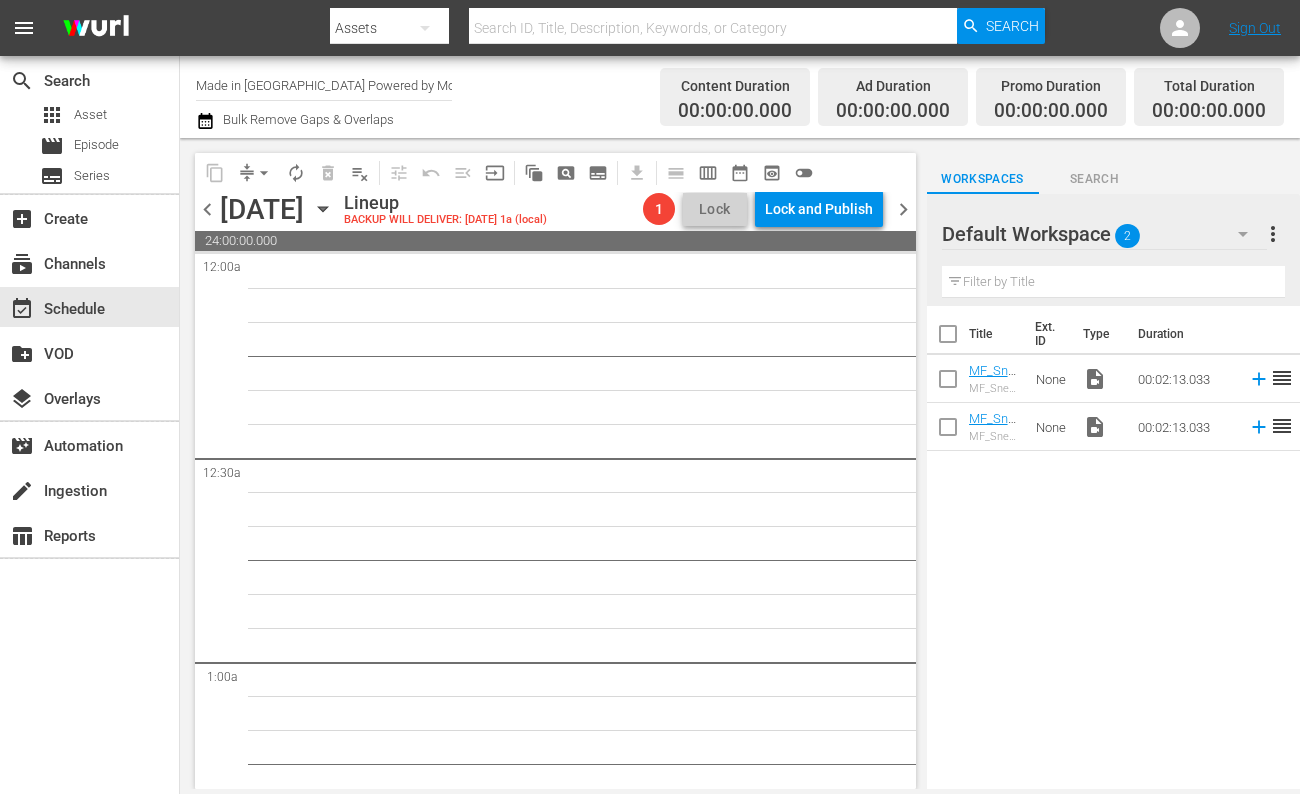 click on "chevron_right" at bounding box center (903, 209) 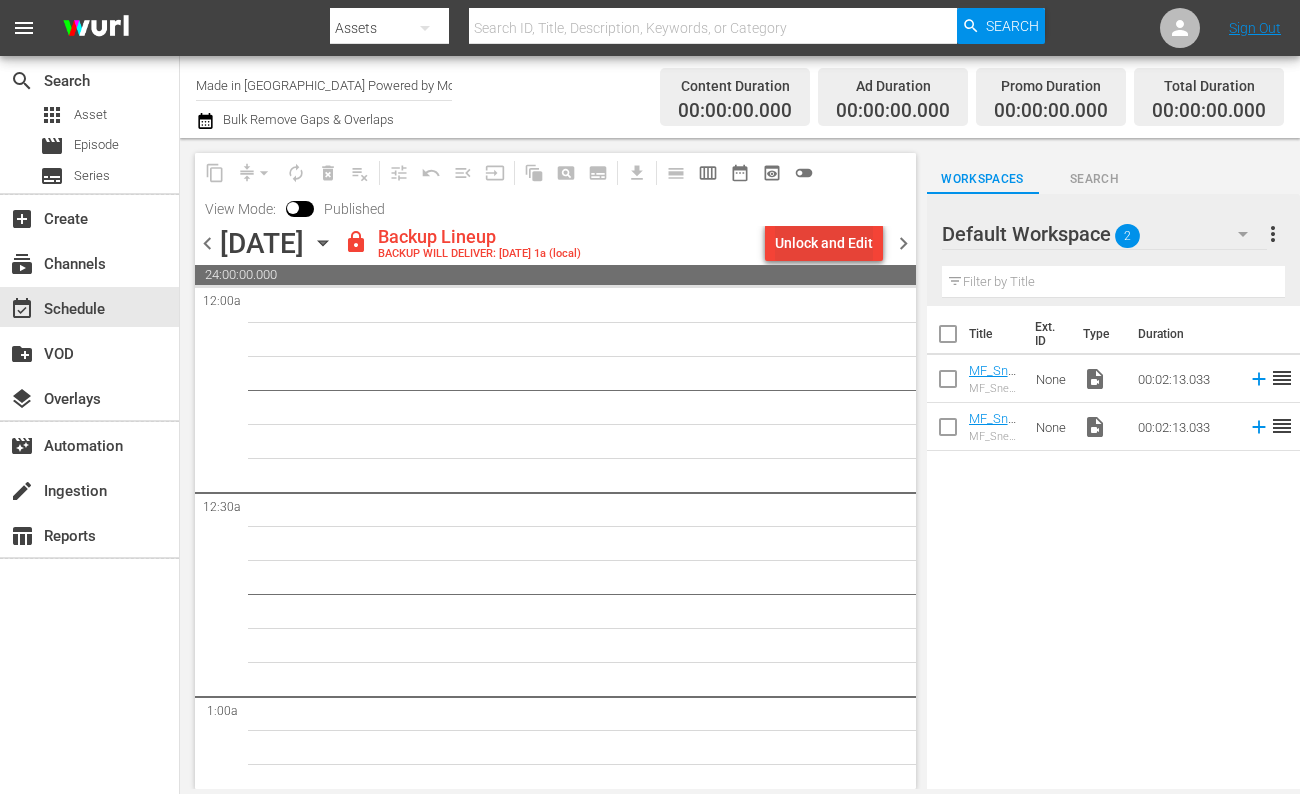click on "Unlock and Edit" at bounding box center (824, 243) 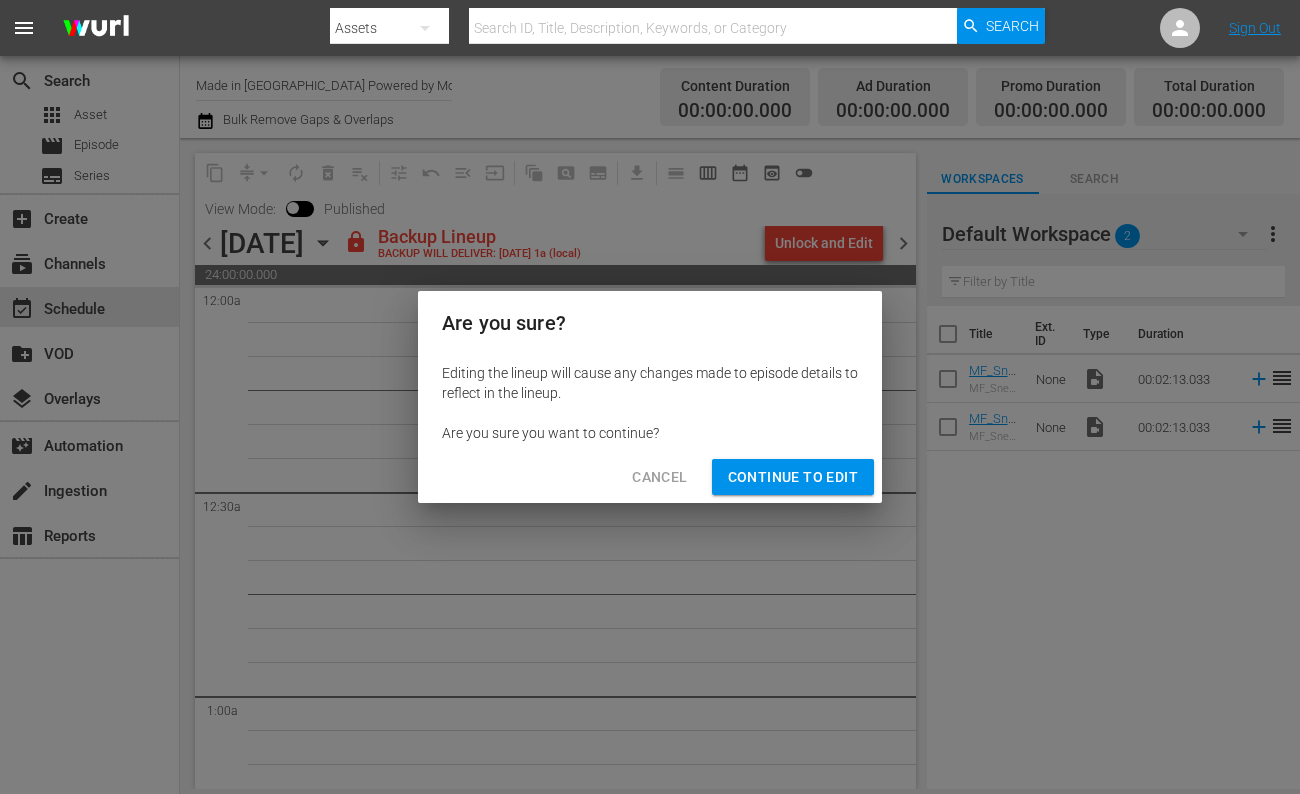 click on "Continue to Edit" at bounding box center [793, 477] 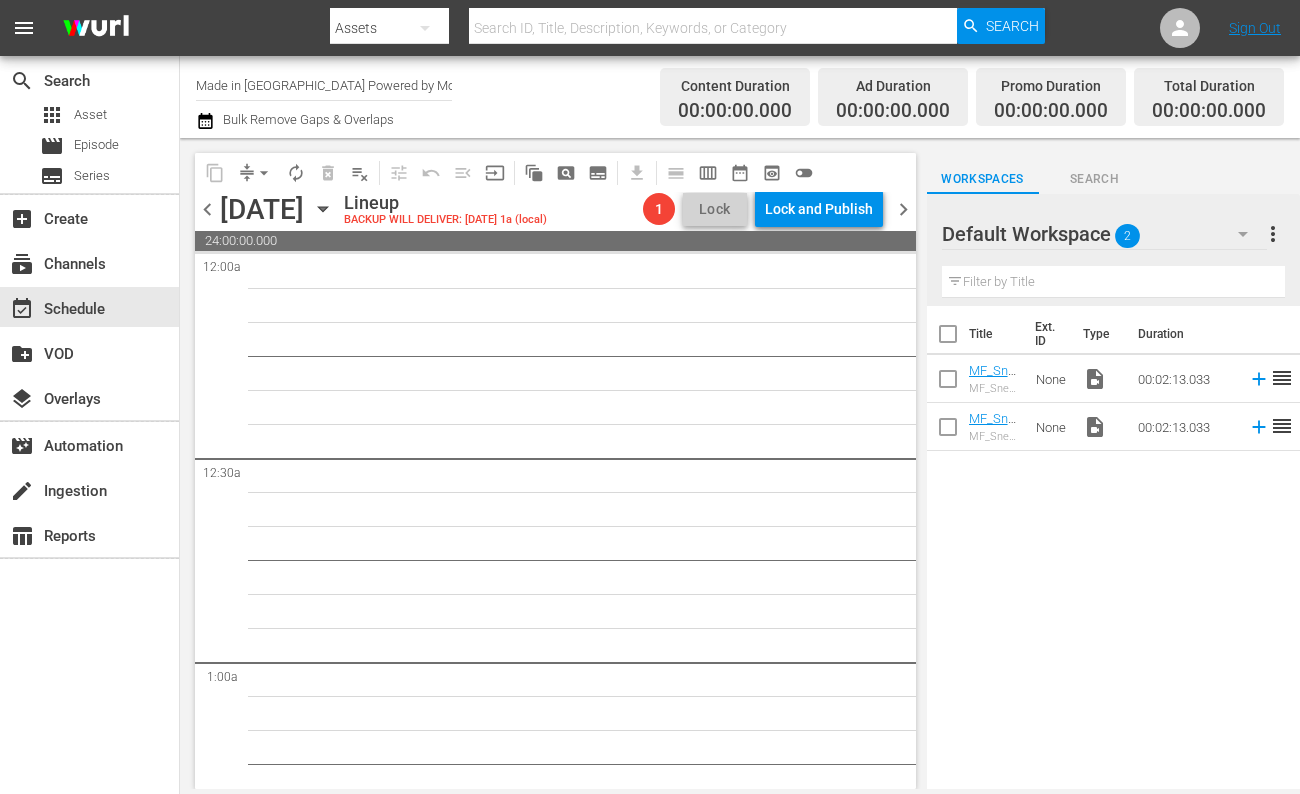 click on "chevron_right" at bounding box center [903, 209] 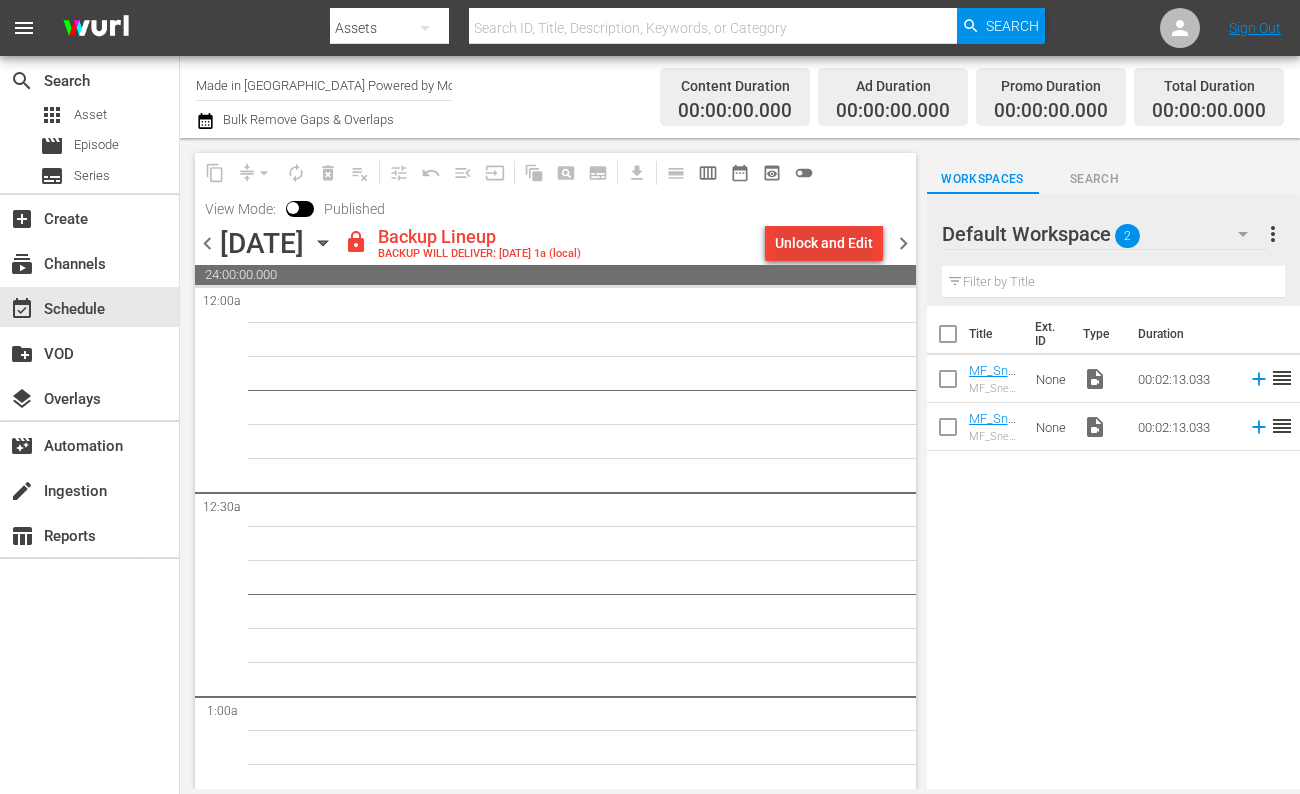 click on "Unlock and Edit" at bounding box center (824, 243) 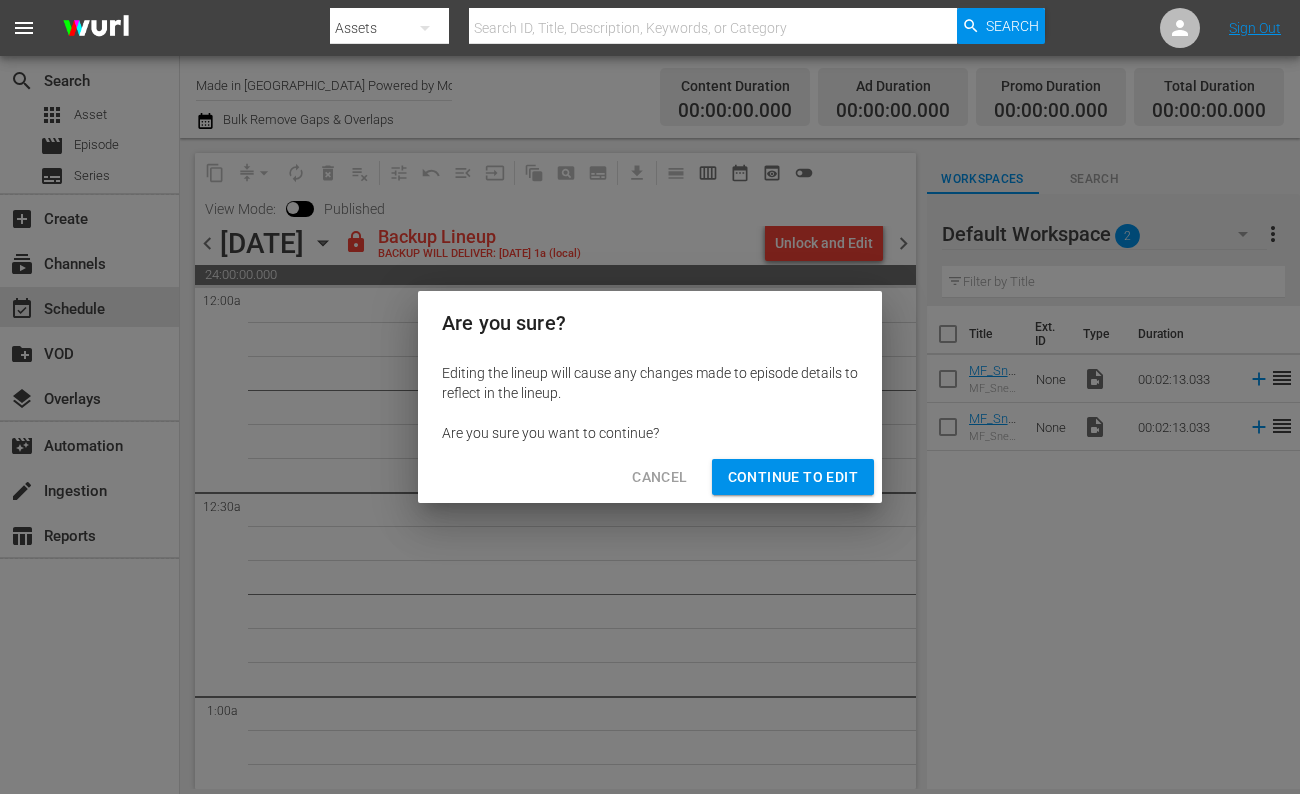 click on "Continue to Edit" at bounding box center (793, 477) 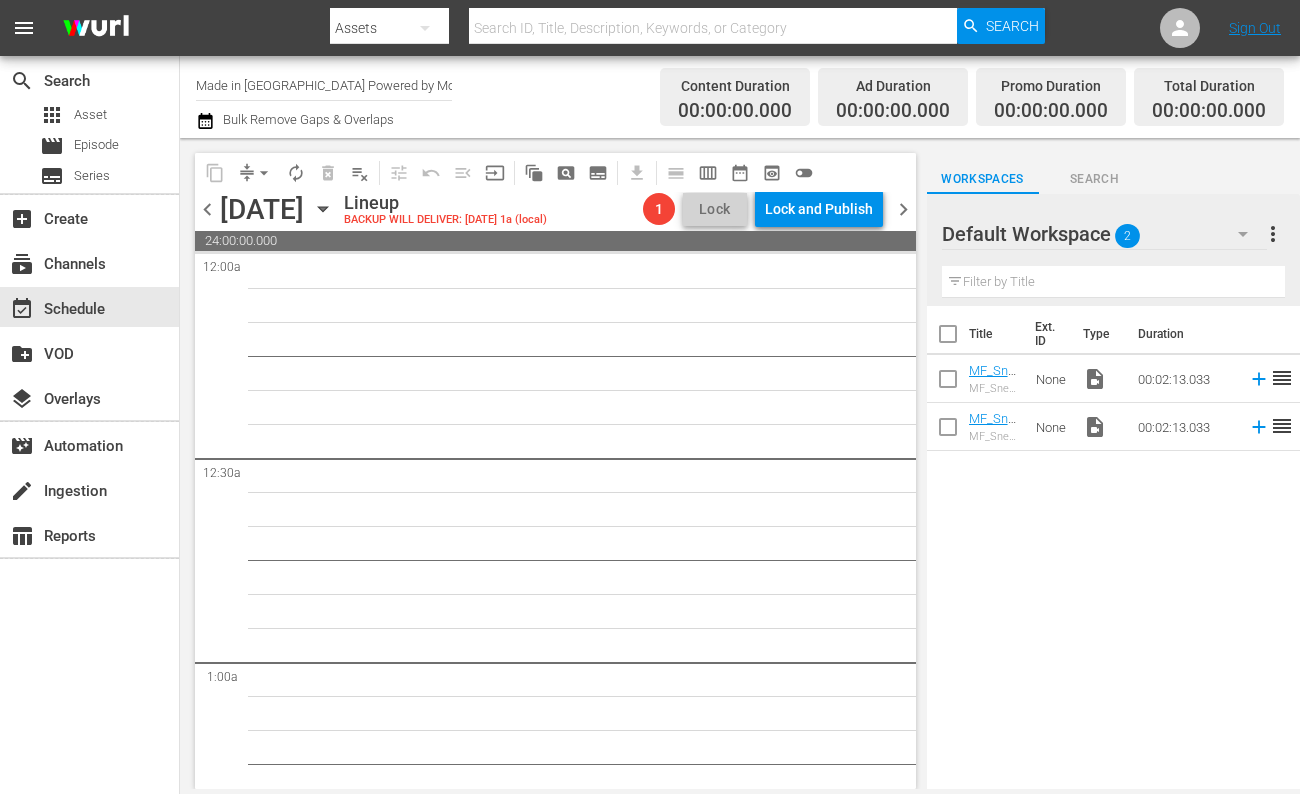 click on "chevron_right" at bounding box center (903, 209) 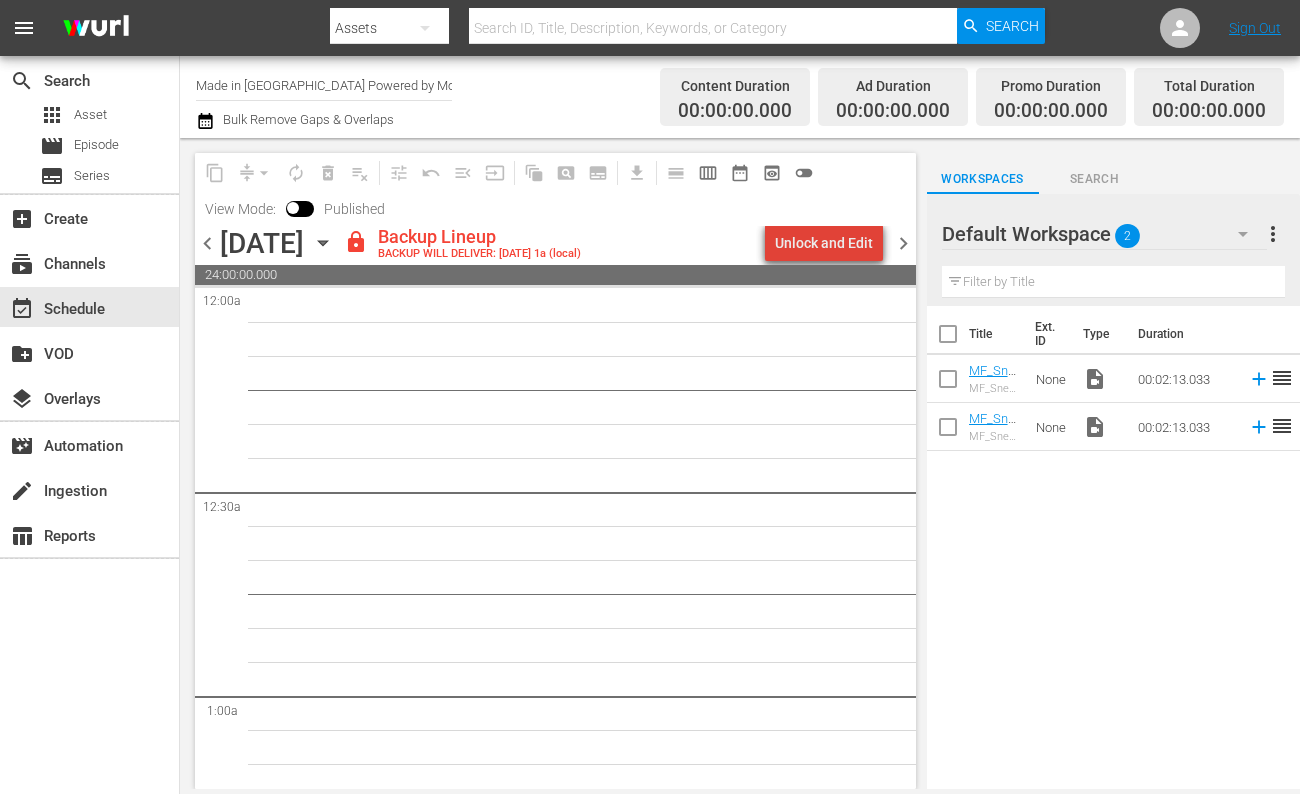 click on "Unlock and Edit" at bounding box center (824, 243) 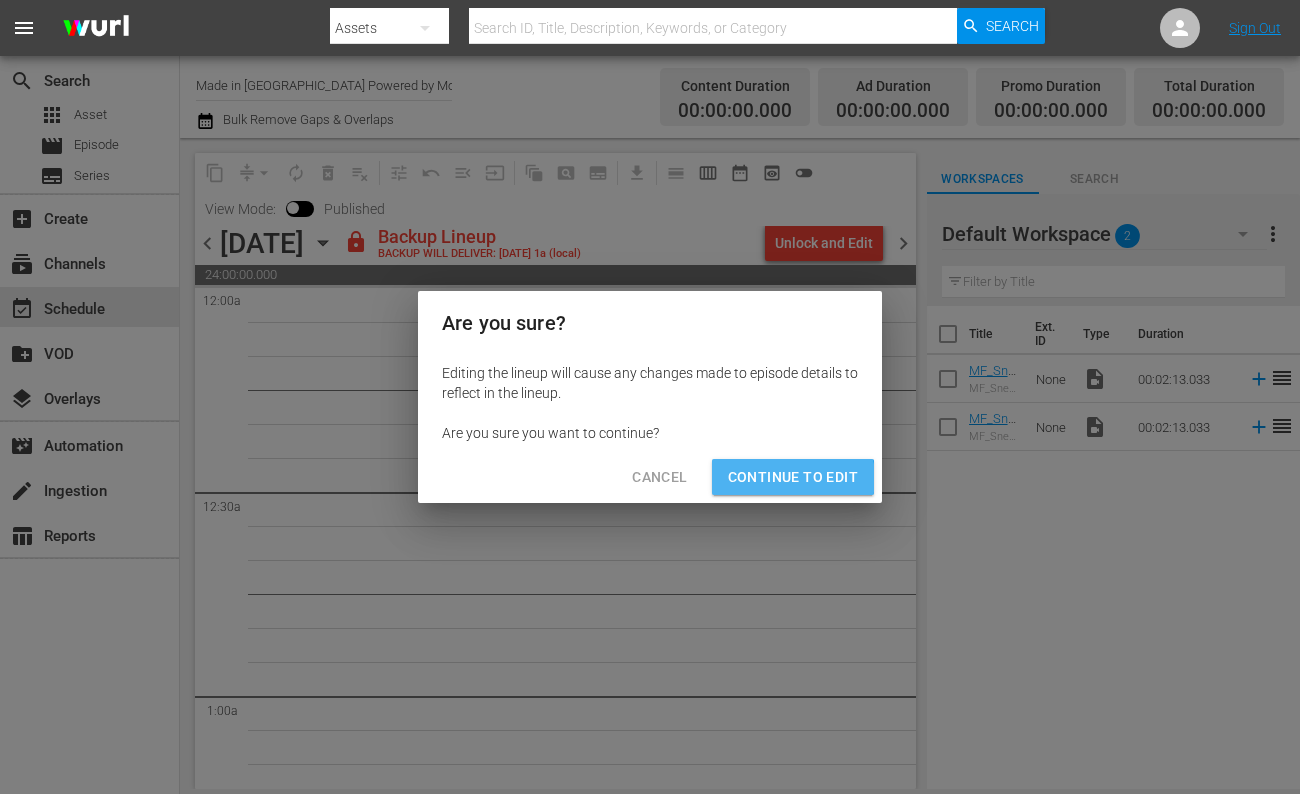 click on "Continue to Edit" at bounding box center (793, 477) 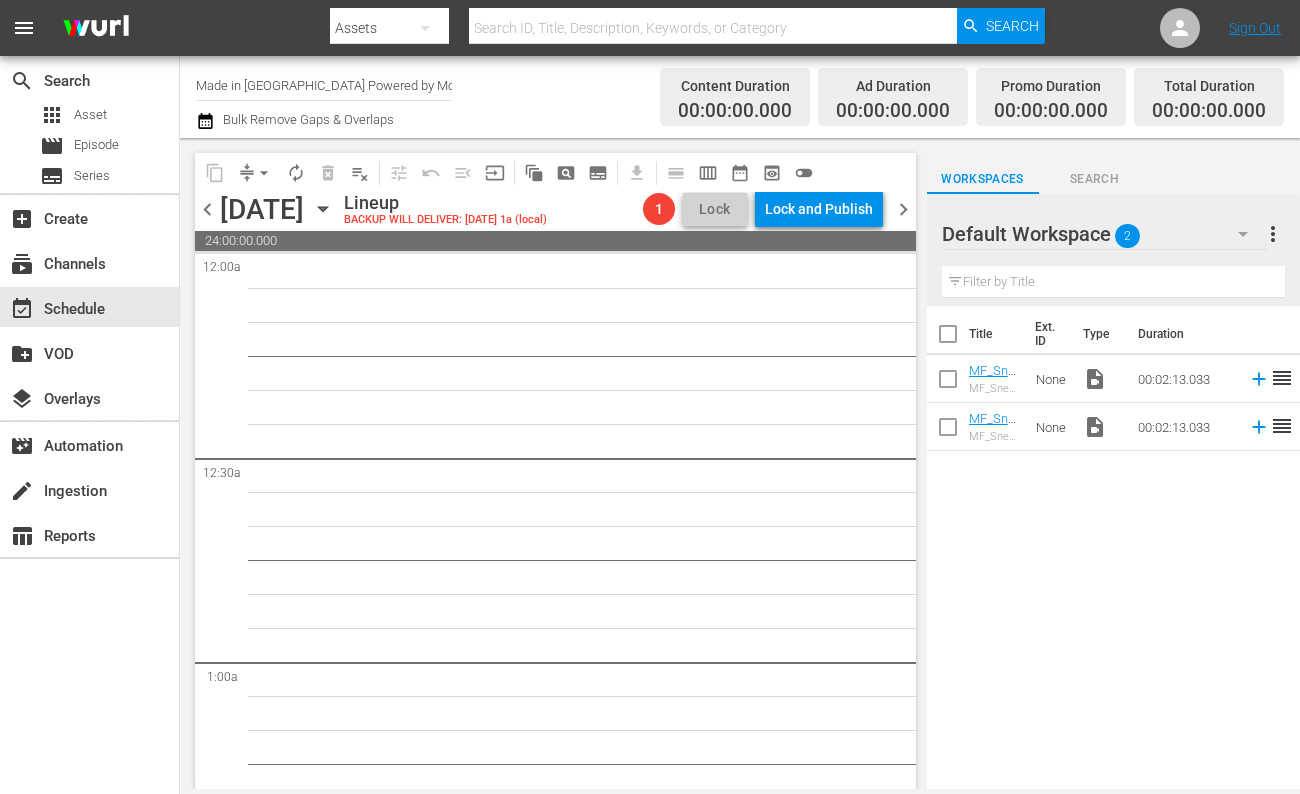 click on "chevron_right" at bounding box center (903, 209) 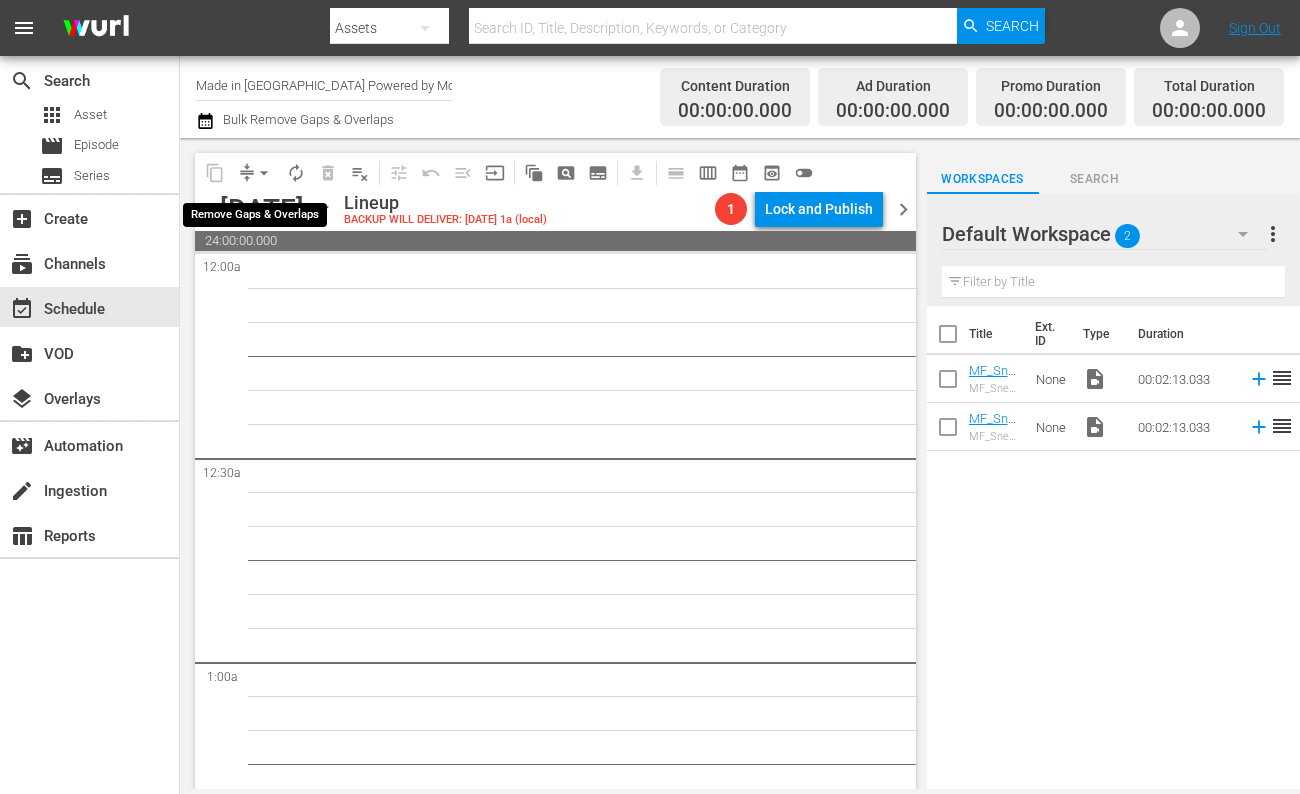 click on "arrow_drop_down" at bounding box center (264, 173) 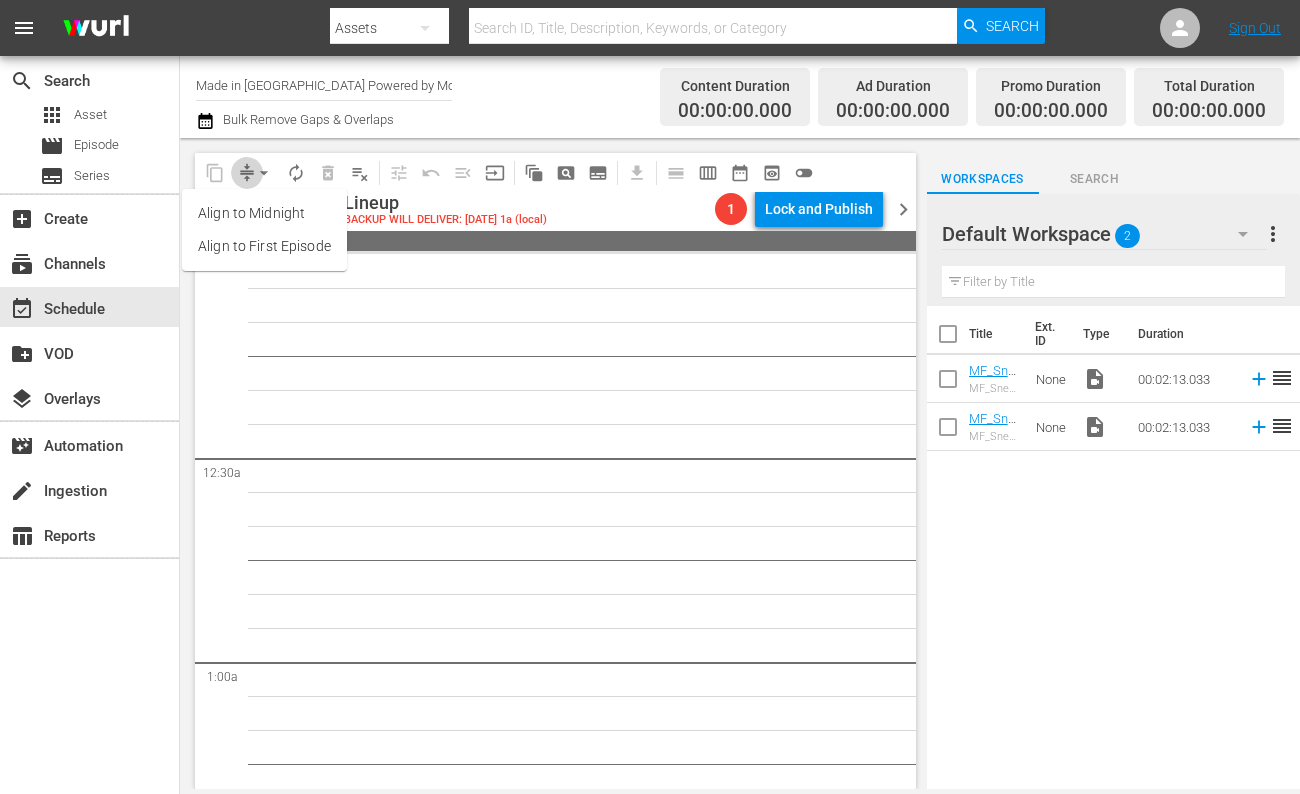 click on "compress" at bounding box center [247, 173] 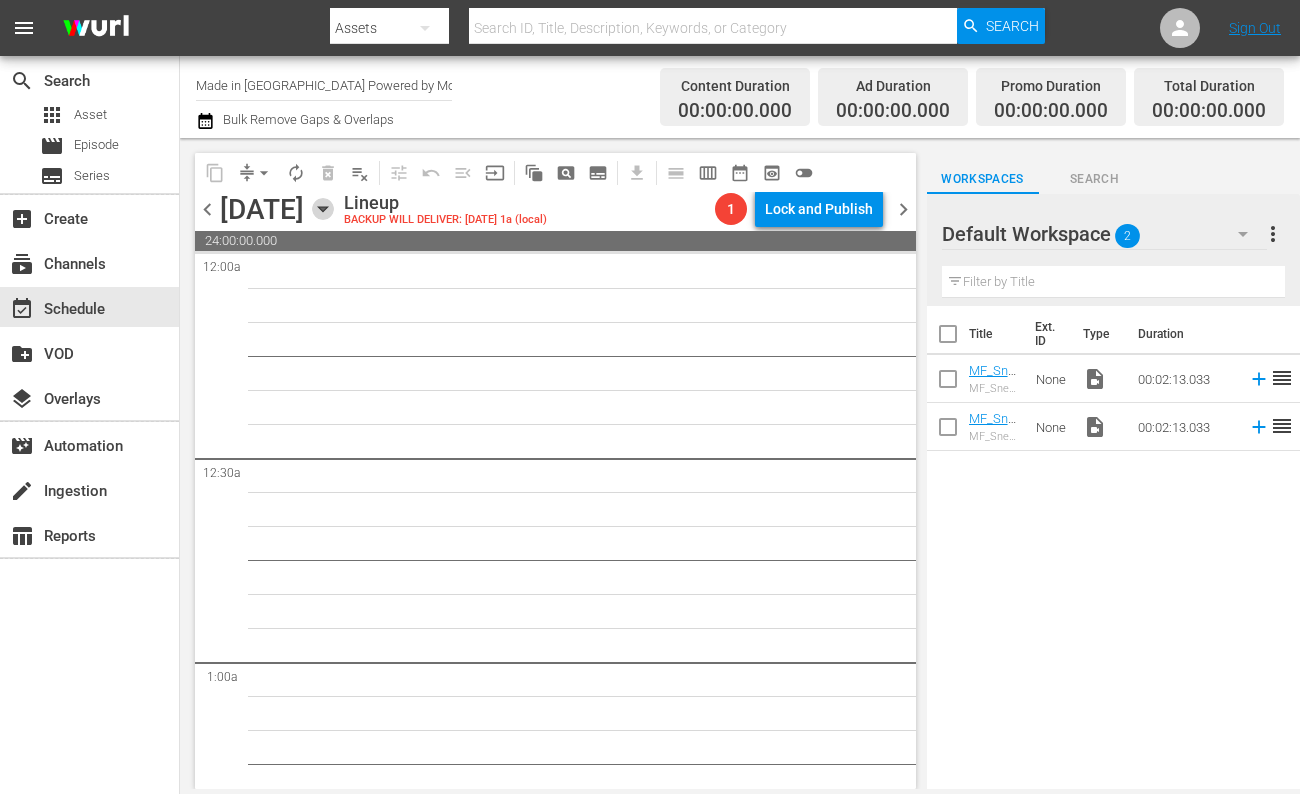 click 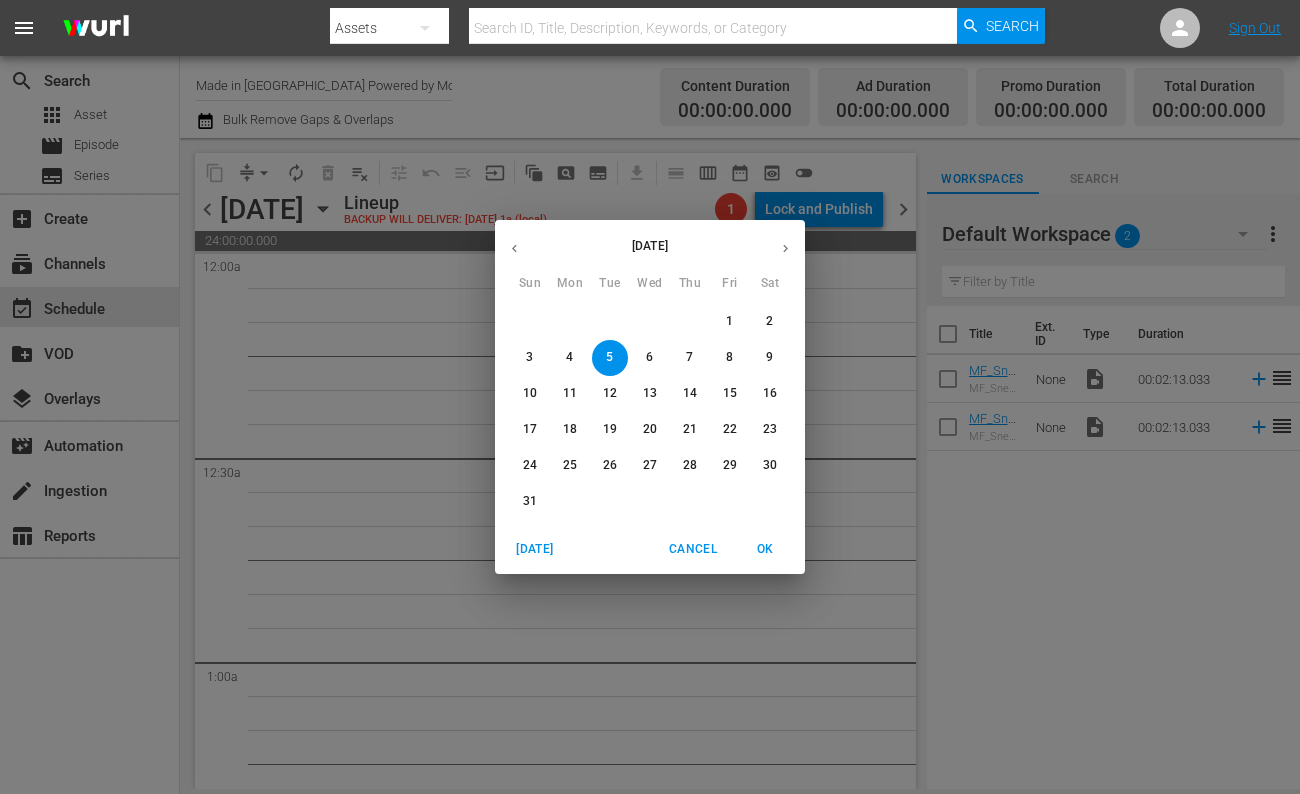 click 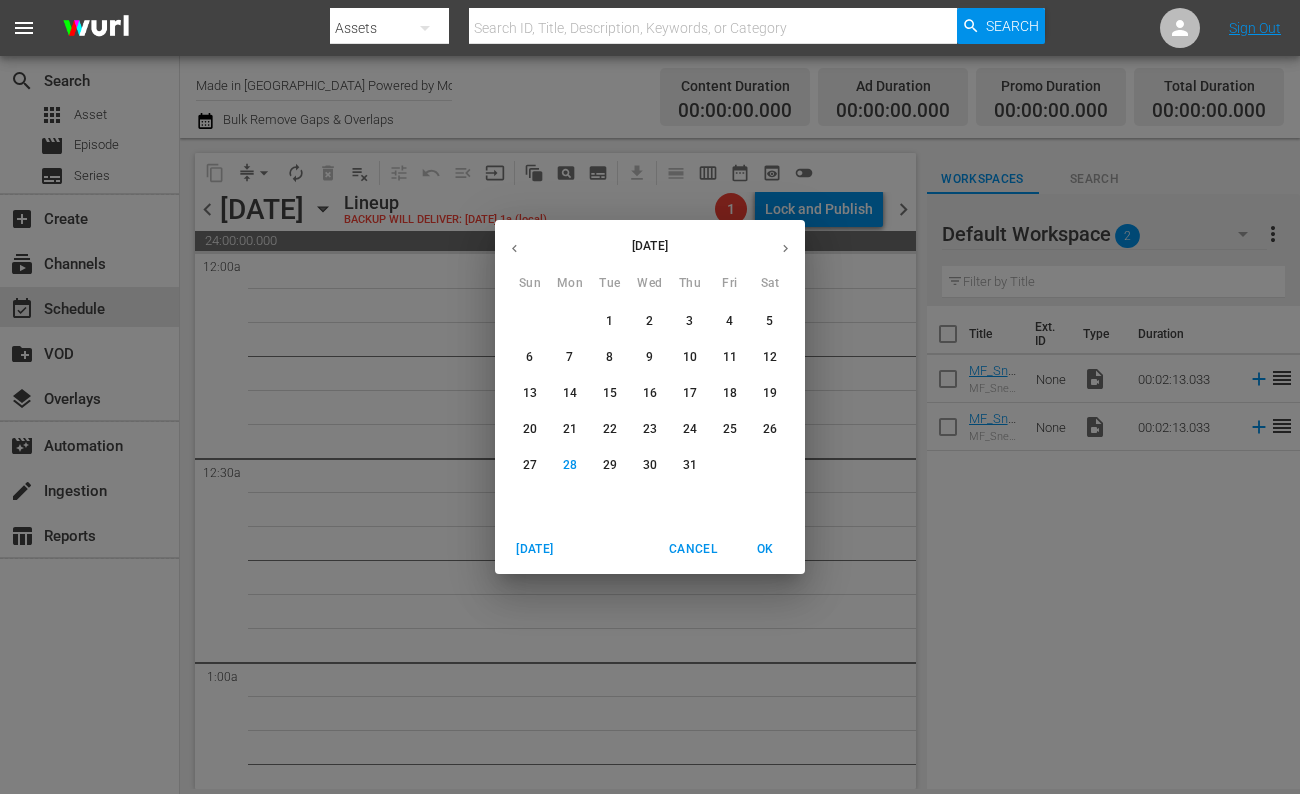 click on "30" at bounding box center [650, 466] 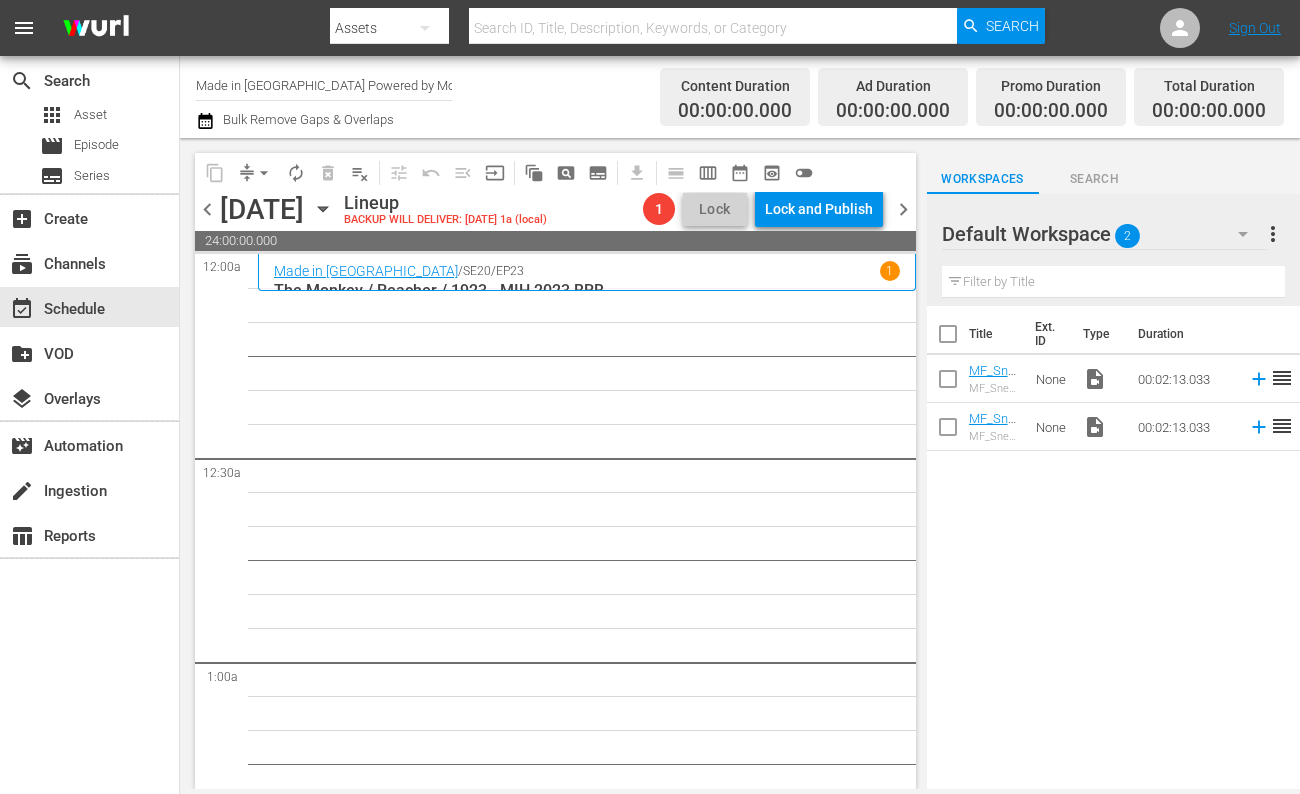 click on "content_copy compress arrow_drop_down autorenew_outlined delete_forever_outlined playlist_remove_outlined tune_outlined undo_outined menu_open input auto_awesome_motion_outlined pageview_outlined subtitles_outlined get_app calendar_view_day_outlined calendar_view_week_outlined date_range_outlined preview_outlined toggle_off chevron_left [DATE] [DATE] Lineup BACKUP WILL DELIVER: [DATE] 1a (local) 1 Lock Lock and Publish chevron_right 00:00:00.000 00:00:00.000 00:00:00.000 24:00:00.000 Select Event The Monkey / Reacher / 1923 S N A P S N A P S N A P S N A P S N A P S N A P S N A P S N A P S N A P S N A P S N A P S N A P S N A P S N A P S N A P S N A P S N A P S N A P S N A P S N A P S N A P S N A P S N A P S N A P S N A P S N A P S N A P S N A P S N A P S N A P S N A P S N A P S N A P S N A P S N A P S N A P S N A P S N A P S N A P S N A P S N A P S N A P S N A P S N A P S N A P S N A P S N A P S N A P S N A P S N A P S N A P S N A P S N A P S N A P S N A P S N A P S N A P S N A P S N A P     1" at bounding box center [550, 463] 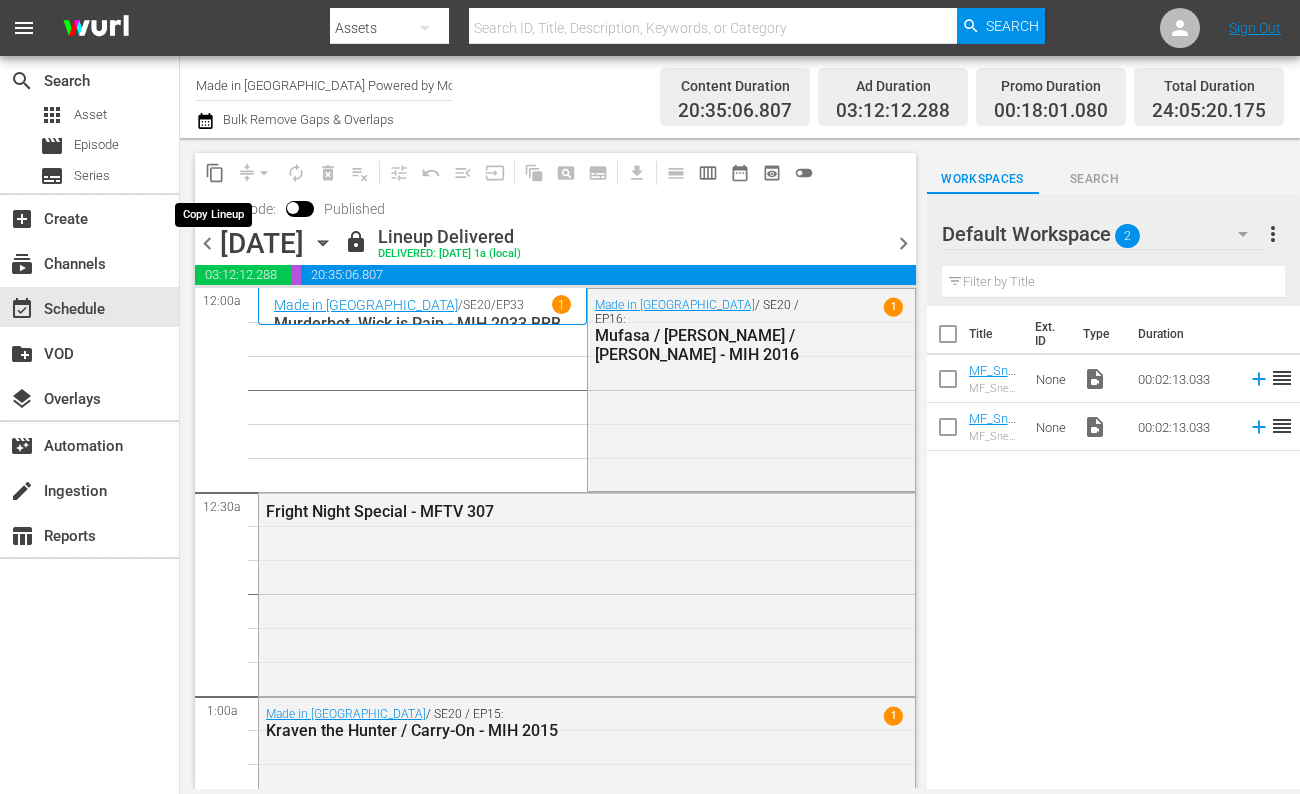 click on "content_copy" at bounding box center [215, 173] 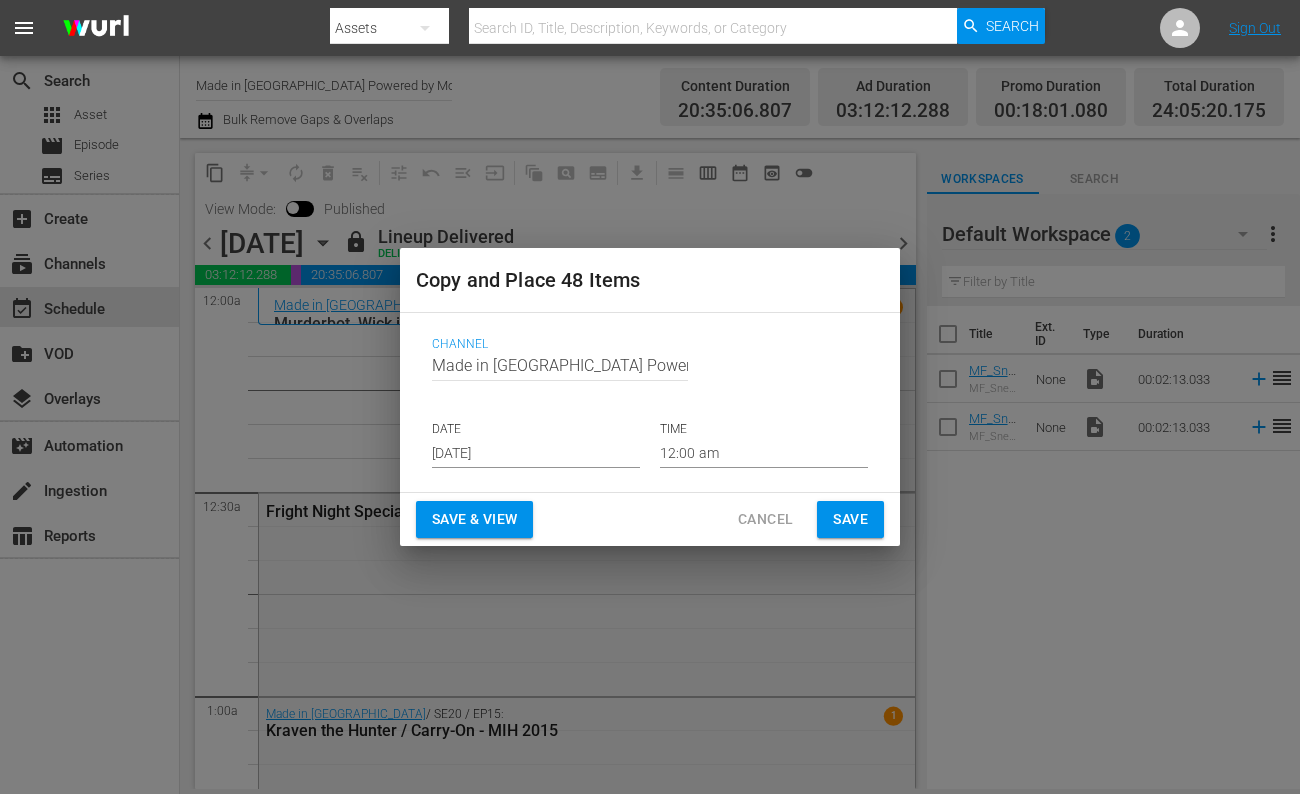 click on "[DATE]" at bounding box center (536, 453) 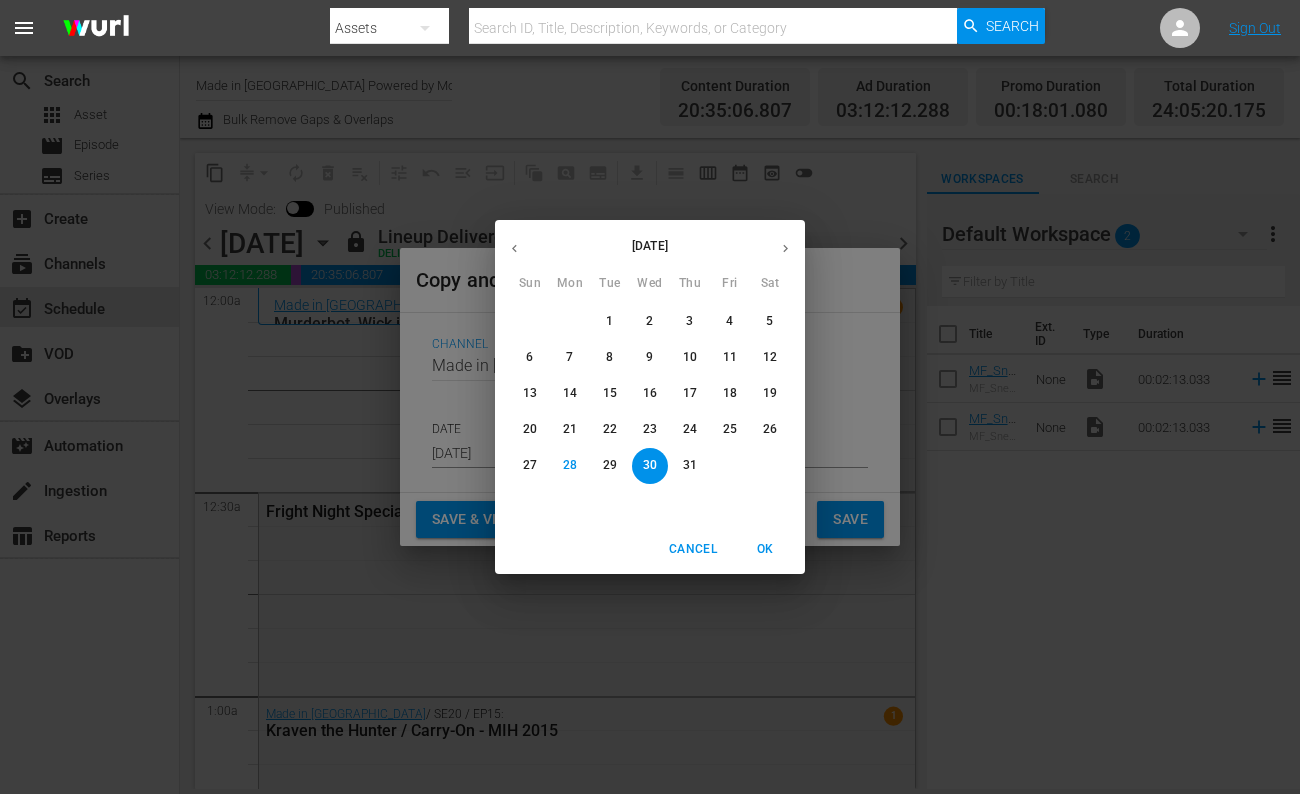 click 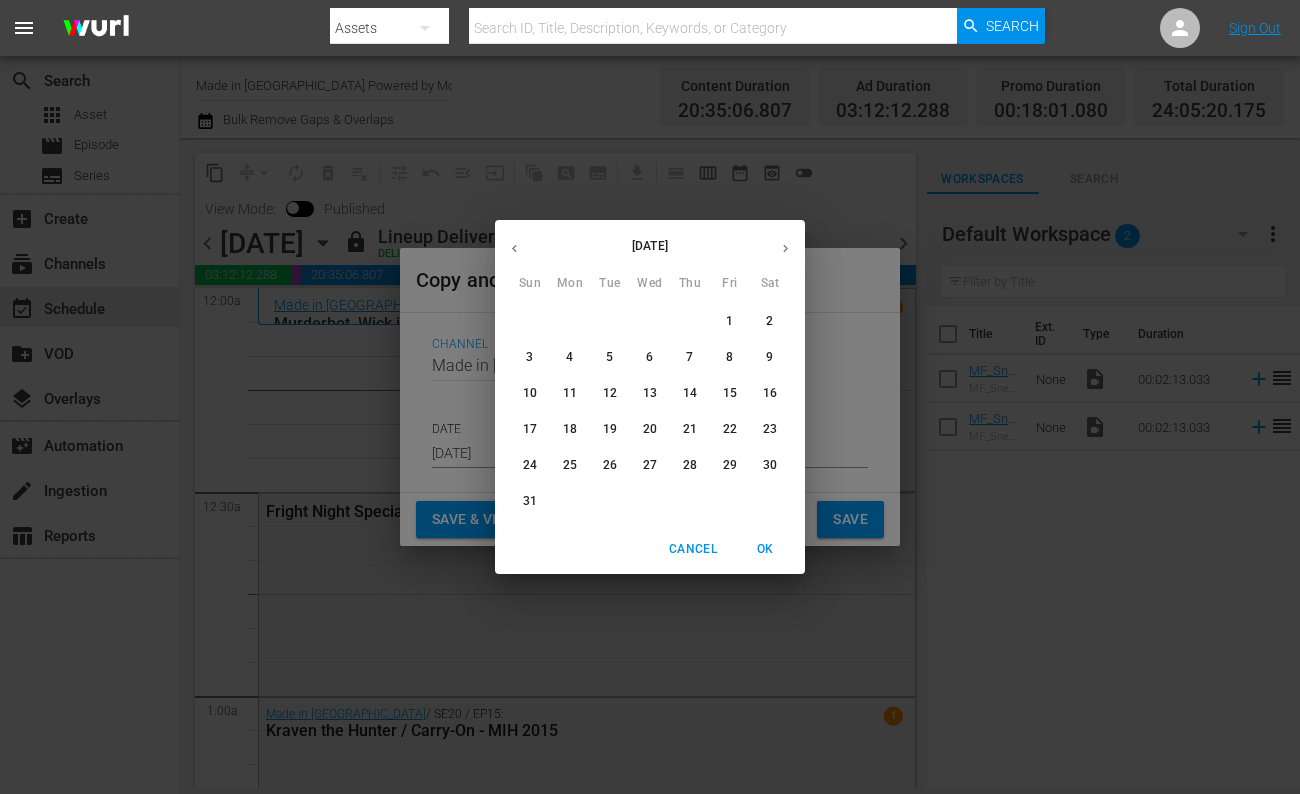 click on "1" at bounding box center (730, 321) 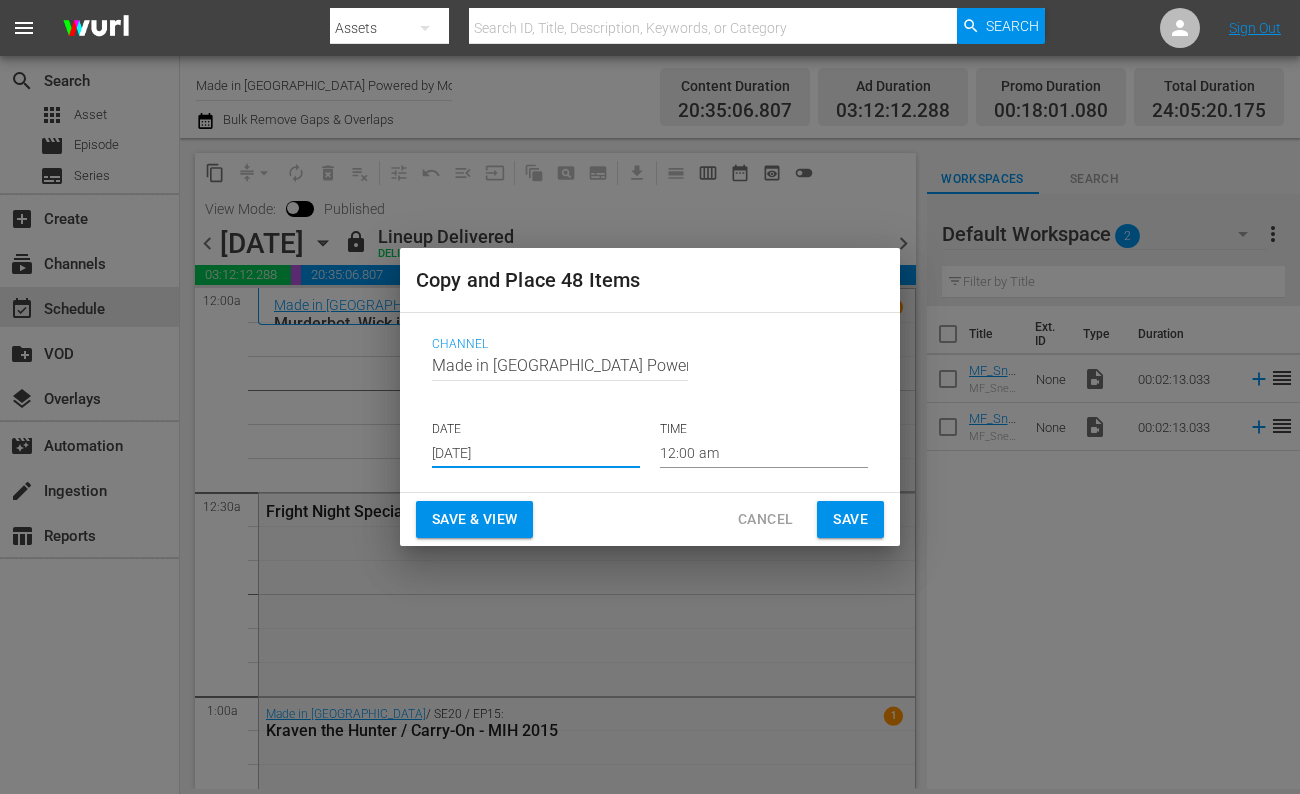 click on "Save" at bounding box center [850, 519] 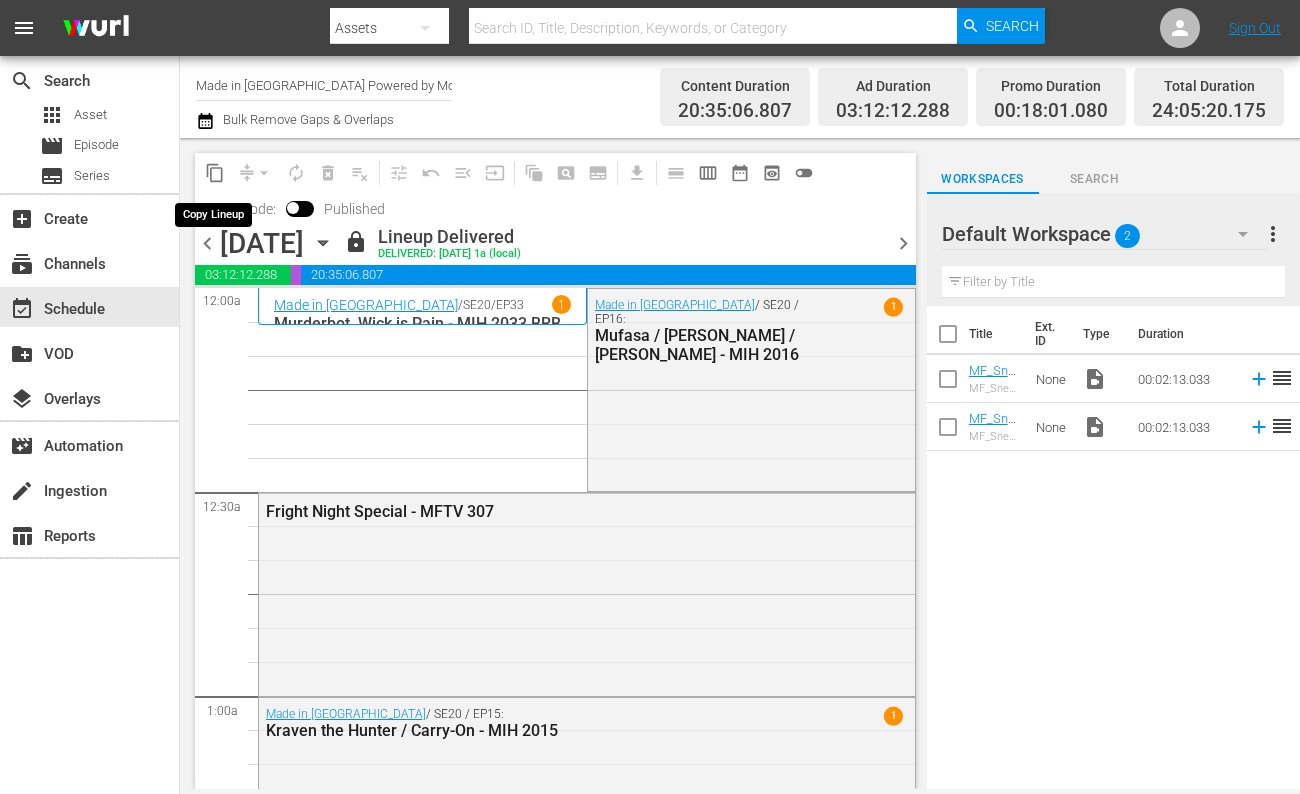 click on "content_copy" at bounding box center (215, 173) 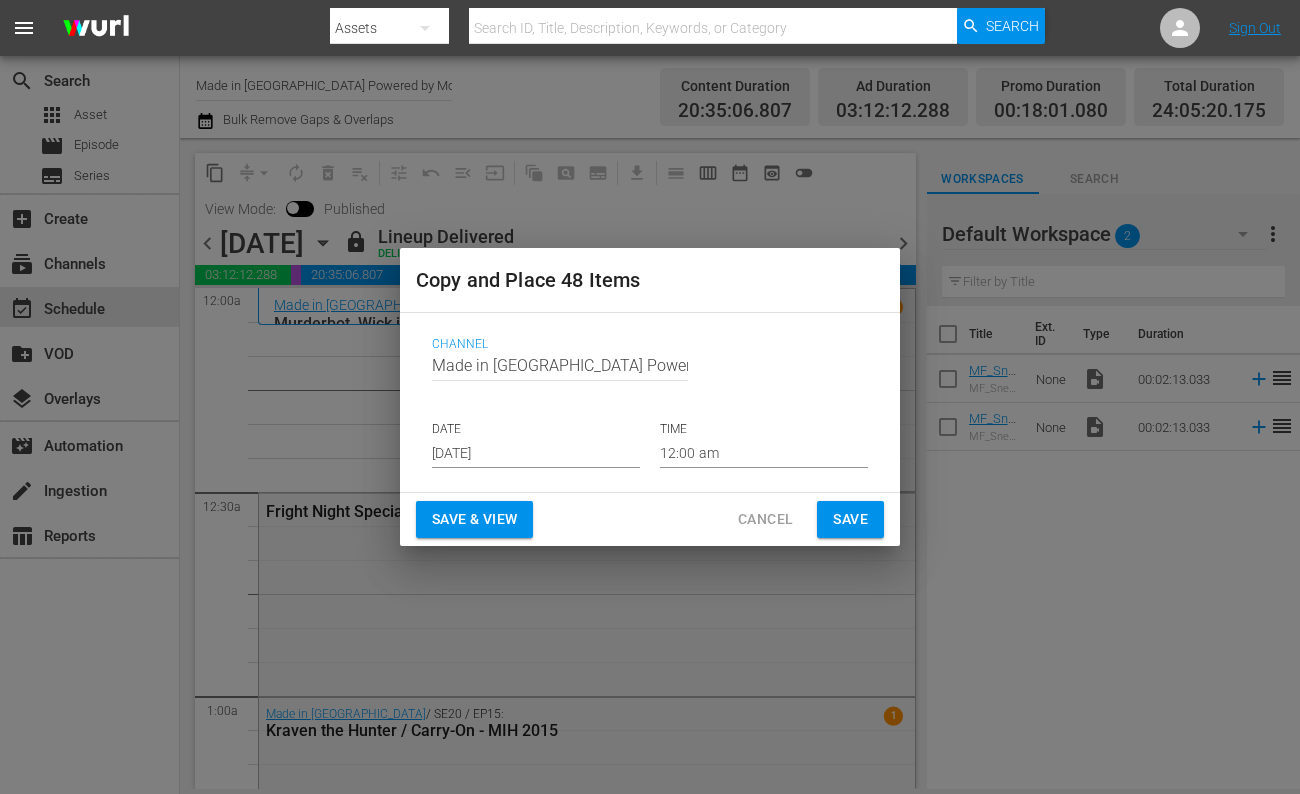 click on "[DATE]" at bounding box center [536, 453] 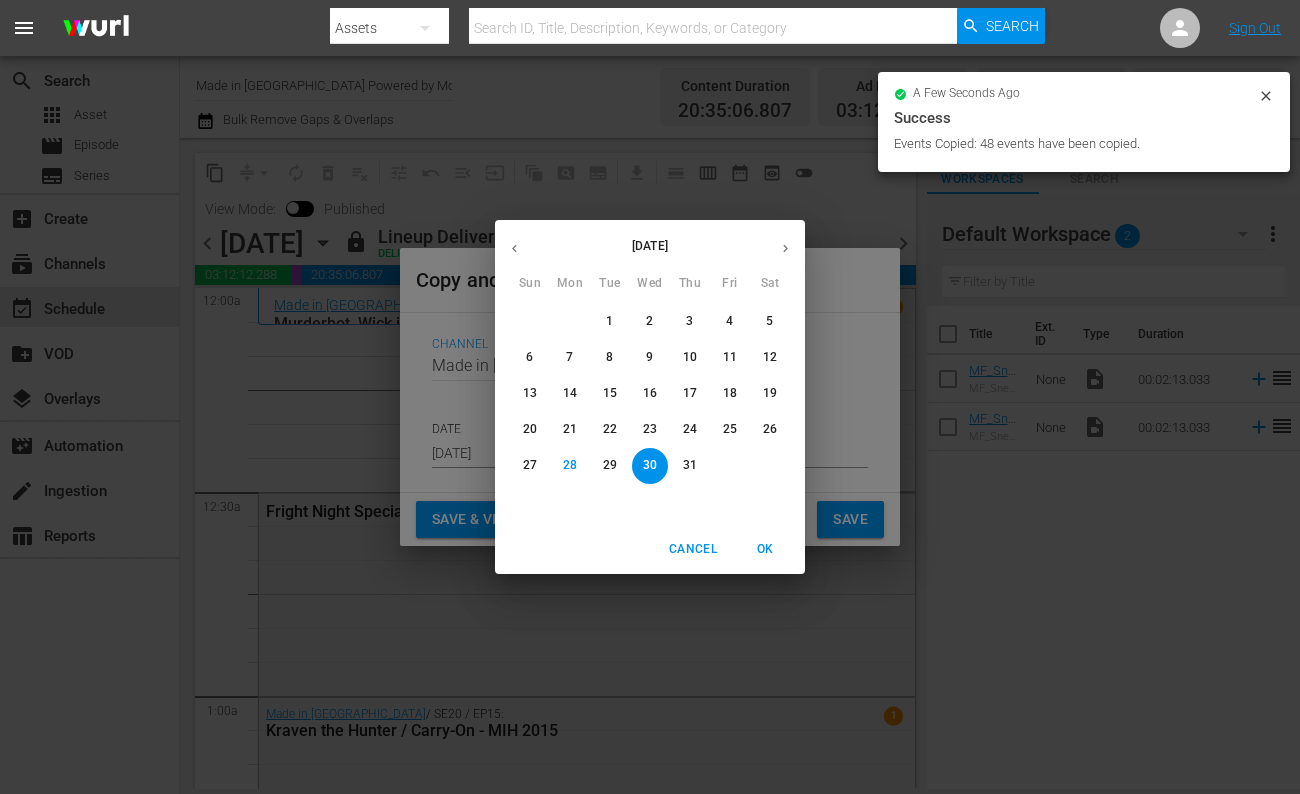 click 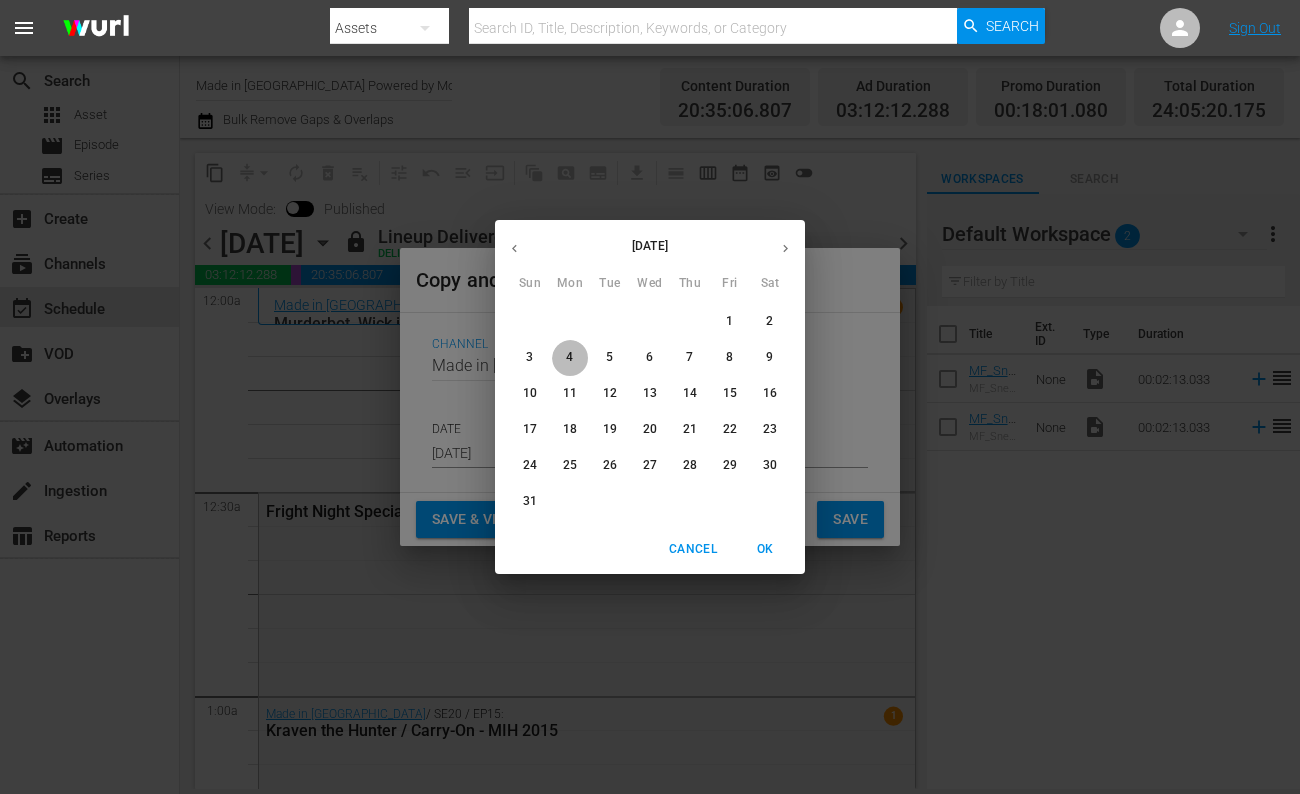 click on "4" at bounding box center [570, 357] 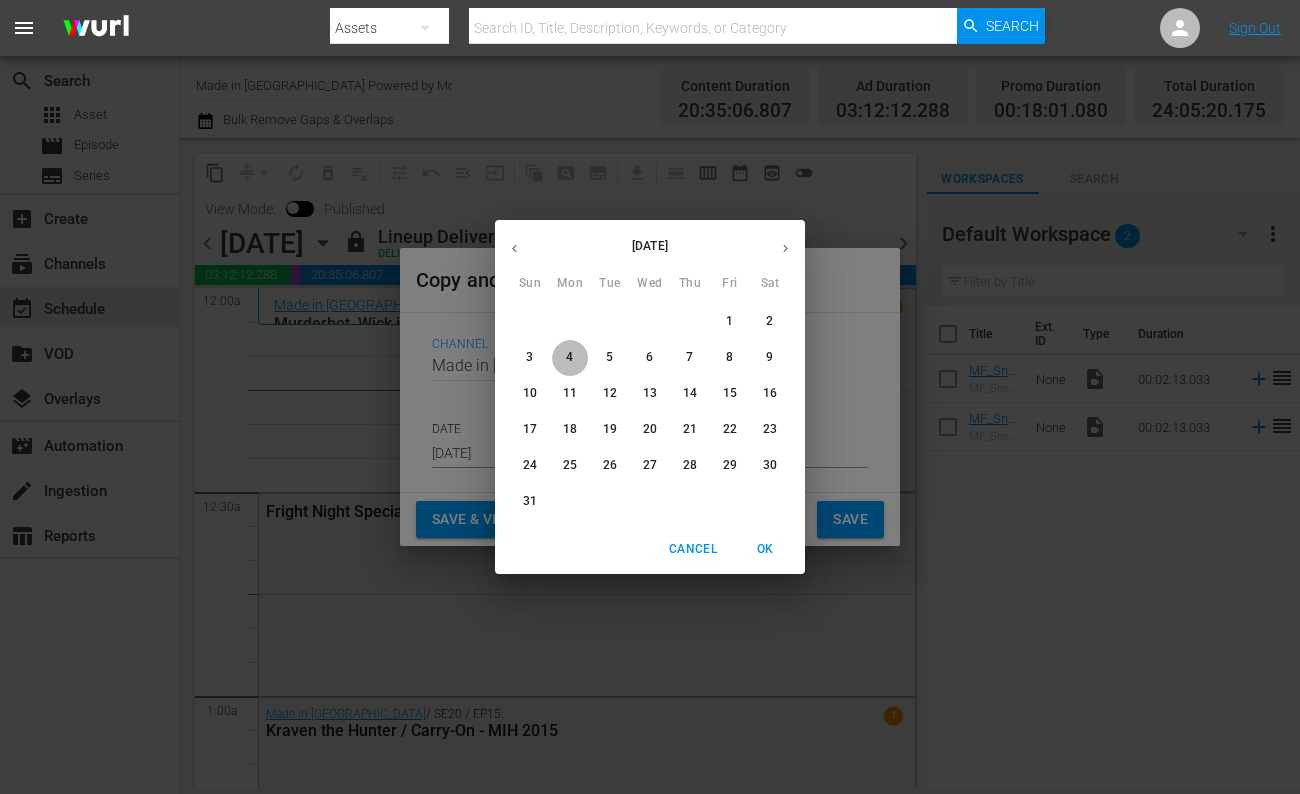 type on "[DATE]" 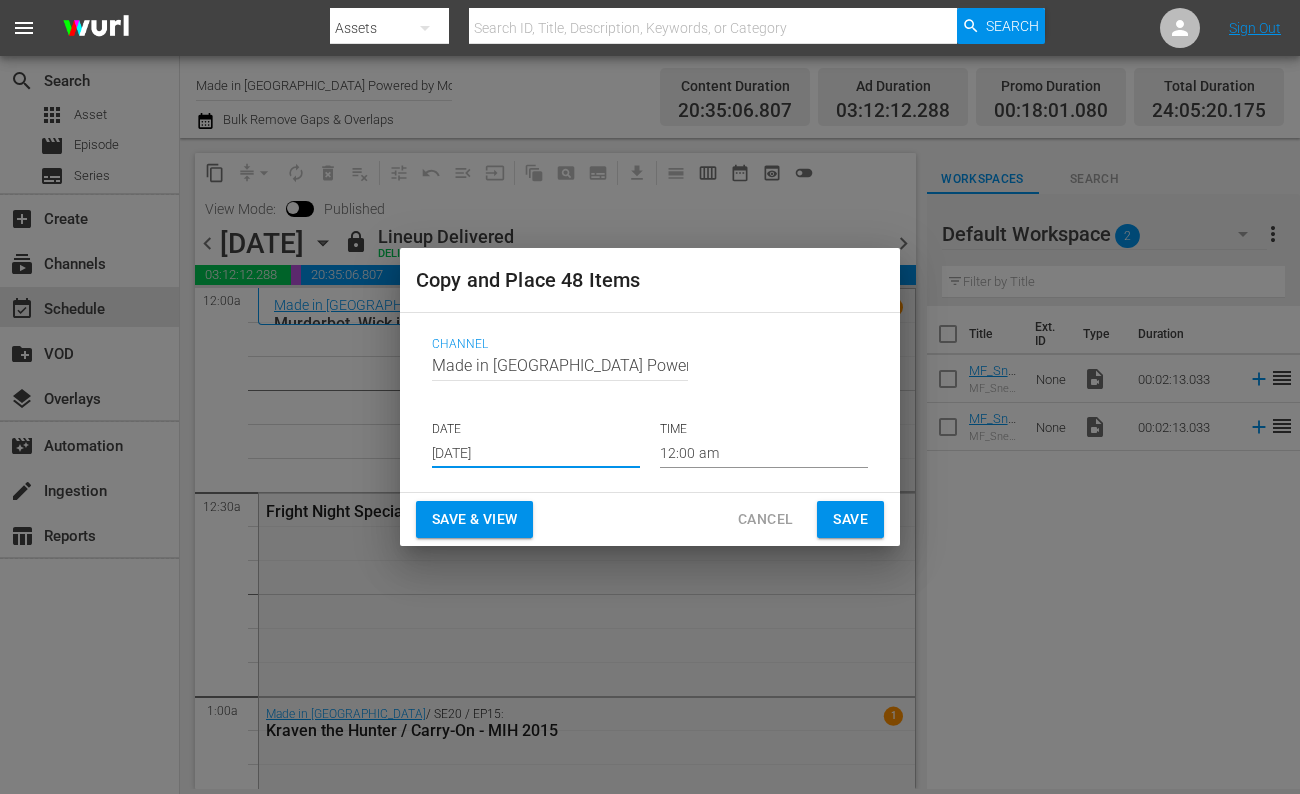 click on "Save" at bounding box center [850, 519] 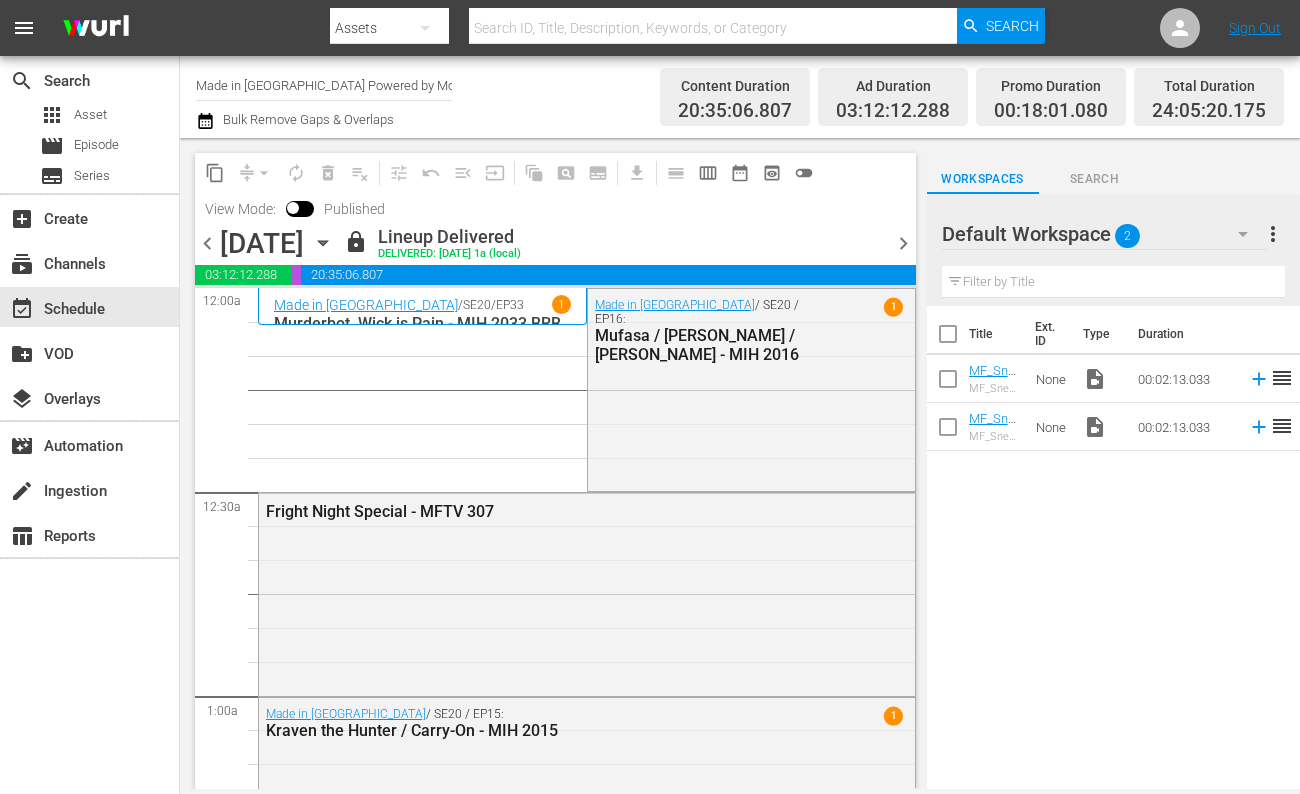 click on "chevron_left" at bounding box center [207, 243] 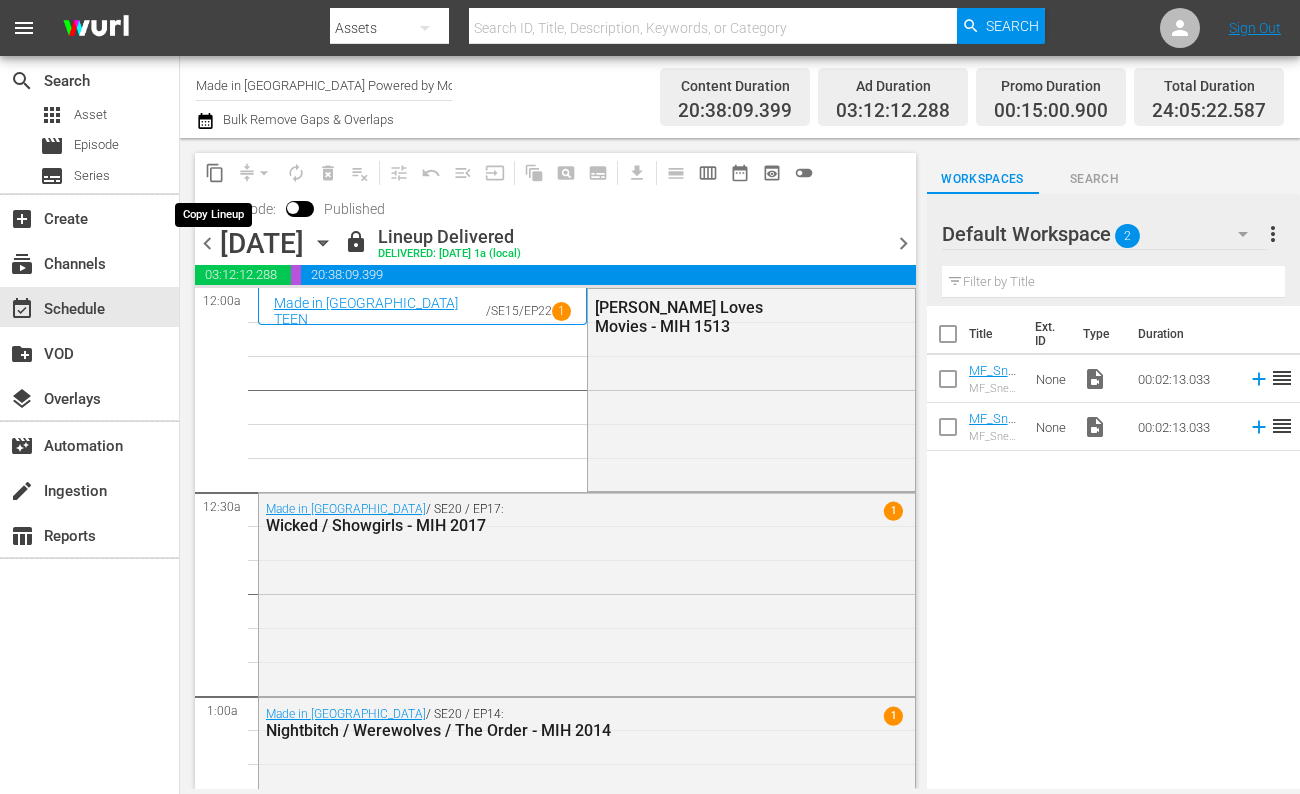 click on "content_copy" at bounding box center [215, 173] 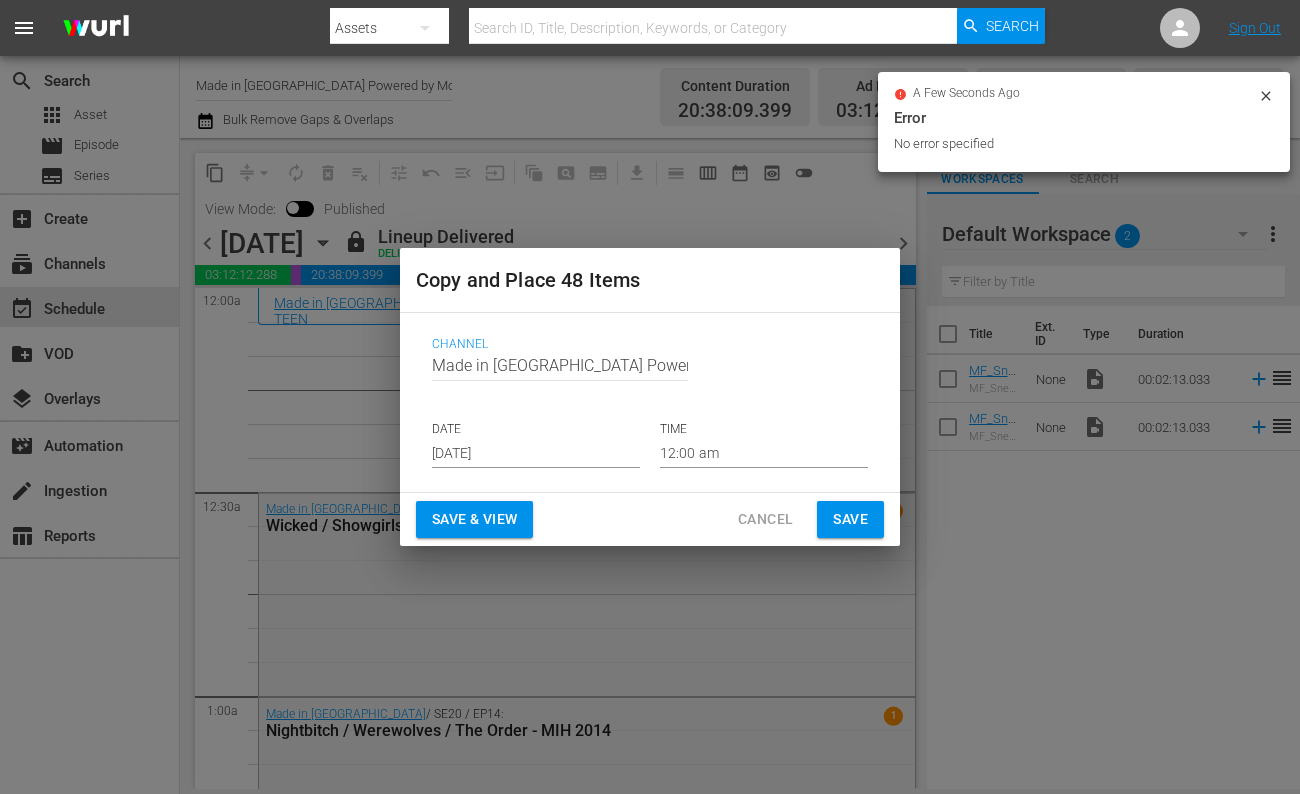 click on "[DATE]" at bounding box center [536, 453] 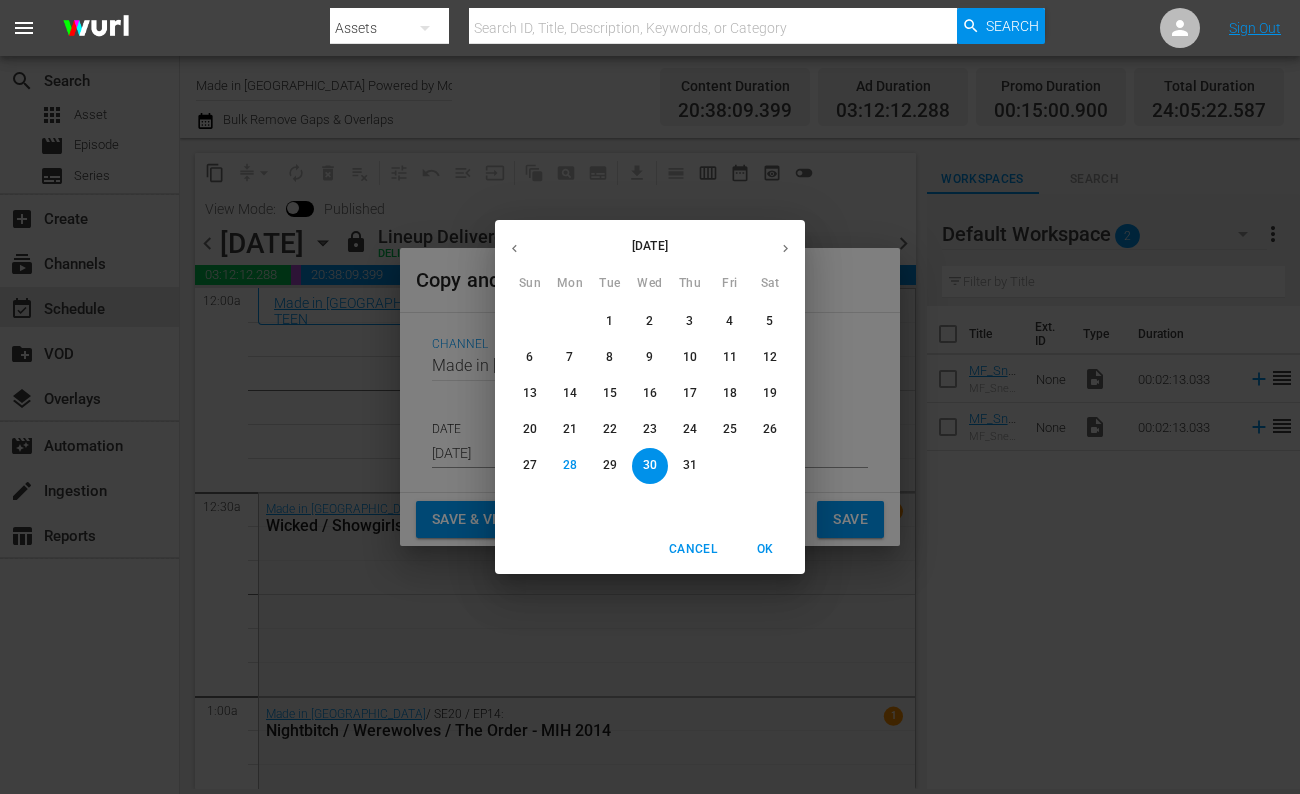 click on "31" at bounding box center [690, 465] 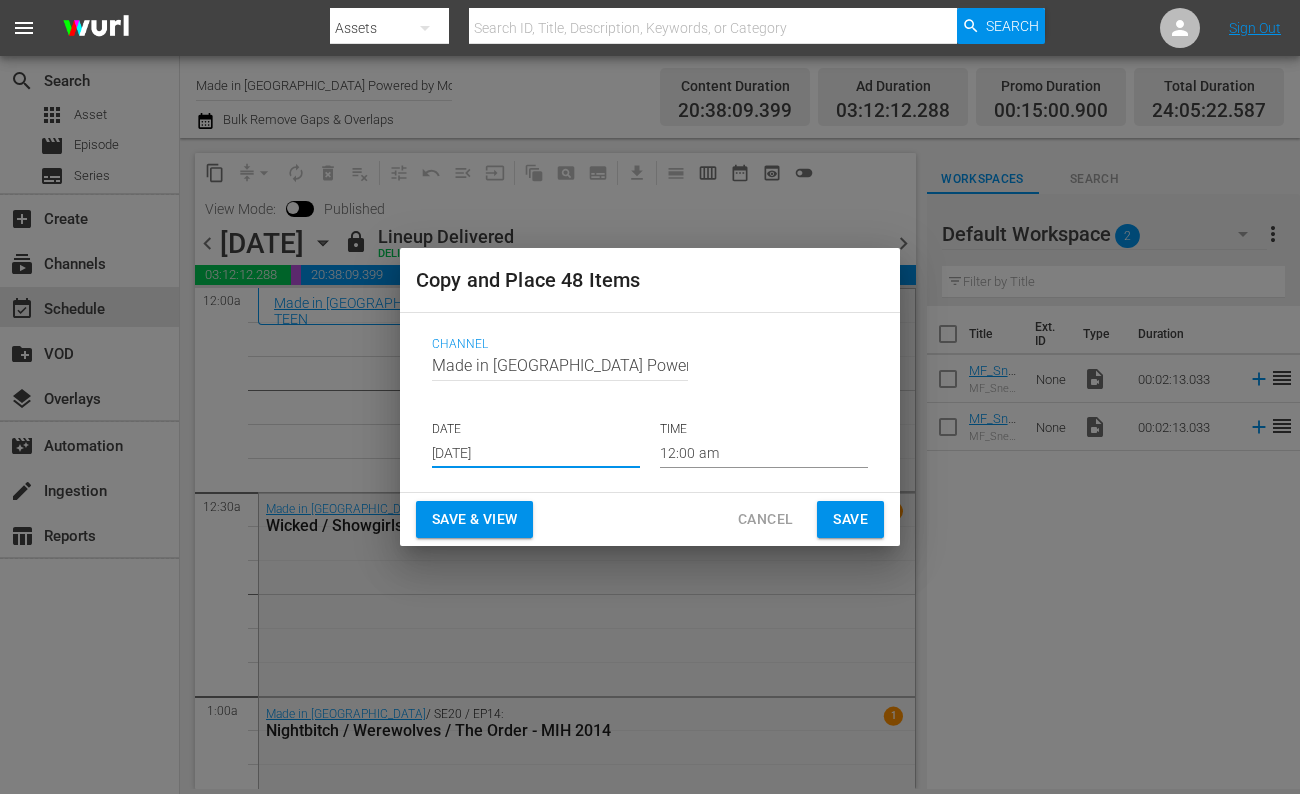 click on "Save" at bounding box center [850, 519] 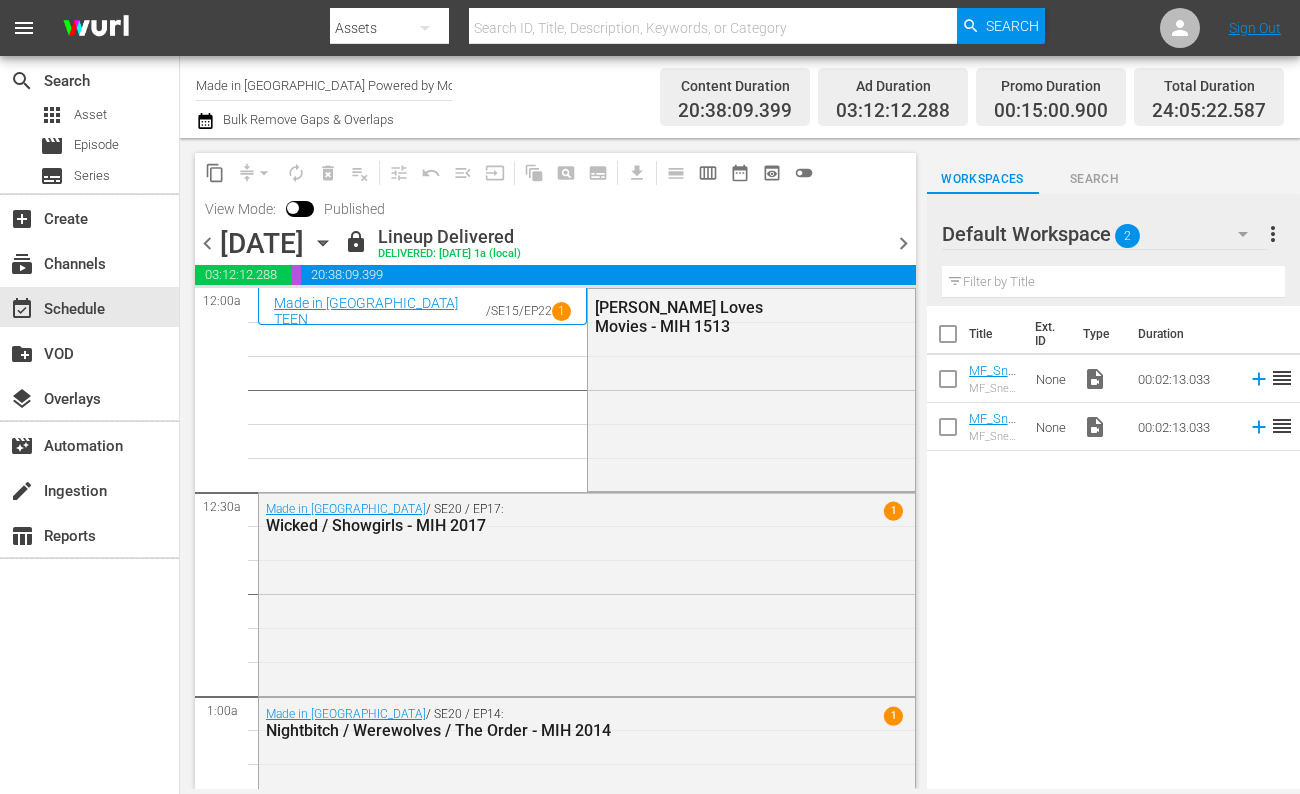 click on "content_copy compress arrow_drop_down autorenew_outlined delete_forever_outlined playlist_remove_outlined tune_outlined undo_outined menu_open input auto_awesome_motion_outlined pageview_outlined subtitles_outlined get_app calendar_view_day_outlined calendar_view_week_outlined date_range_outlined preview_outlined toggle_off View Mode: Published chevron_left [DATE] [DATE] lock Lineup Delivered DELIVERED: [DATE] 1a (local) chevron_right 03:12:12.288 00:15:00.900 20:38:09.399 00:00:00.000 Select Event Dramatic Documentaries [PERSON_NAME] Loves Movies Select Event Wicked / Showgirls Select Event Nightbitch / Werewolves / The Order Select Event Behind the Screen with “Free Guy” Select Event Mufasa / Nickel Boys / [PERSON_NAME] Select Event MFTV_307_CC_Streaming Select Event Kraven the Hunter / Carry-On Select Event Celebration of Animation Select Event Ash, Visionaries, Dope Thief Select Event Duplicity, A Working Man Select Event Family Movie Night Special Select Event Select Event Select Event   /" at bounding box center [550, 463] 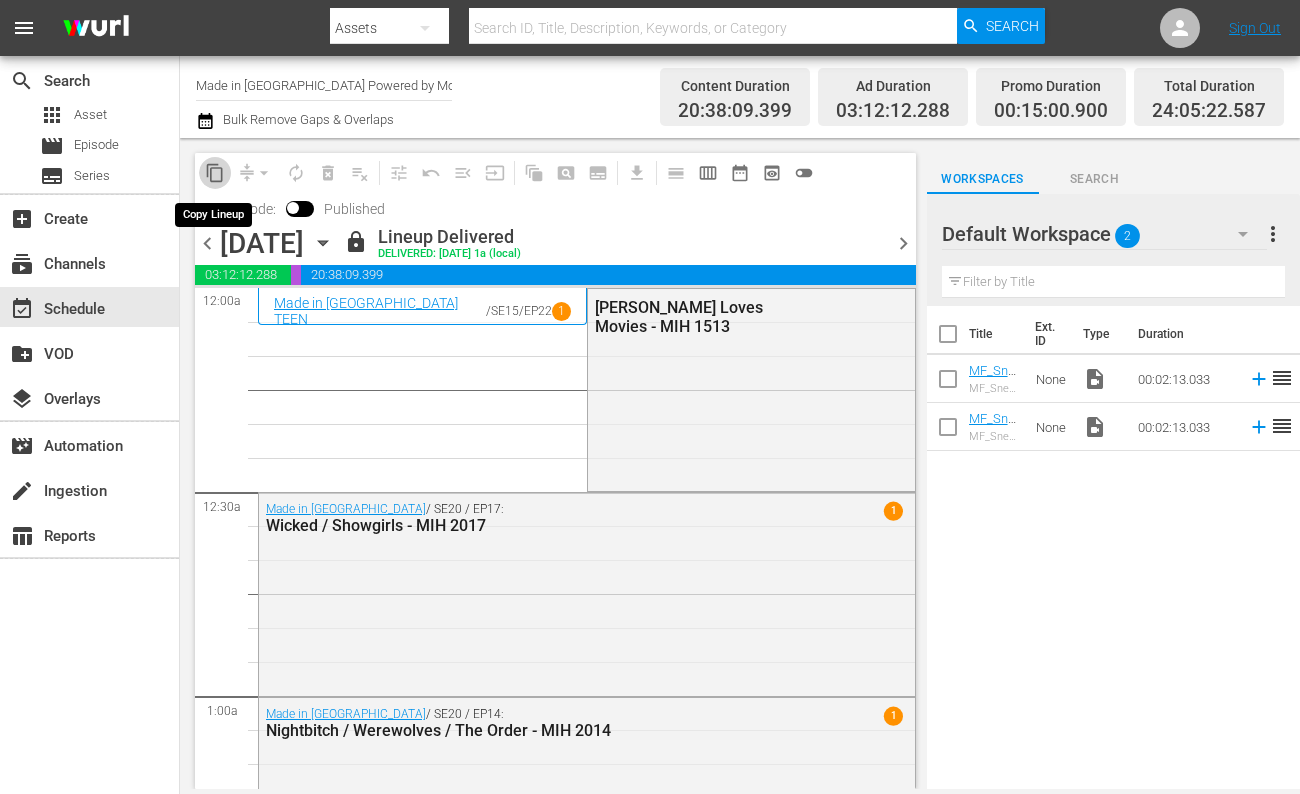 click on "content_copy" at bounding box center [215, 173] 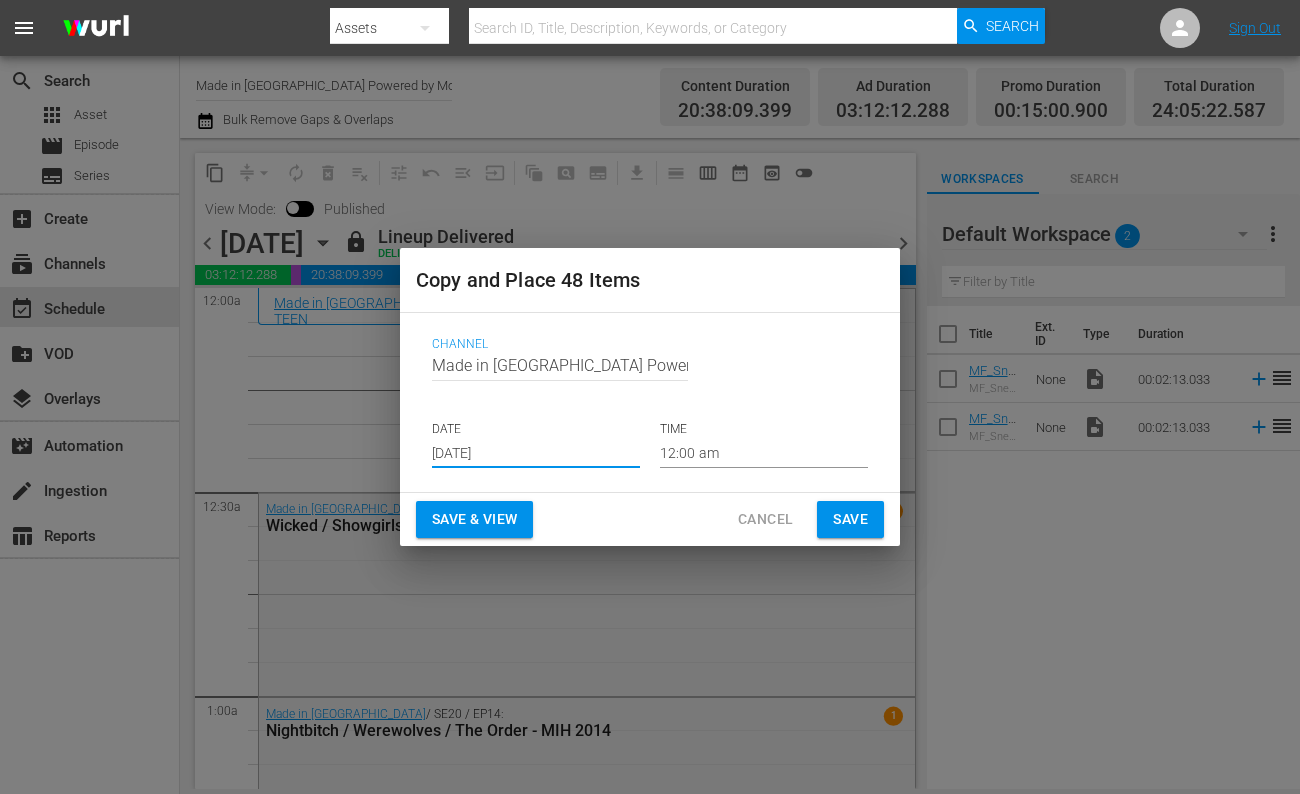 click on "[DATE]" at bounding box center [536, 453] 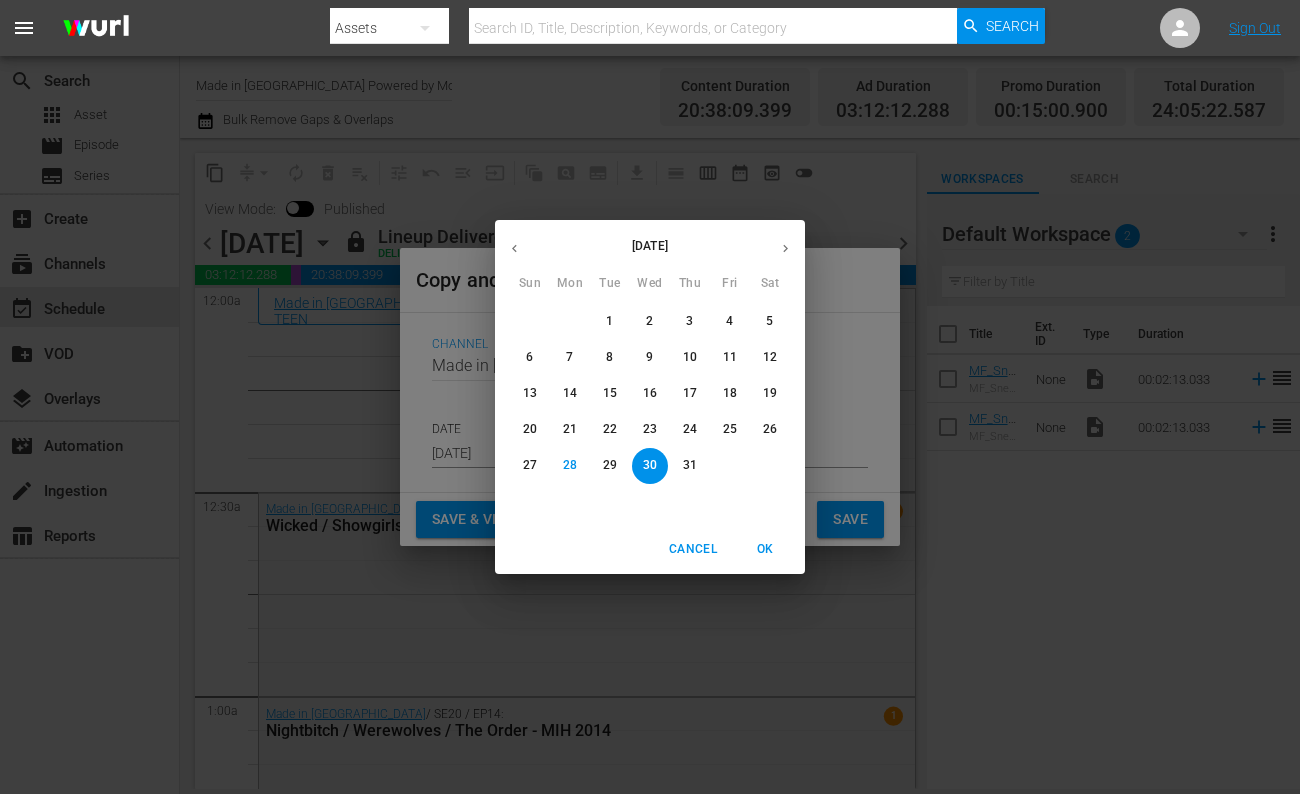 click 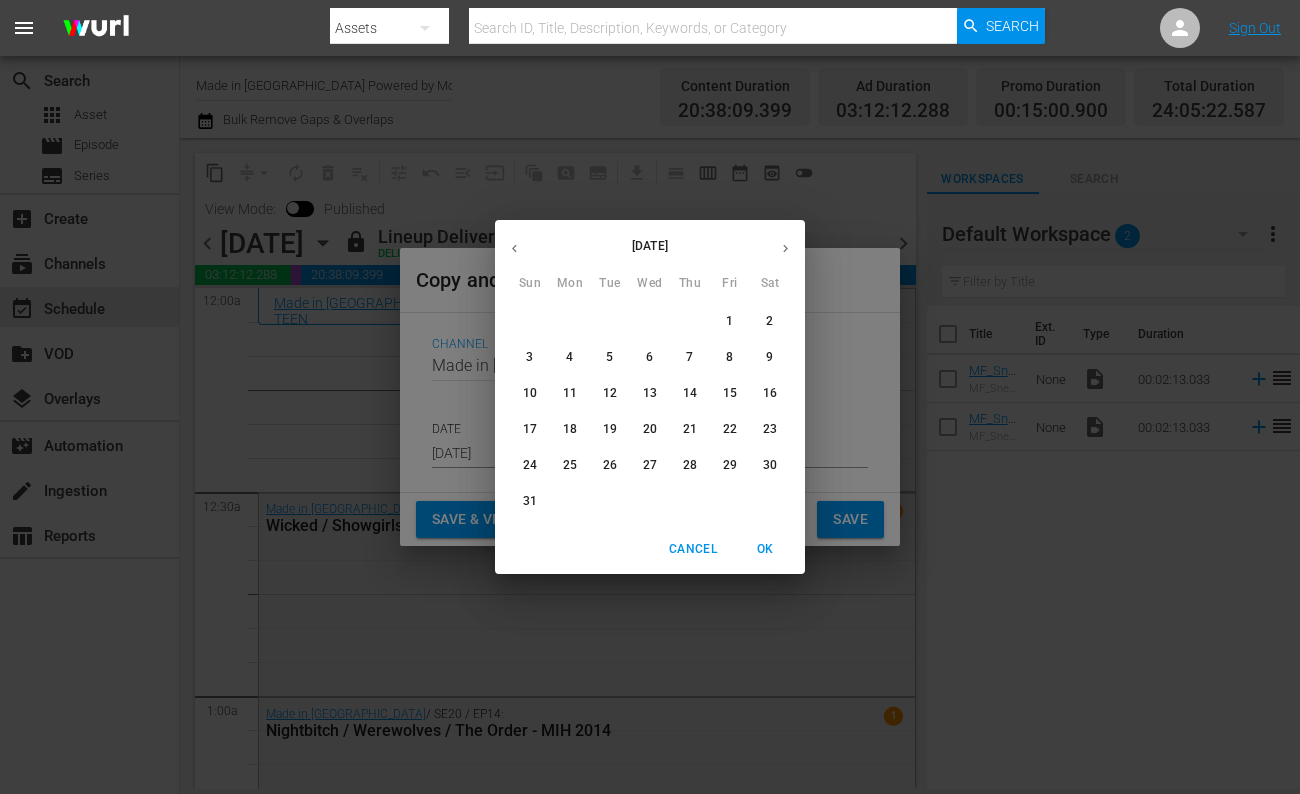 click on "3" at bounding box center (530, 357) 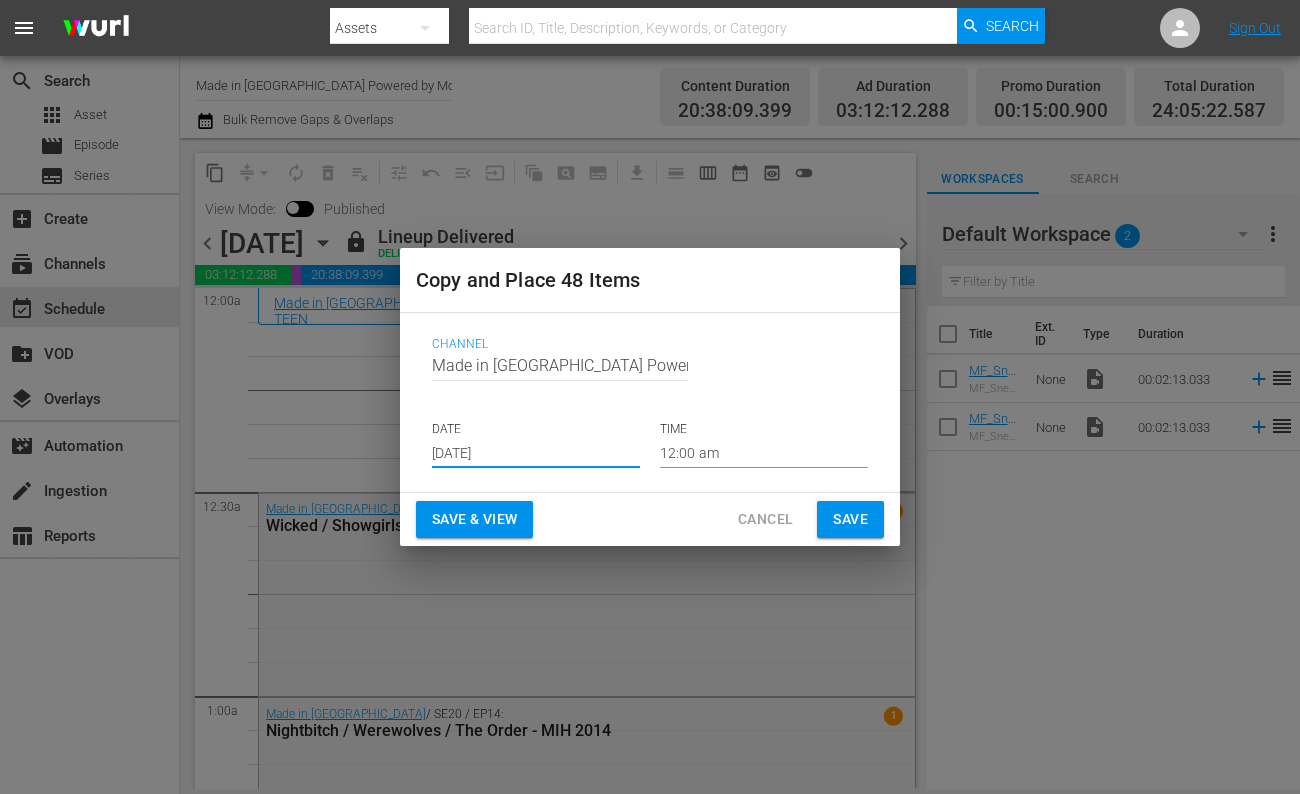 click on "Save" at bounding box center (850, 519) 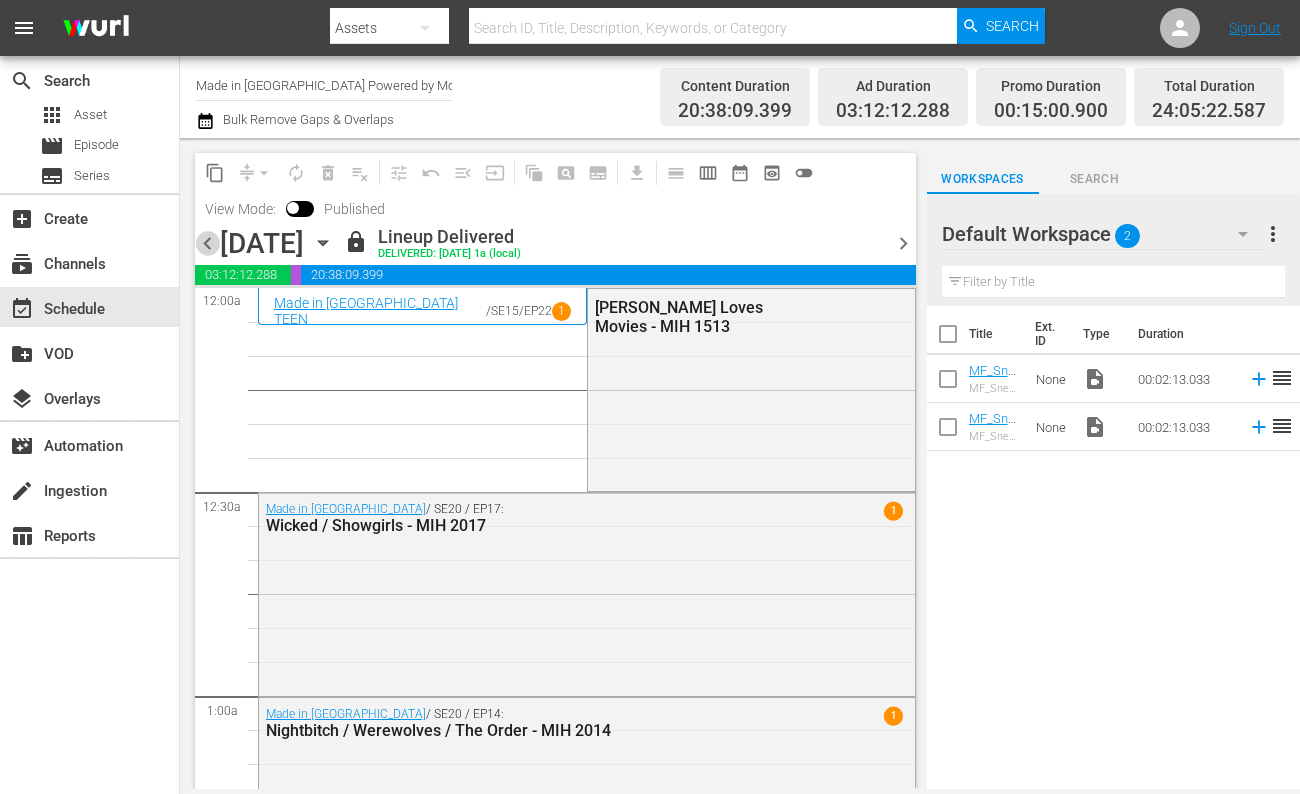 click on "chevron_left" at bounding box center [207, 243] 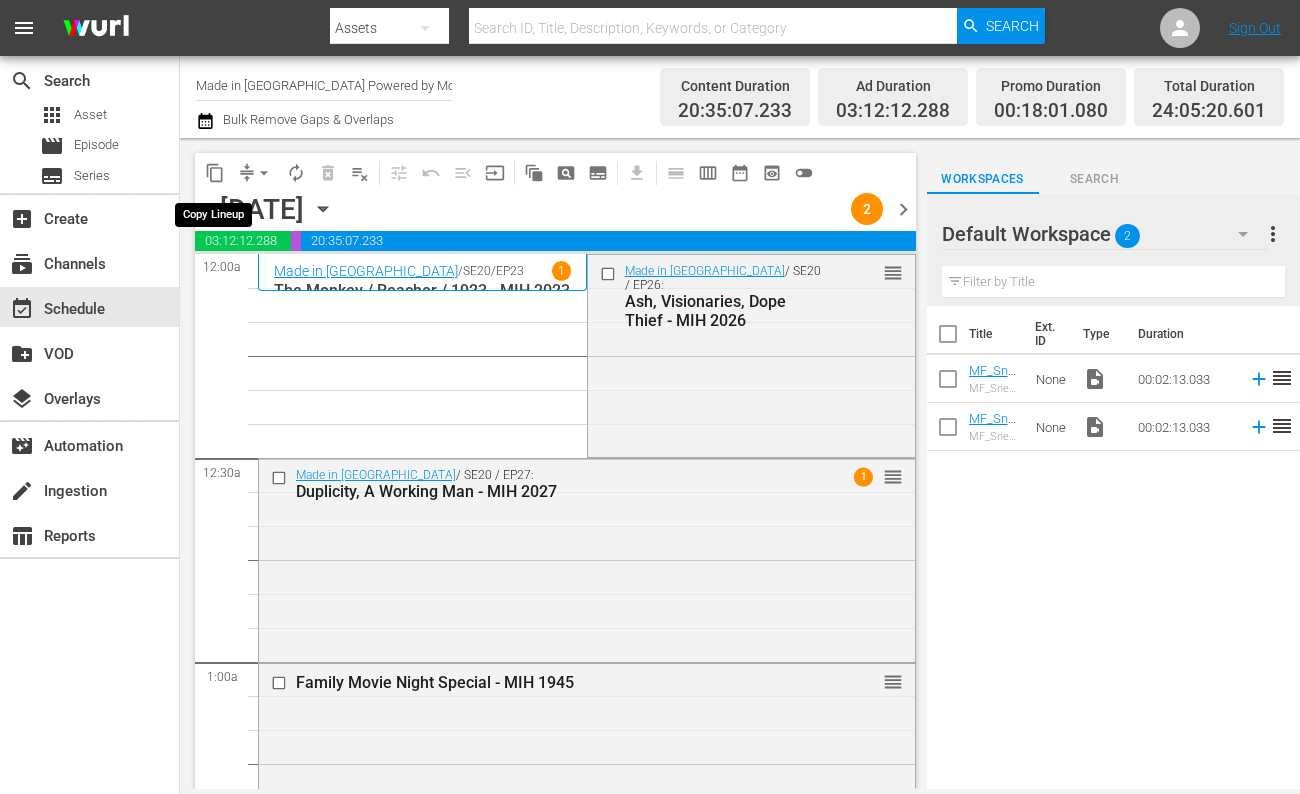 click on "content_copy" at bounding box center [215, 173] 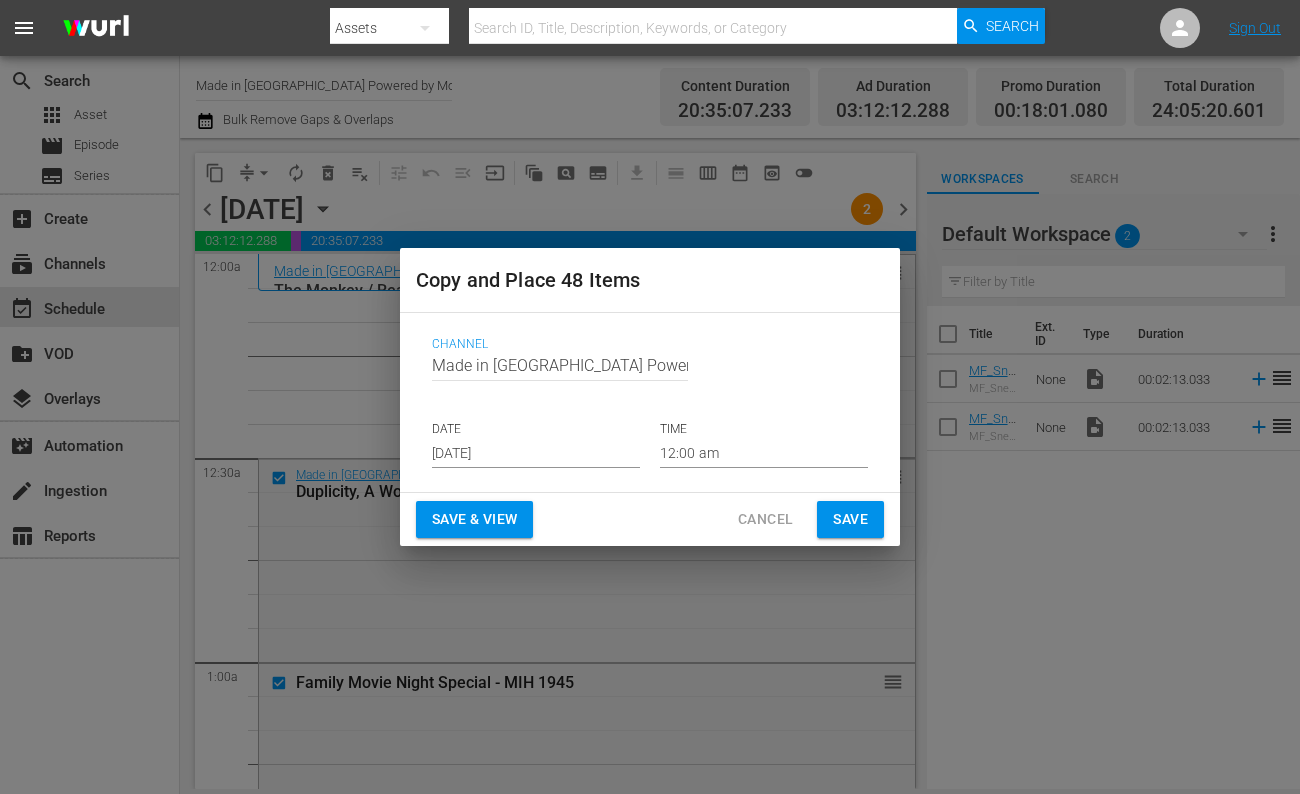 click on "[DATE]" at bounding box center [536, 453] 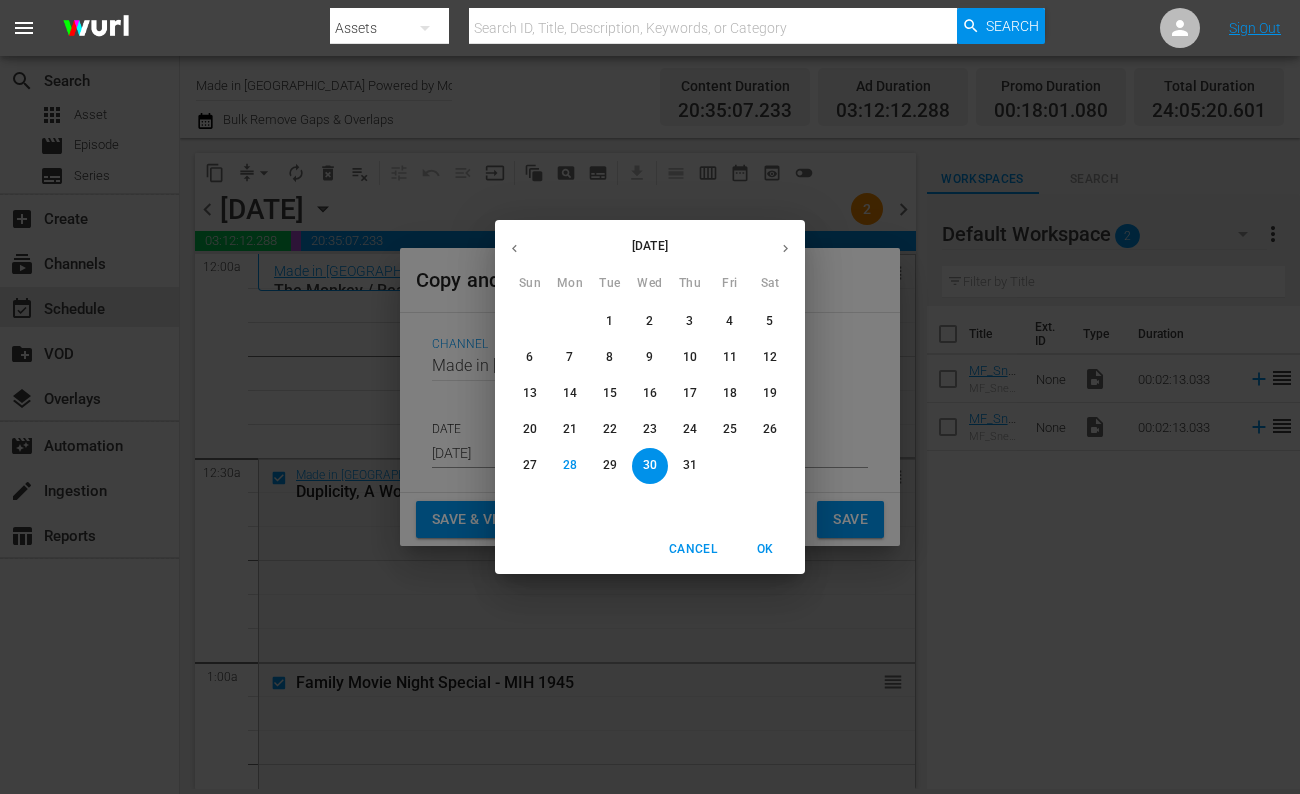 click on "OK" at bounding box center (765, 549) 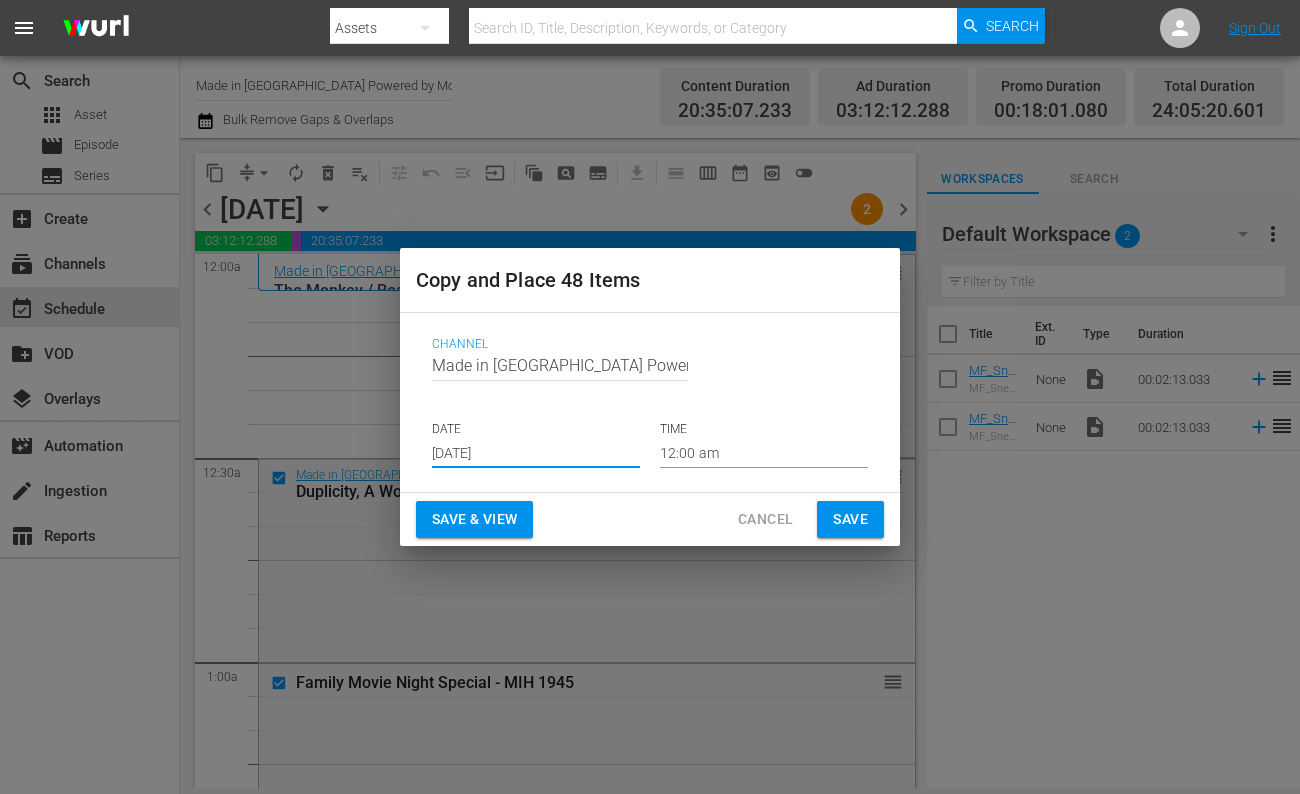 click on "Save" at bounding box center [850, 519] 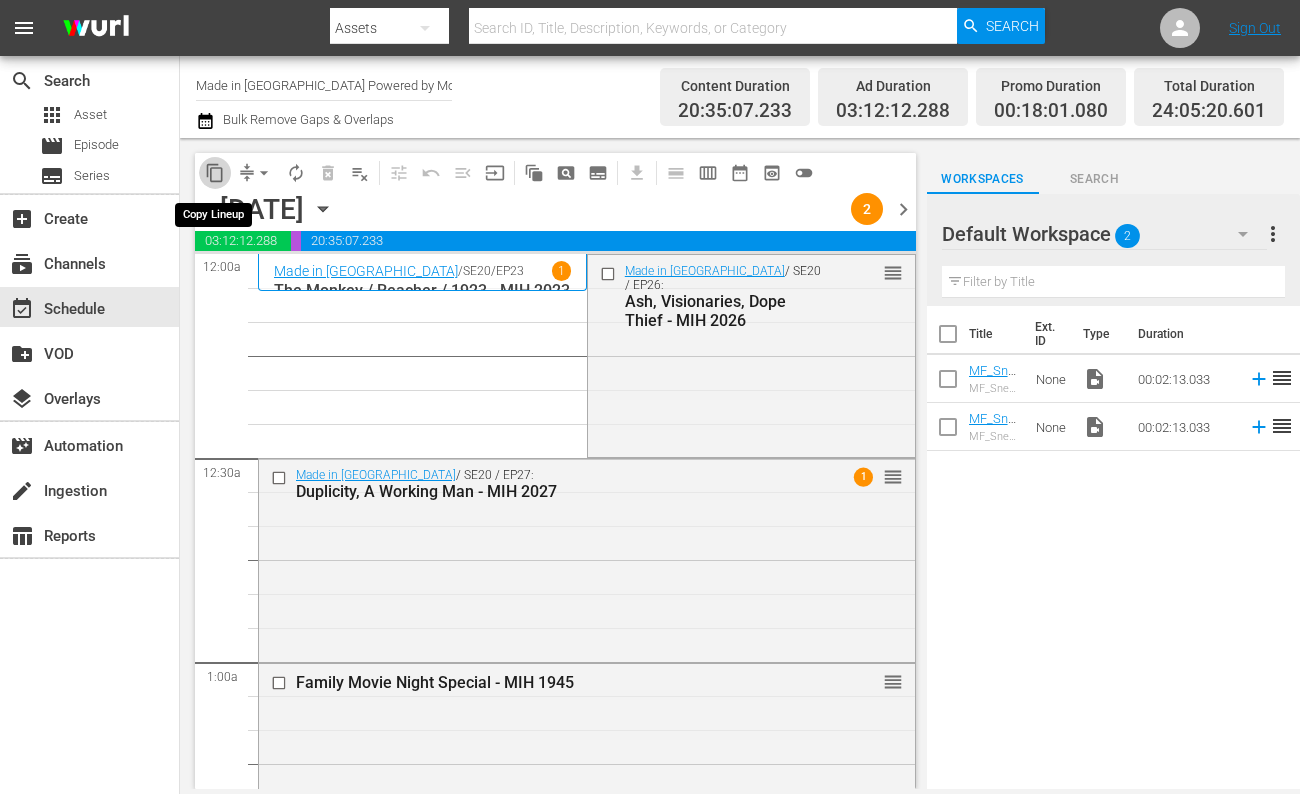 click on "content_copy" at bounding box center (215, 173) 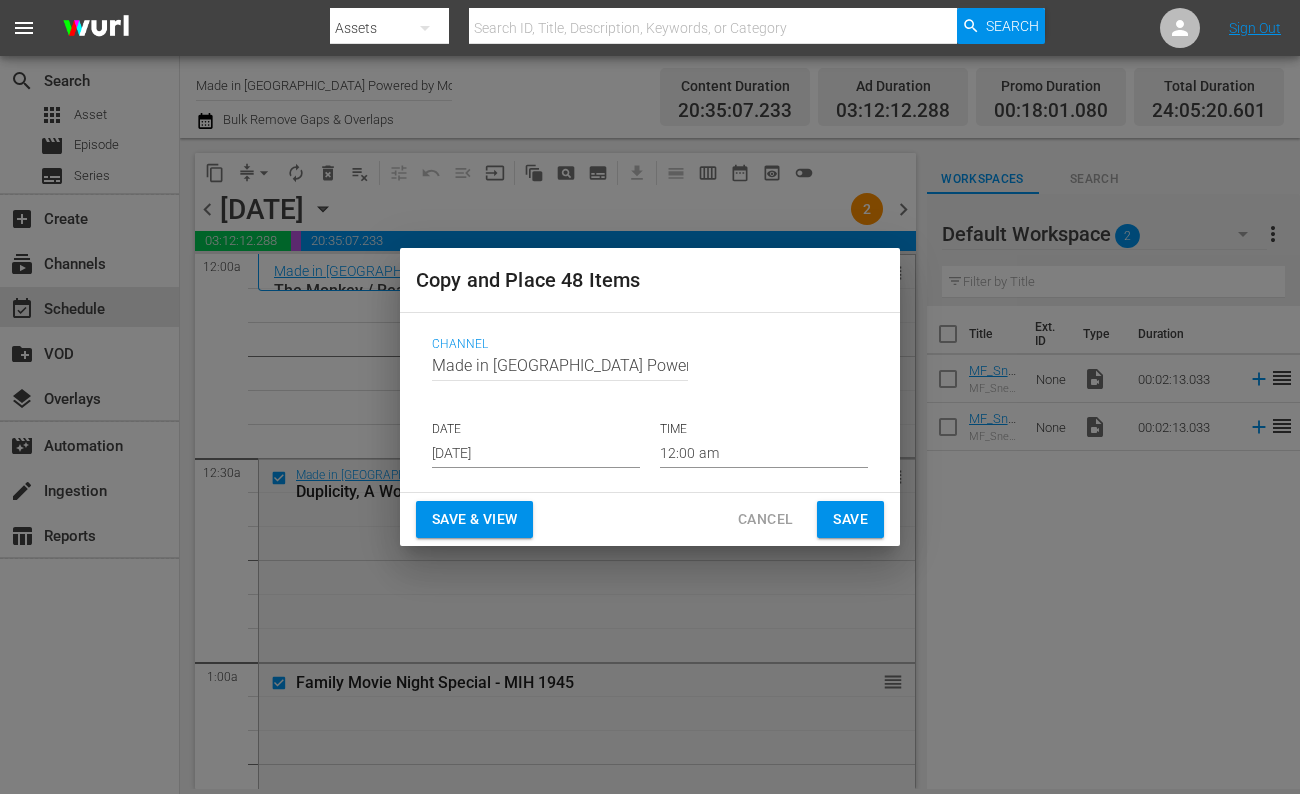 click on "[DATE]" at bounding box center (536, 453) 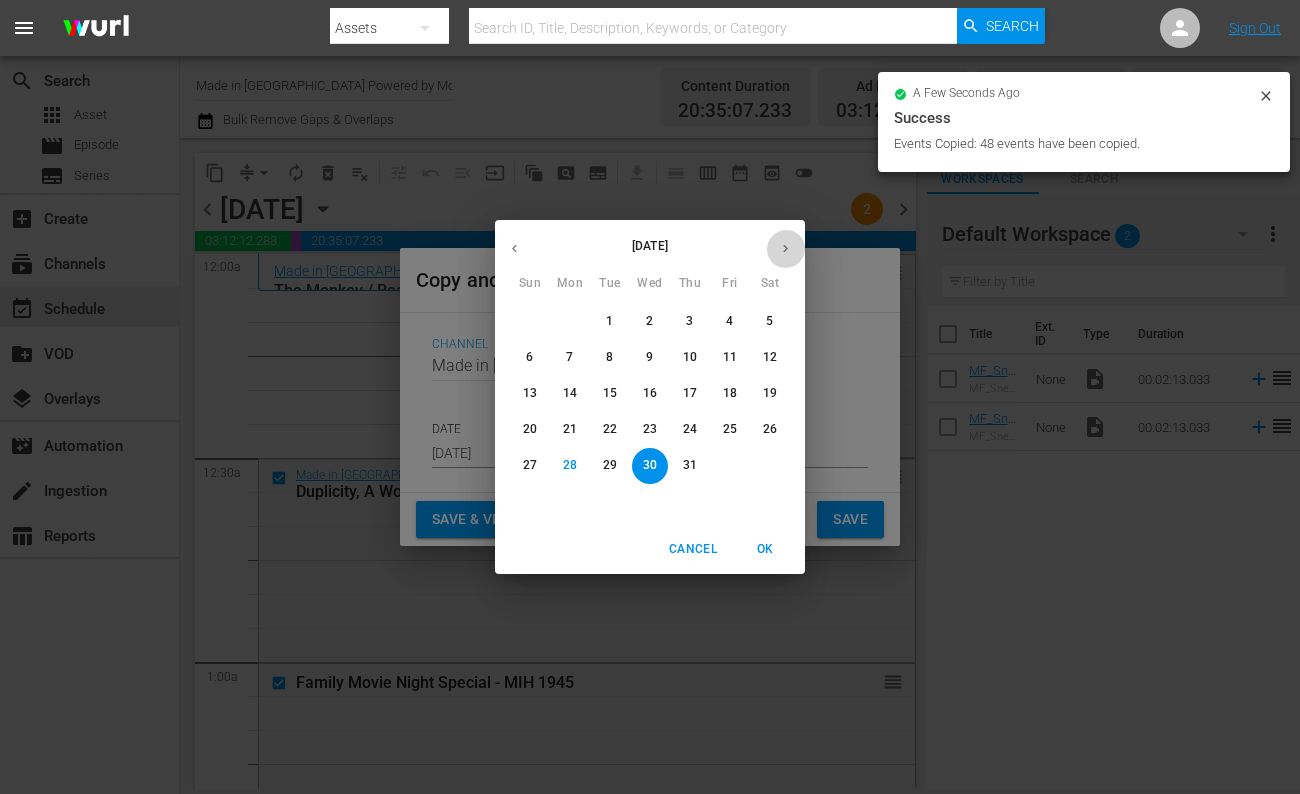 click at bounding box center (785, 248) 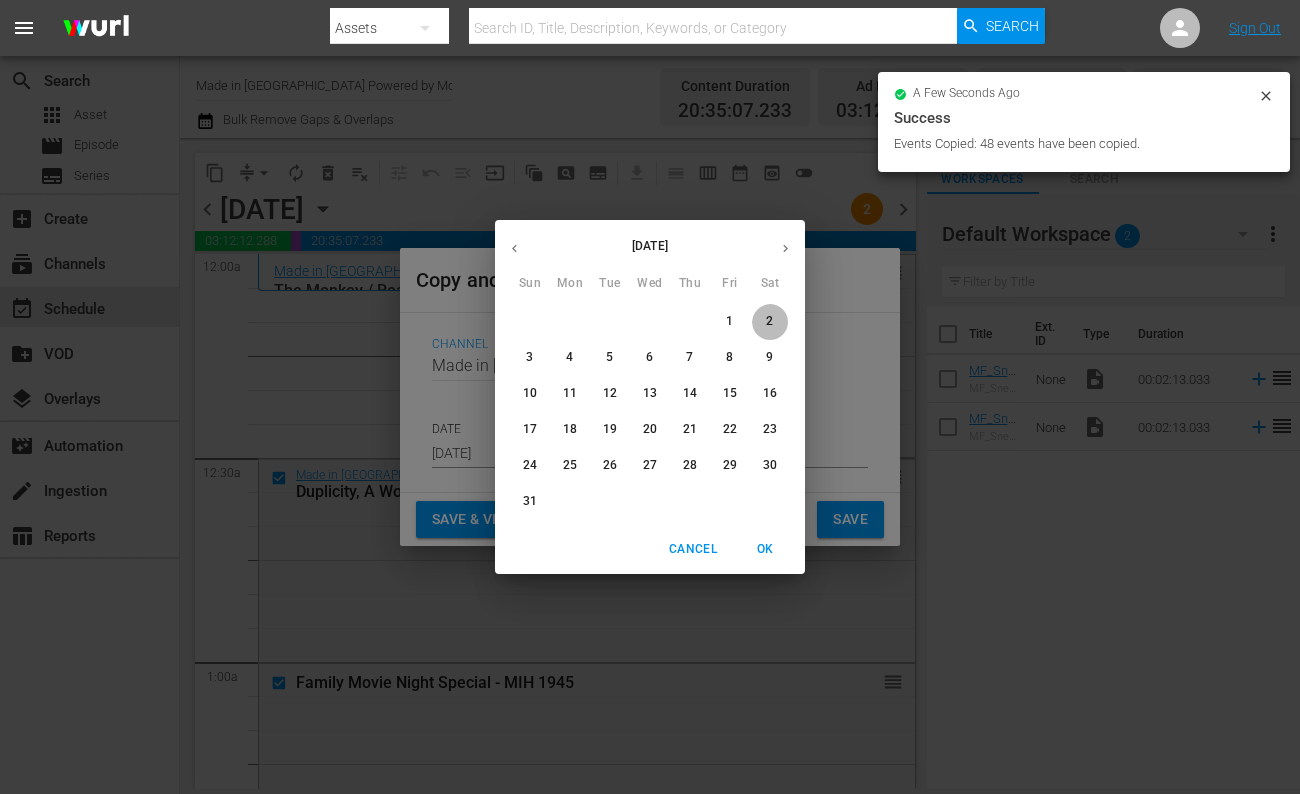 click on "2" at bounding box center (770, 321) 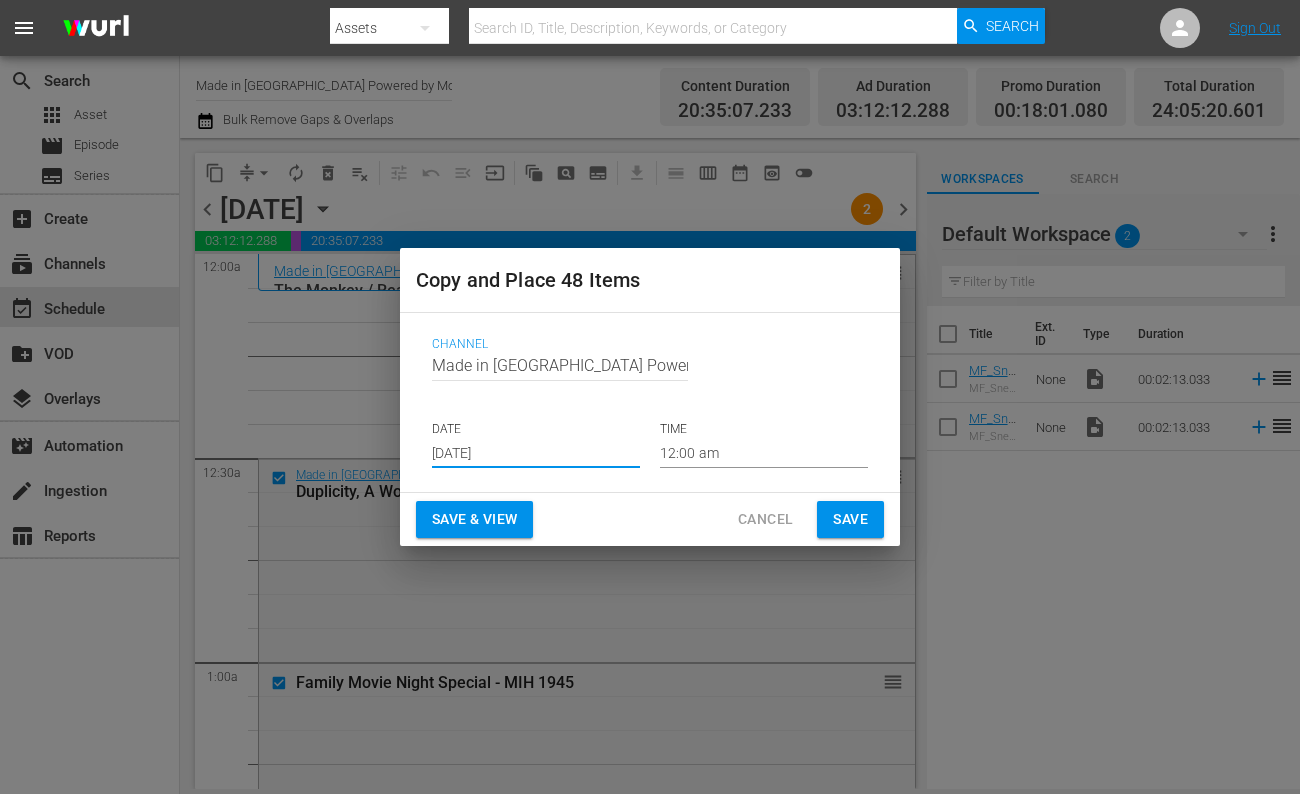 click on "Save" at bounding box center (850, 519) 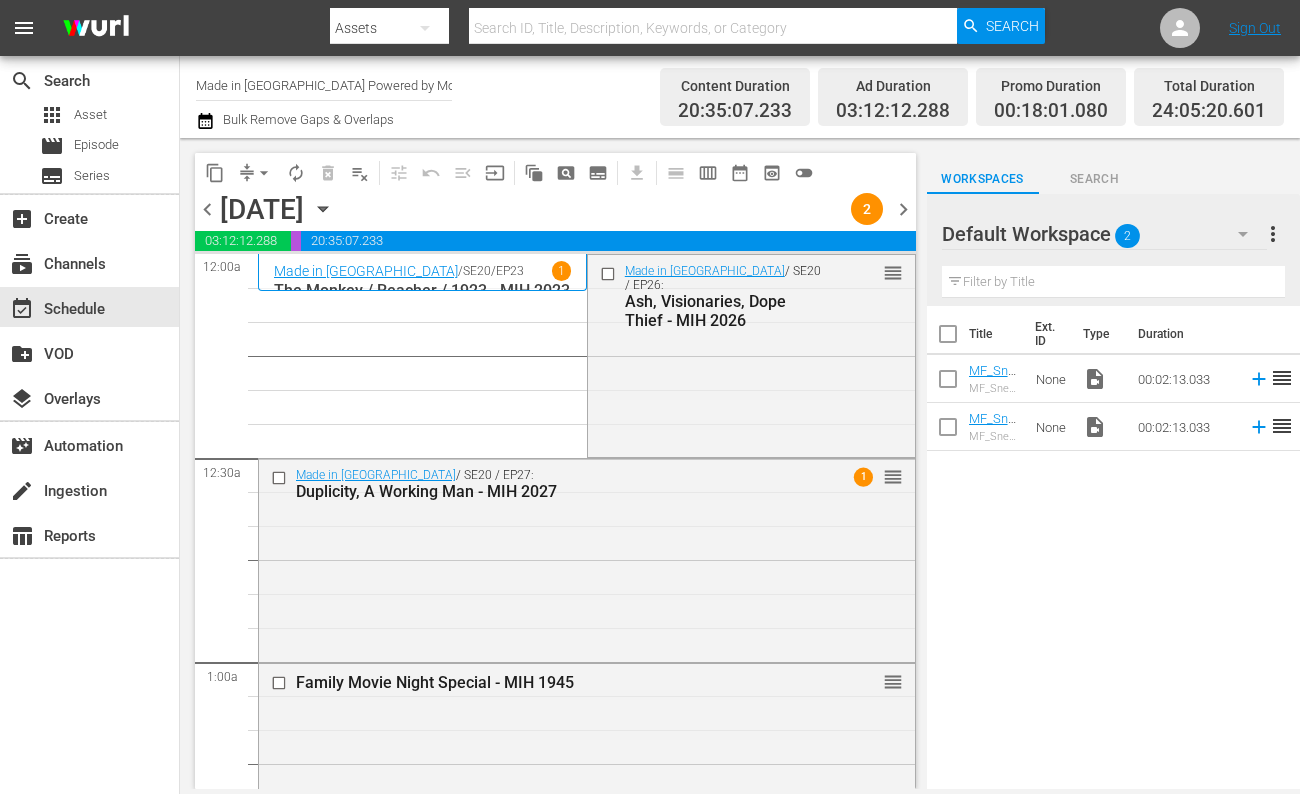 click on "content_copy" at bounding box center [215, 173] 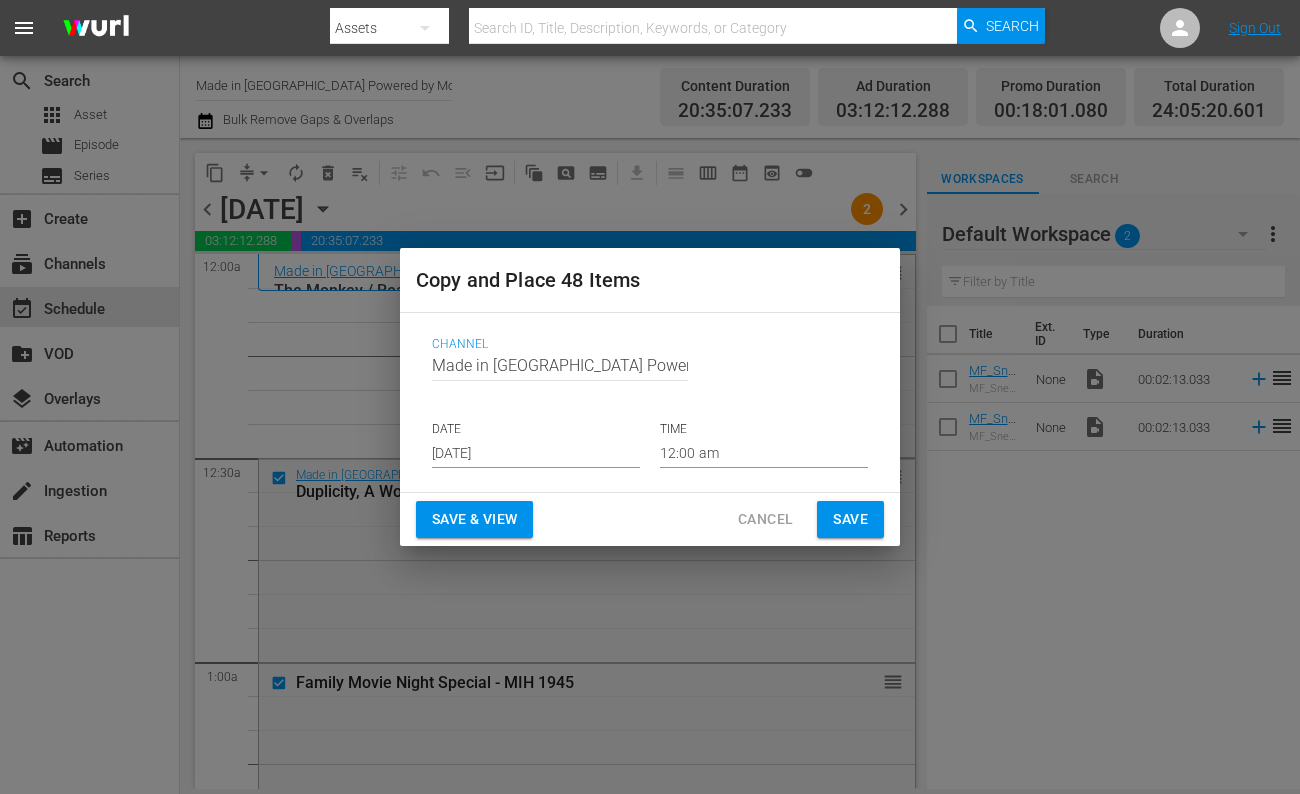 click on "[DATE]" at bounding box center (536, 453) 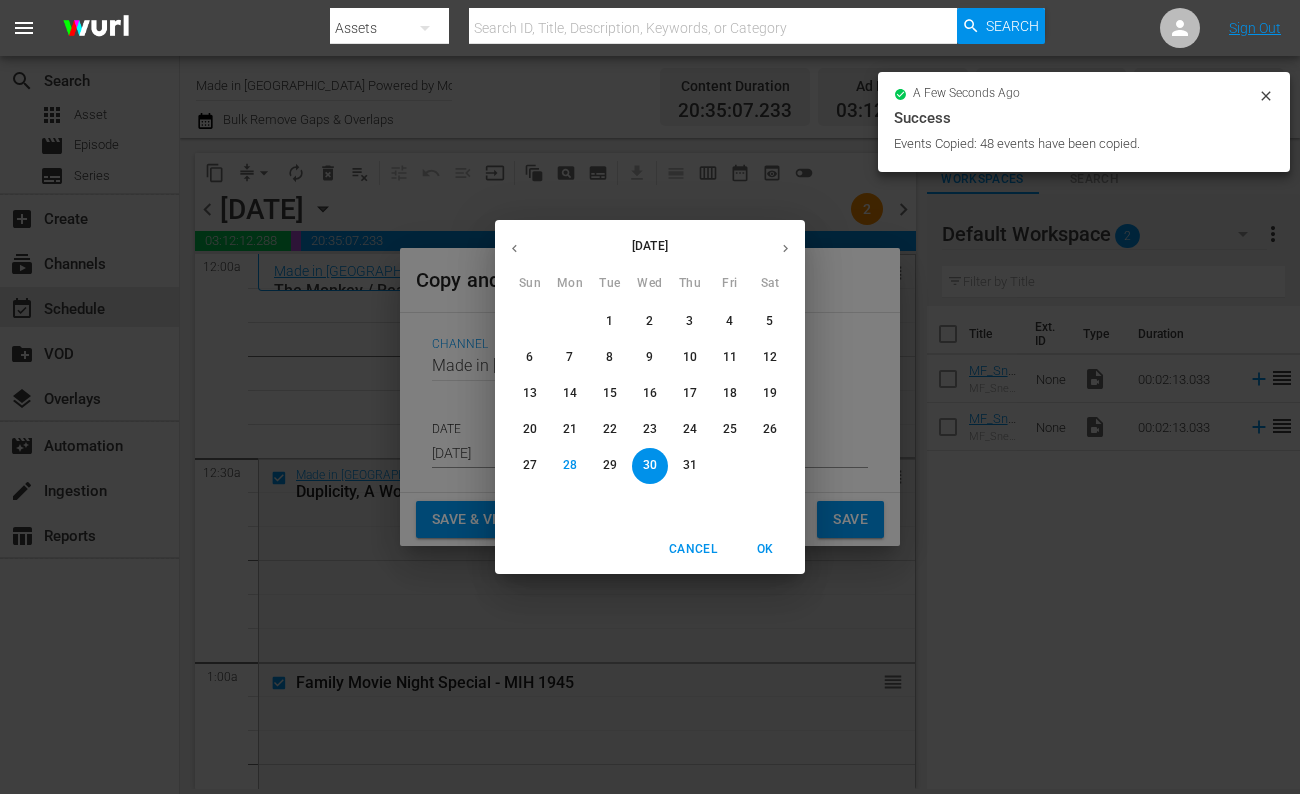 click 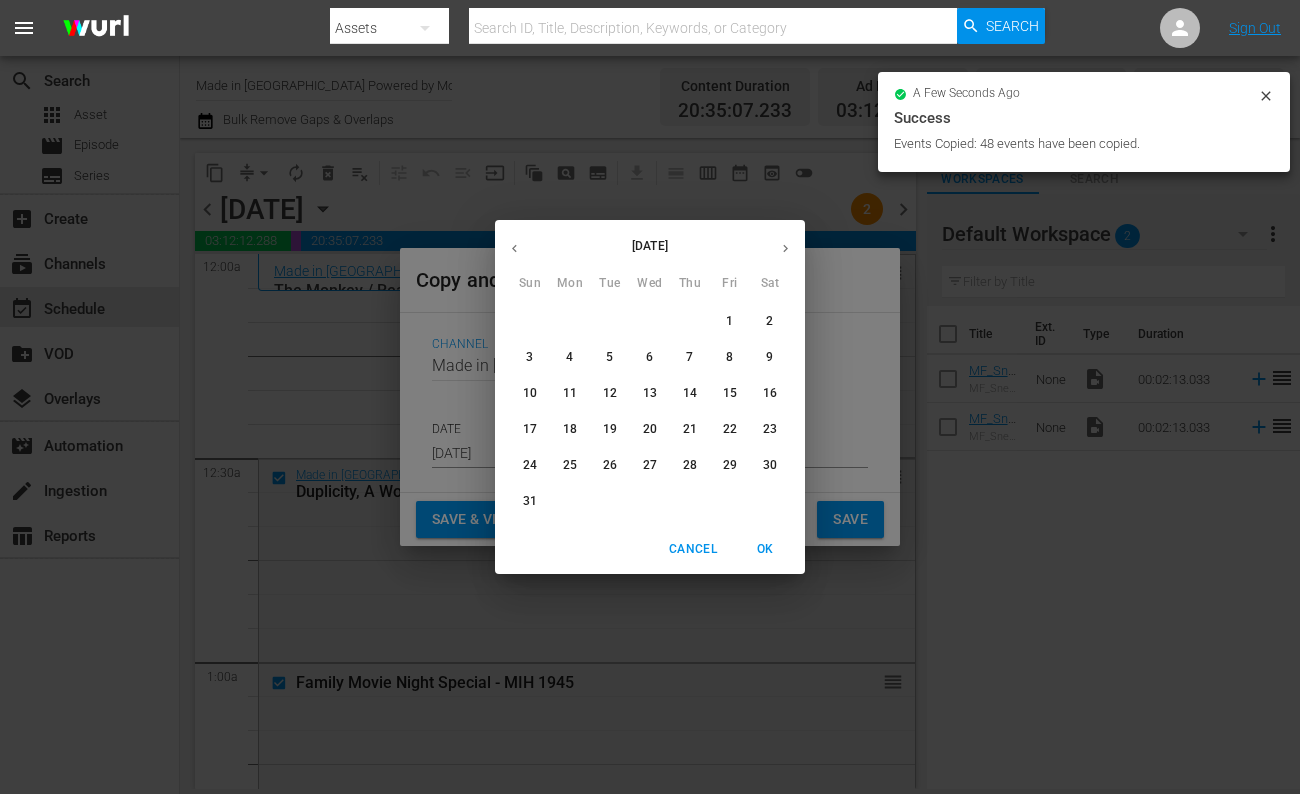 click on "5" at bounding box center (610, 357) 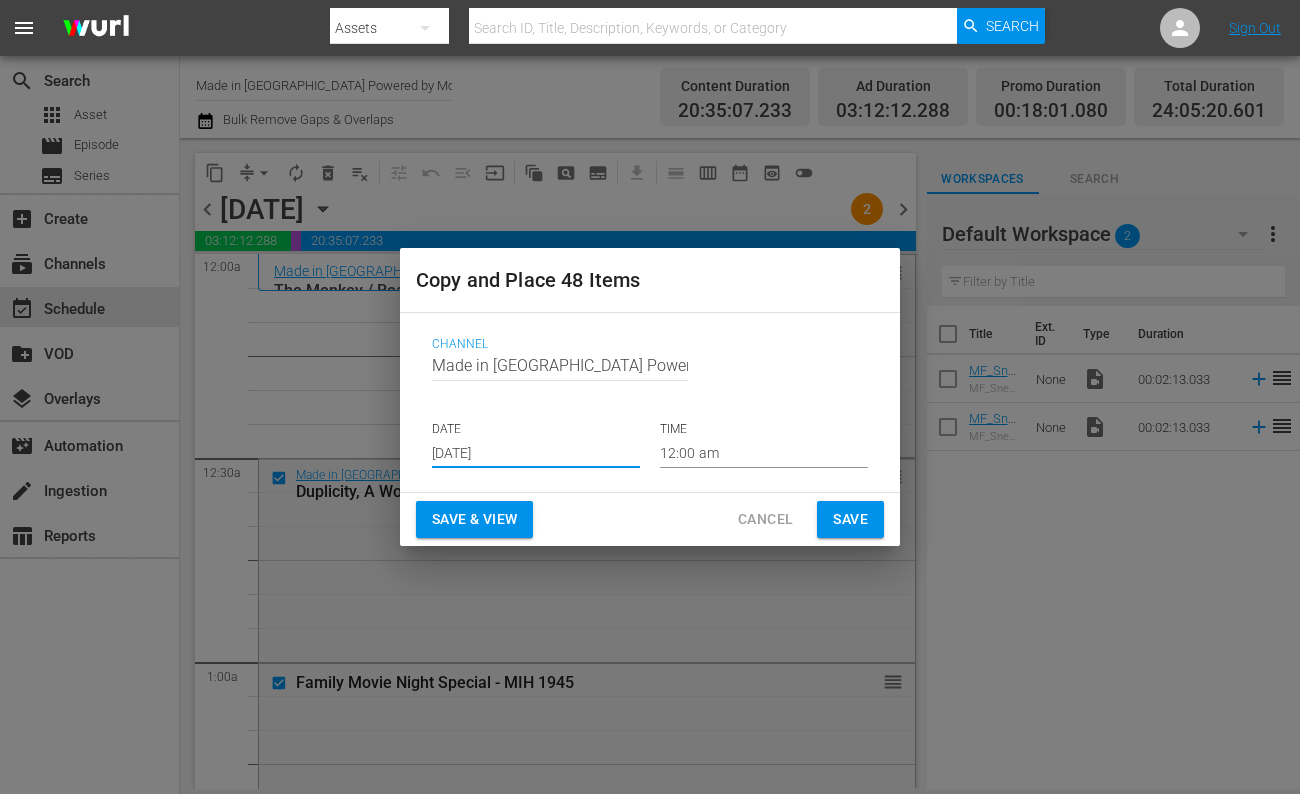 click on "Save" at bounding box center (850, 519) 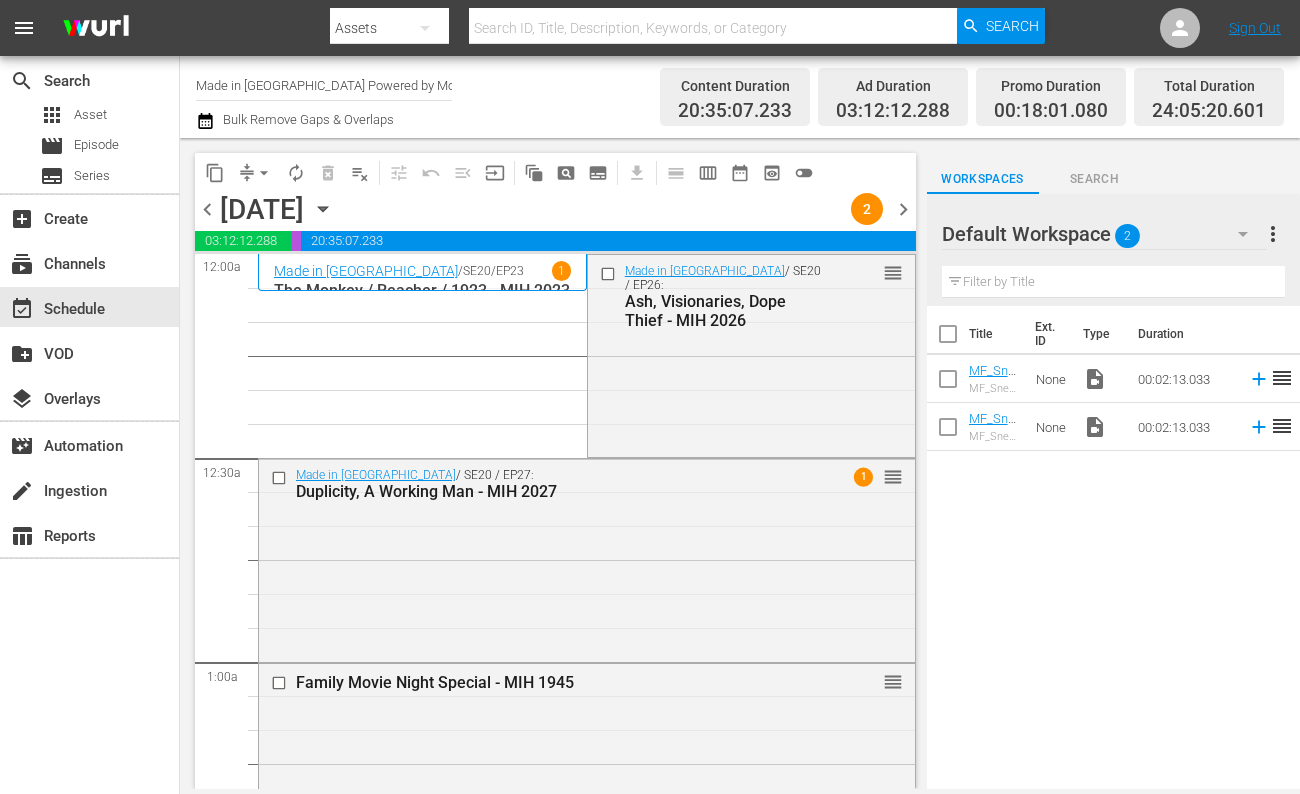 click on "chevron_right" at bounding box center [903, 209] 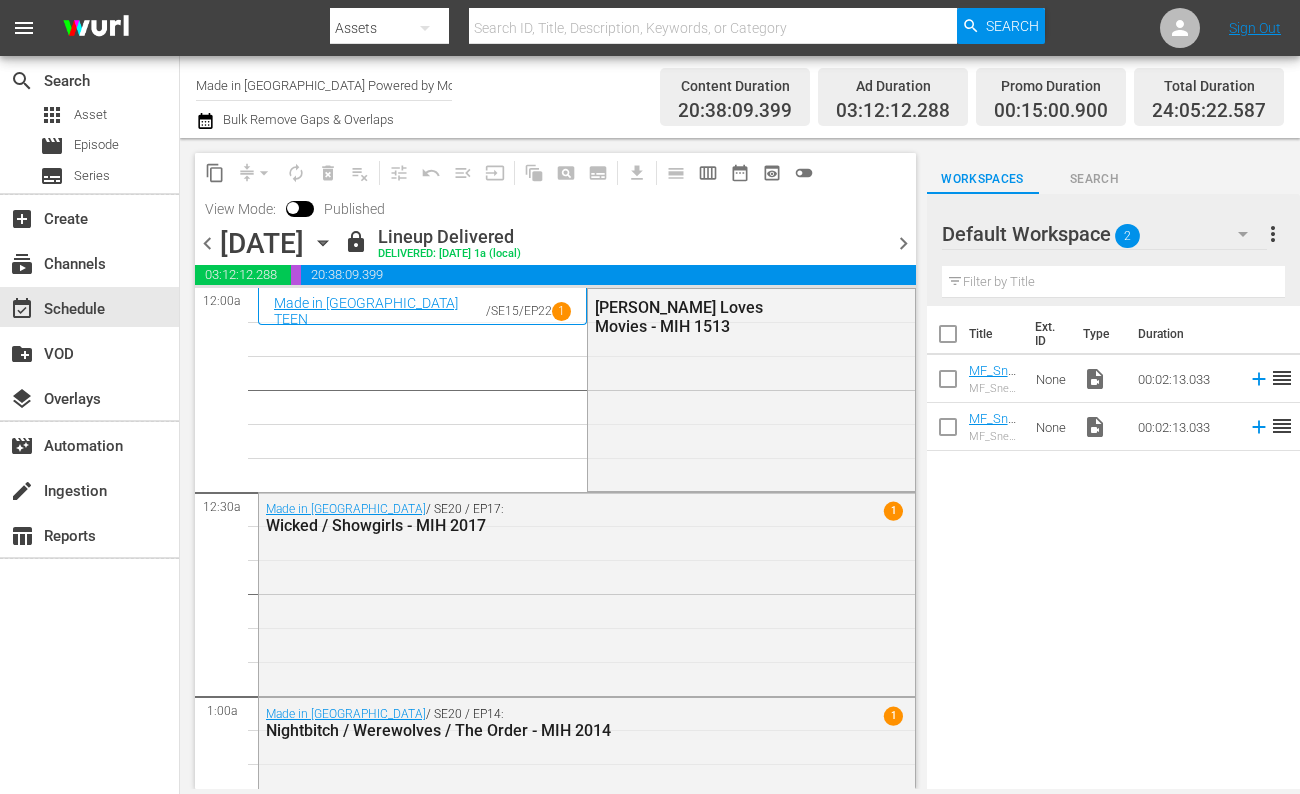click on "chevron_right" at bounding box center [903, 243] 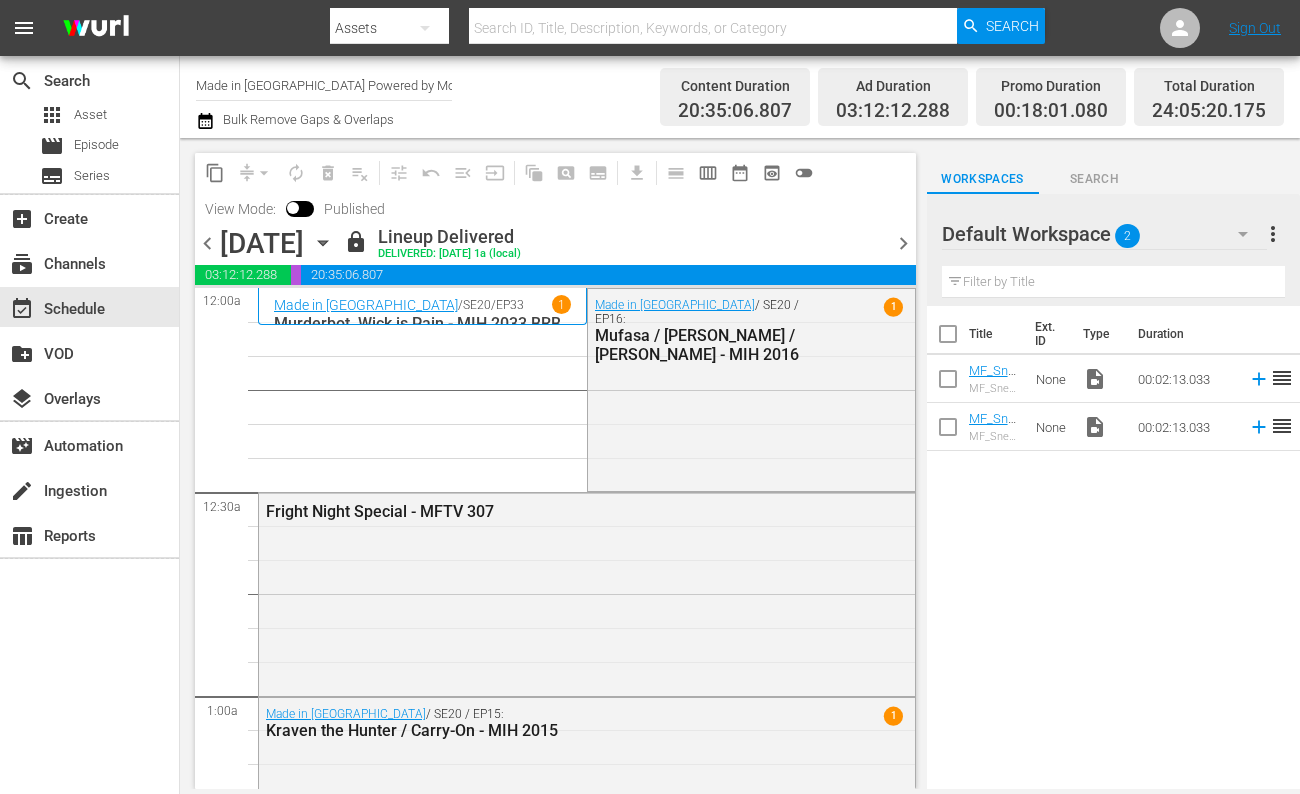 click on "chevron_right" at bounding box center [903, 243] 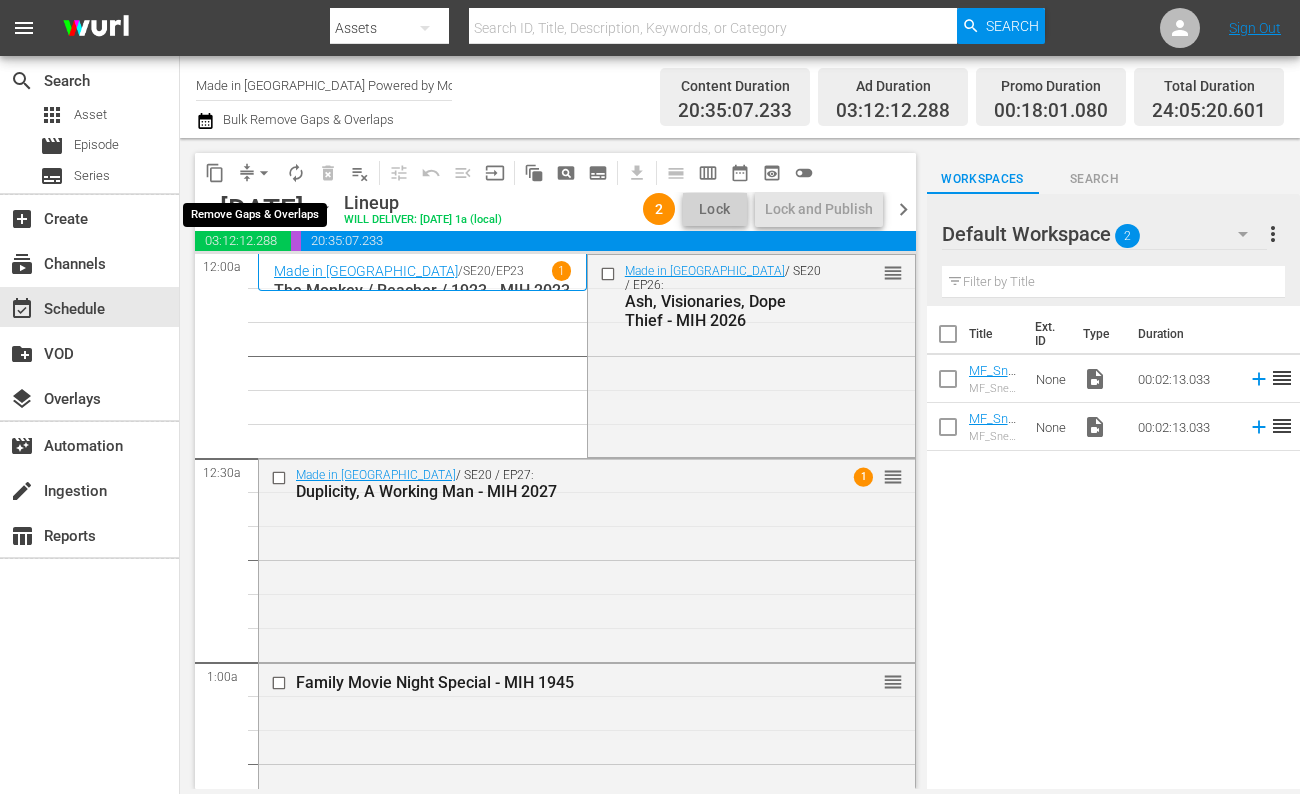 click on "arrow_drop_down" at bounding box center [264, 173] 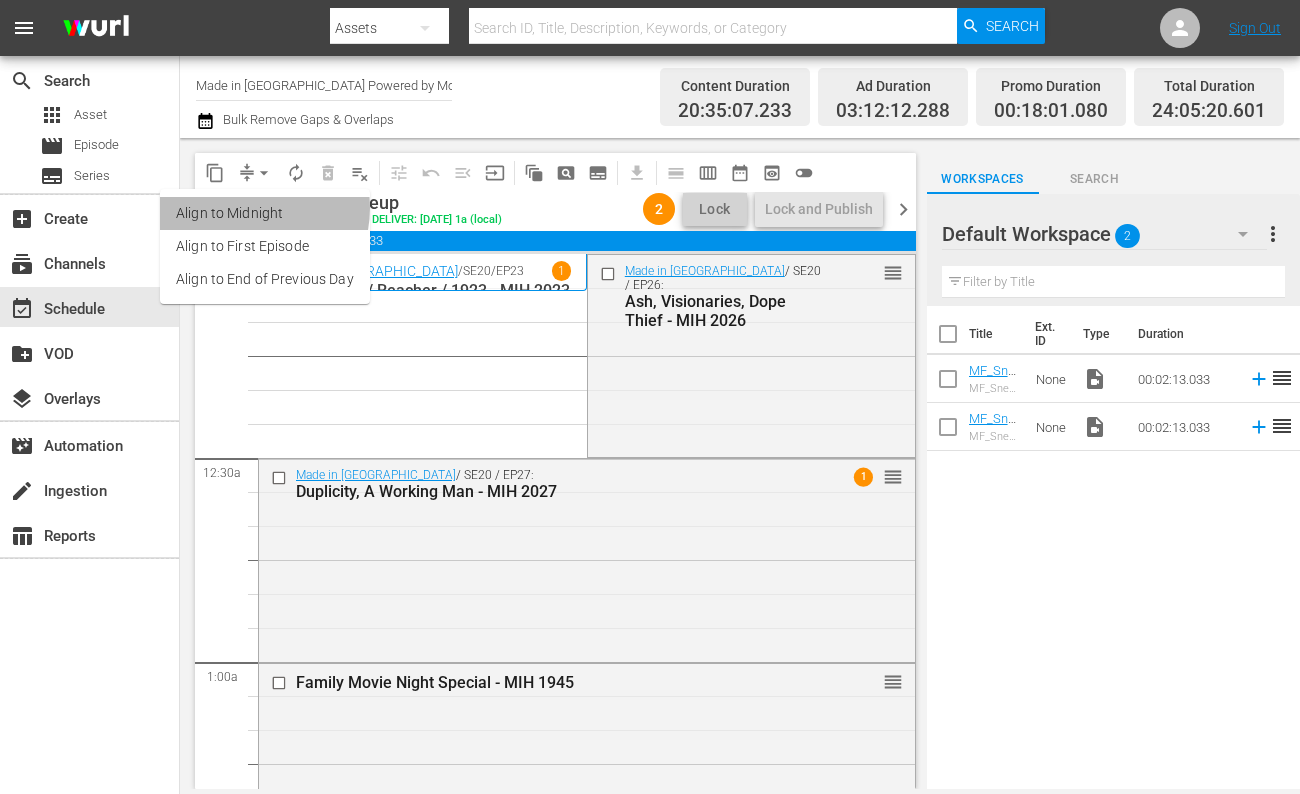click on "Align to Midnight" at bounding box center [265, 213] 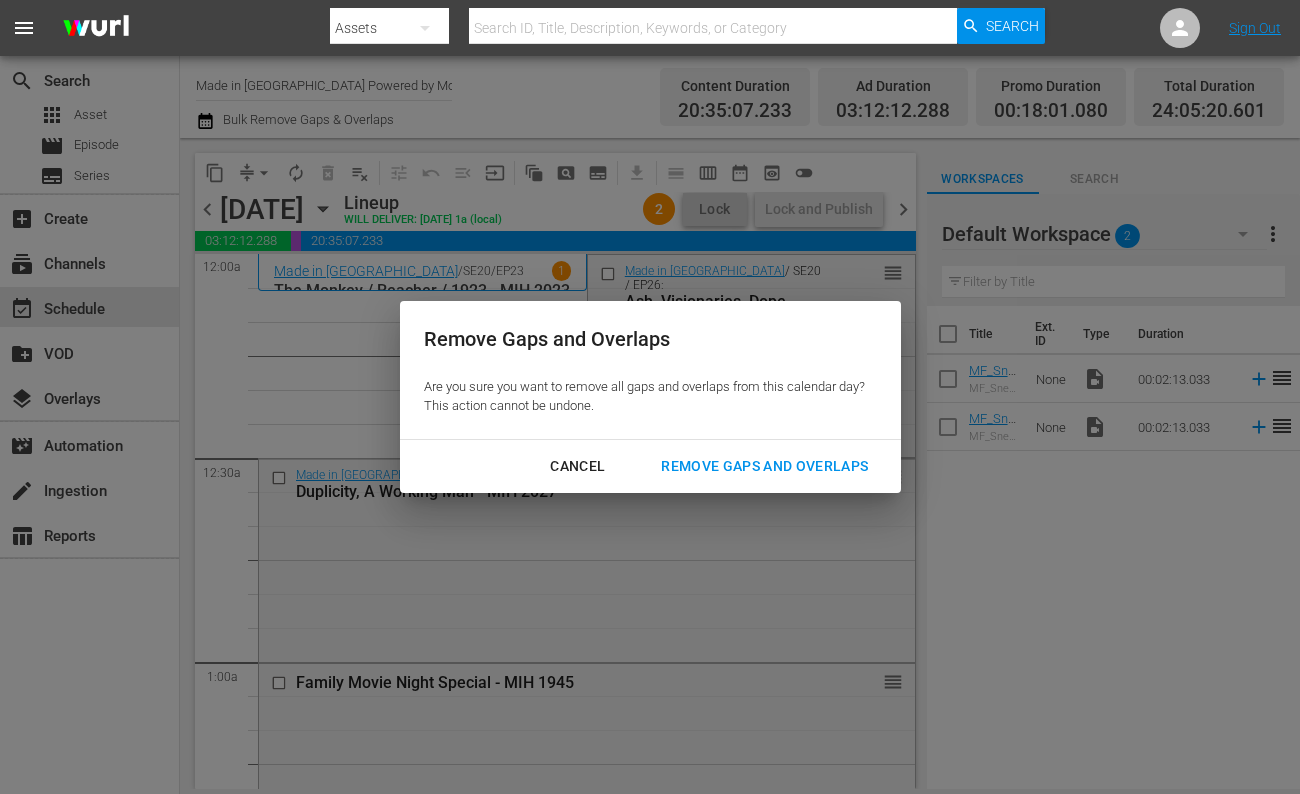 click on "Remove Gaps and Overlaps" at bounding box center (764, 466) 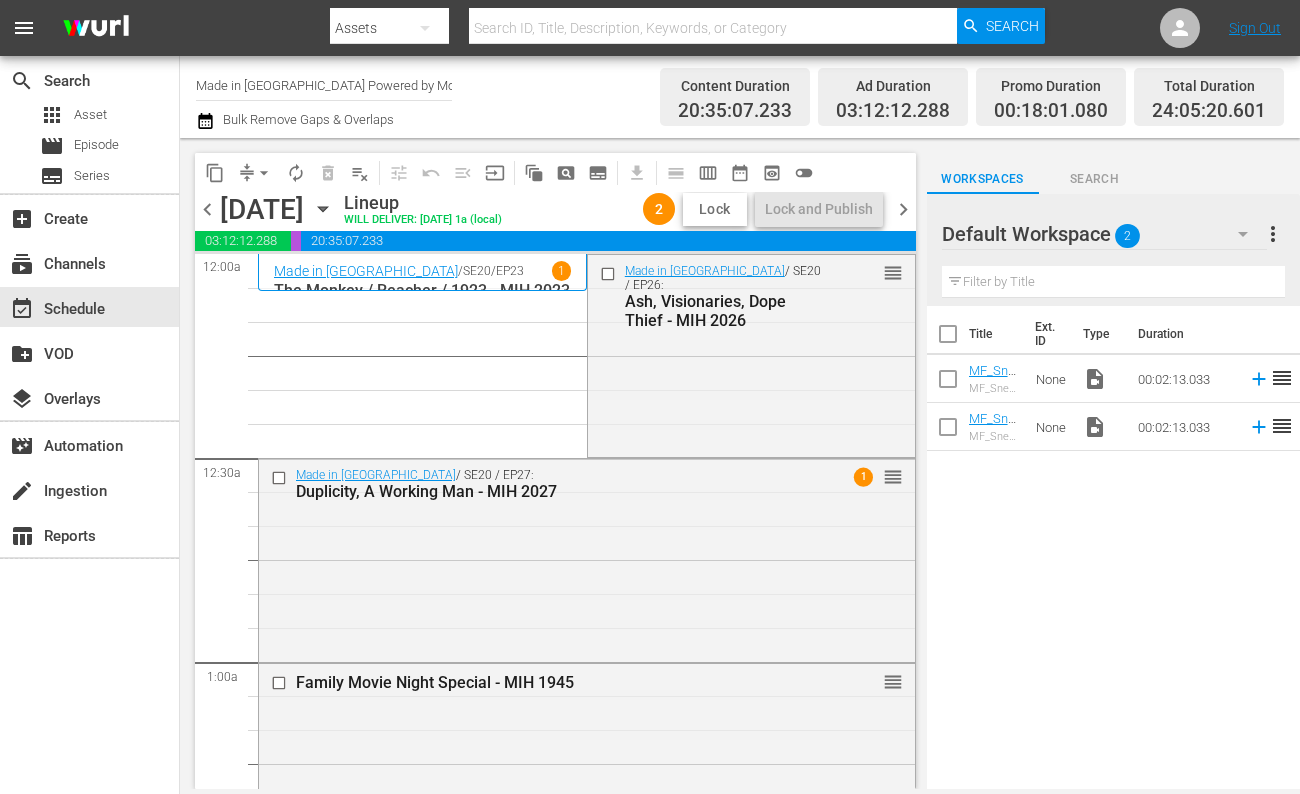 click on "Lock" at bounding box center [715, 209] 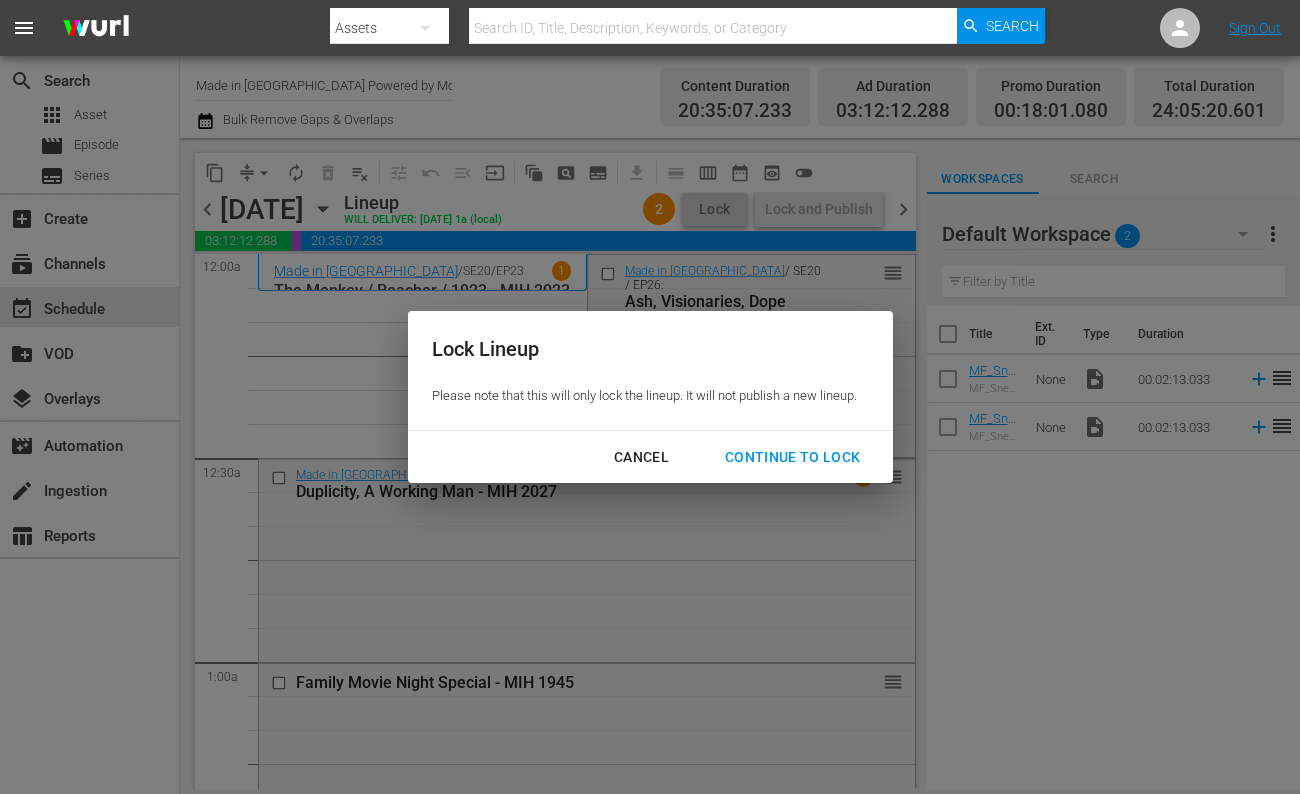 click on "Continue to lock" at bounding box center (793, 457) 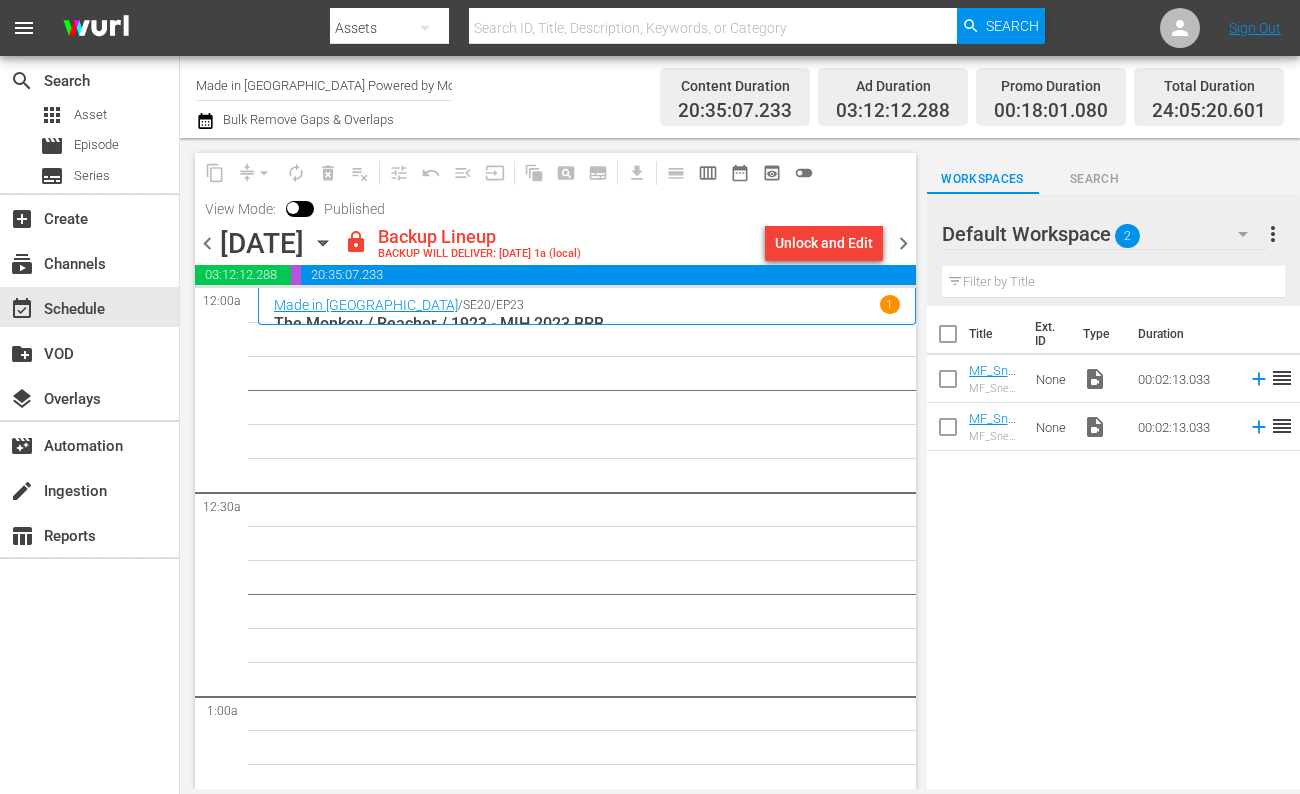 click on "chevron_right" at bounding box center (903, 243) 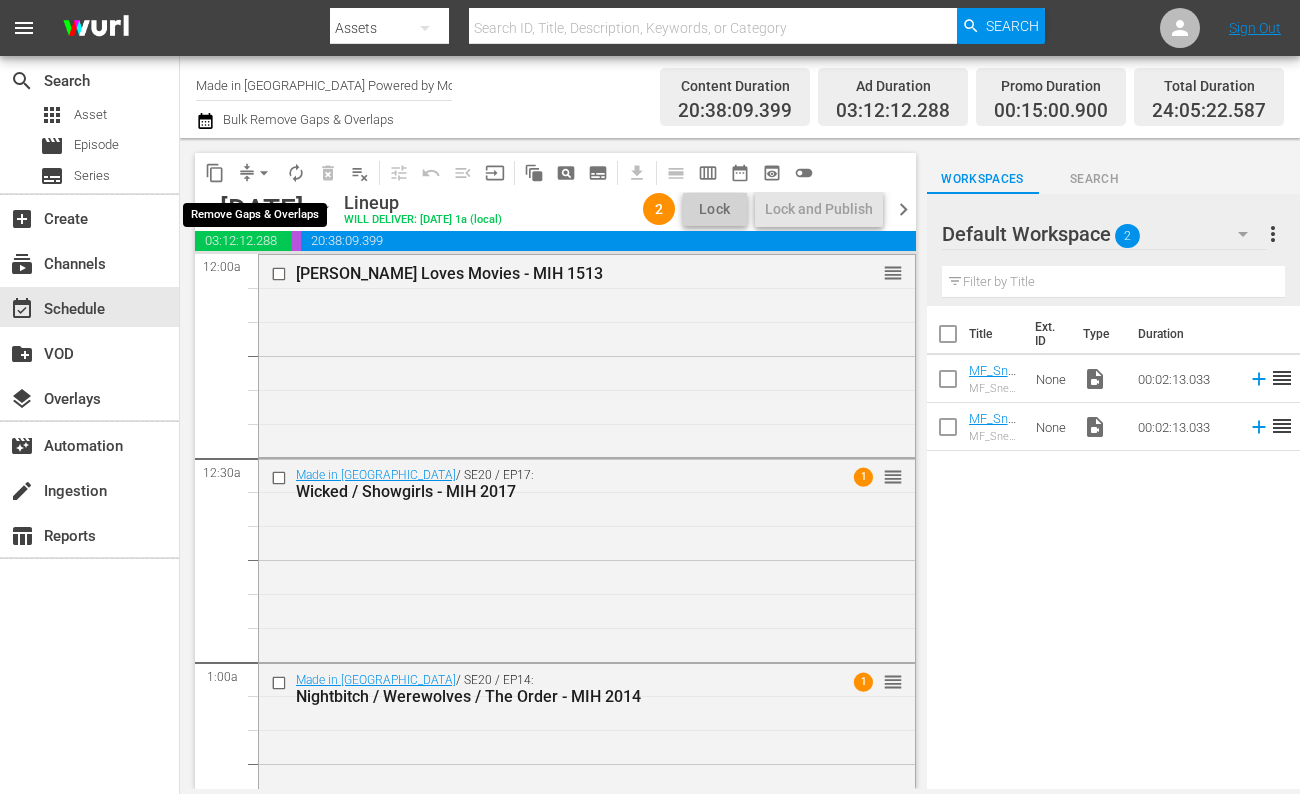 click on "arrow_drop_down" at bounding box center (264, 173) 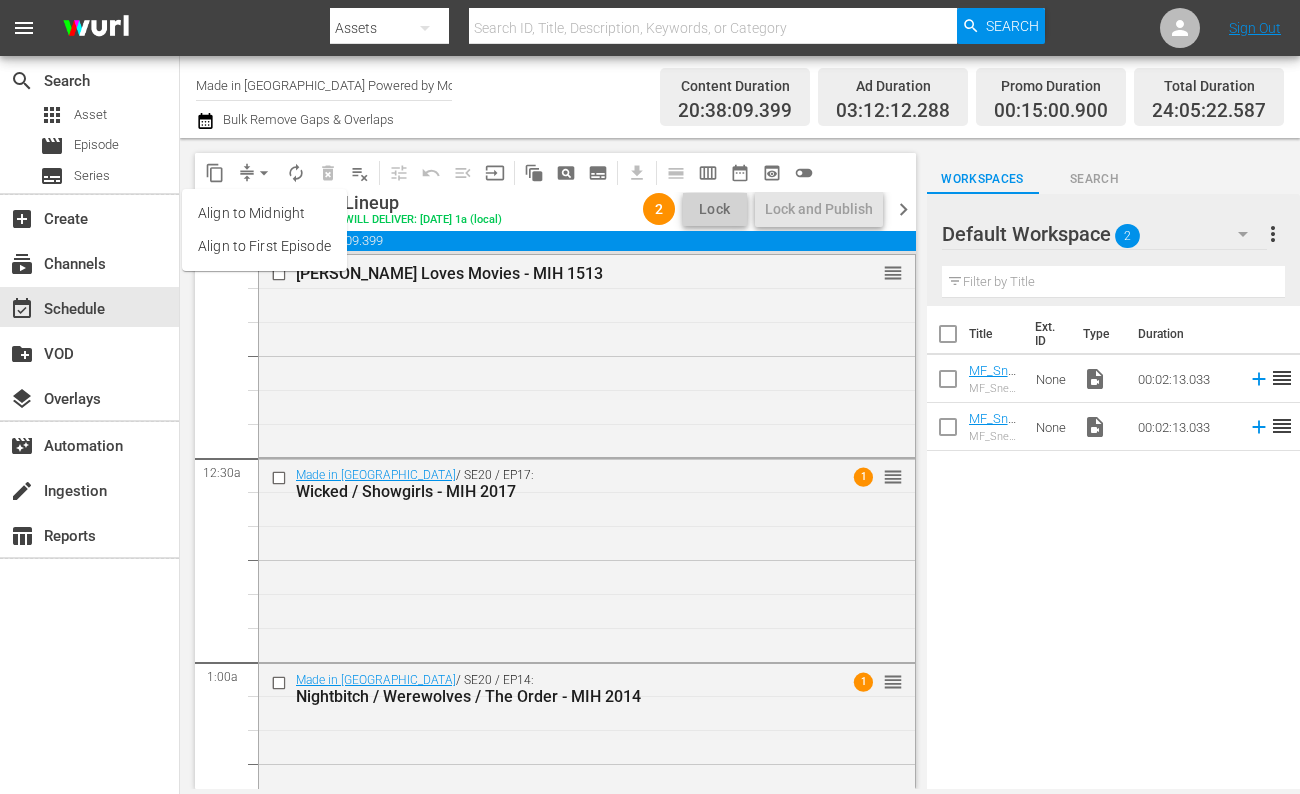 click on "Align to Midnight" at bounding box center (264, 213) 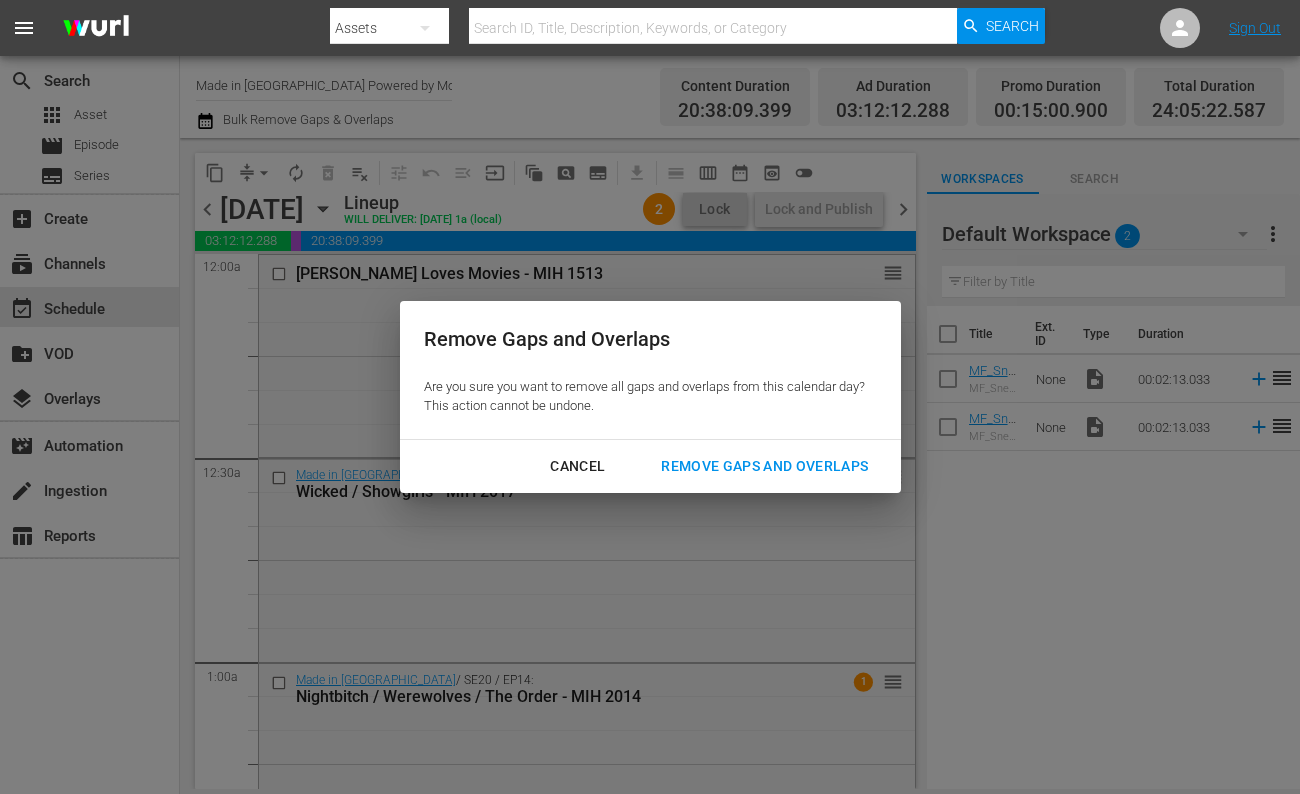 click on "Remove Gaps and Overlaps" at bounding box center (764, 466) 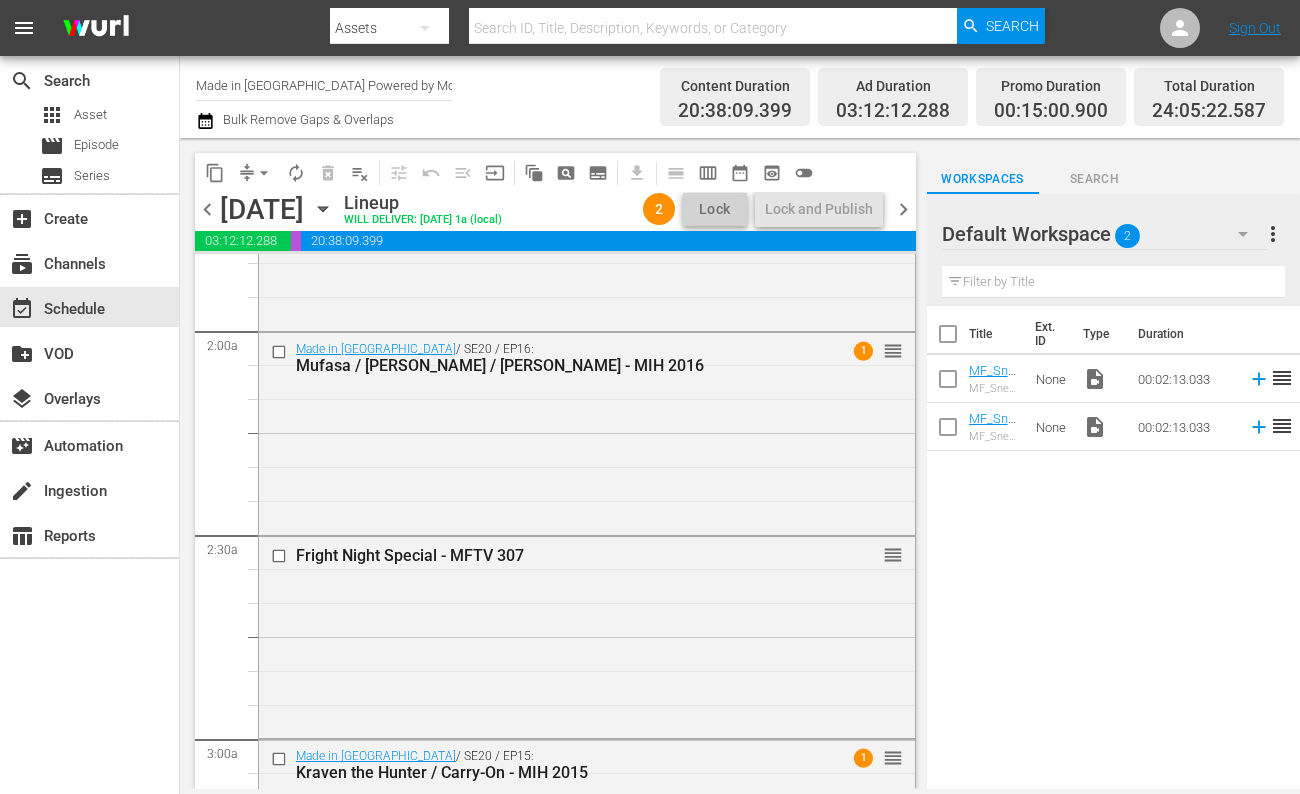 scroll, scrollTop: 752, scrollLeft: 0, axis: vertical 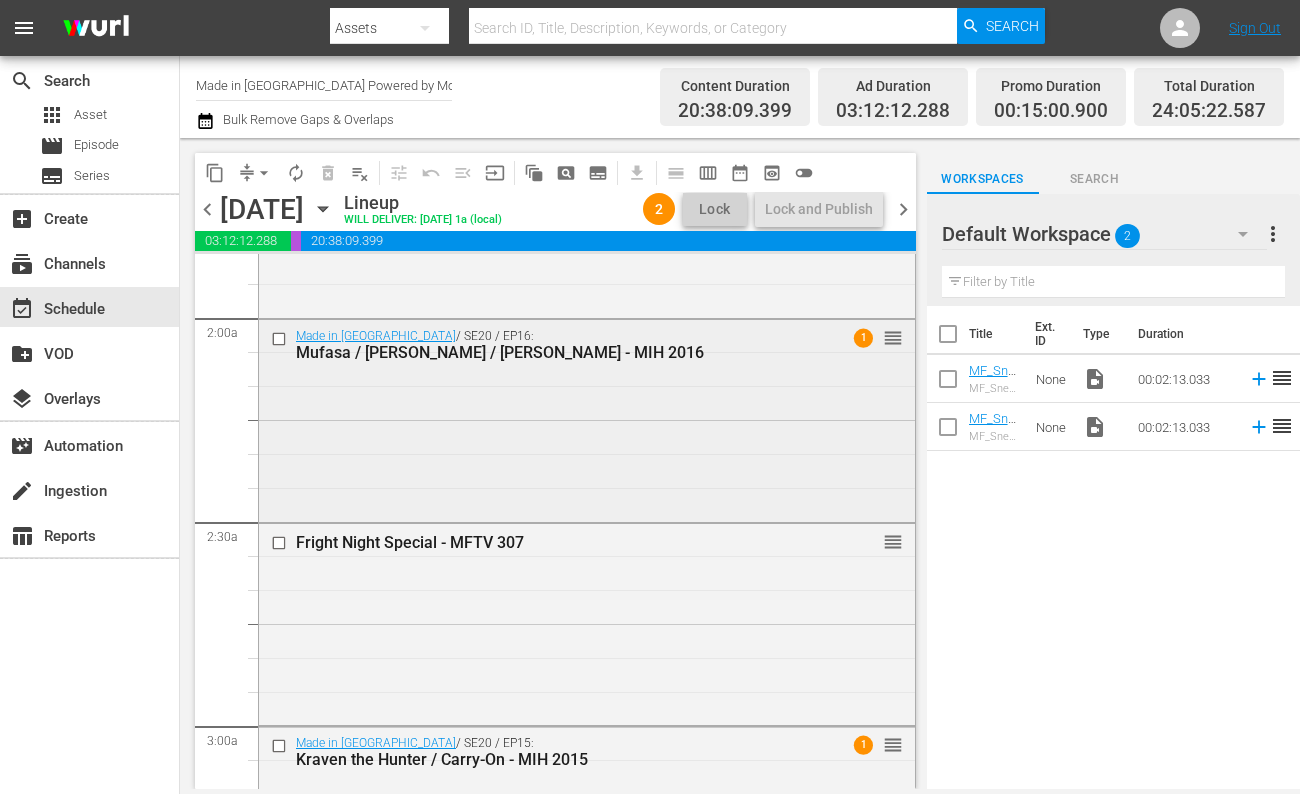 click on "Made in [GEOGRAPHIC_DATA]  / SE20 / EP16:
Mufasa / Nickel Boys / [PERSON_NAME] - MIH 2016 1 reorder" at bounding box center (587, 344) 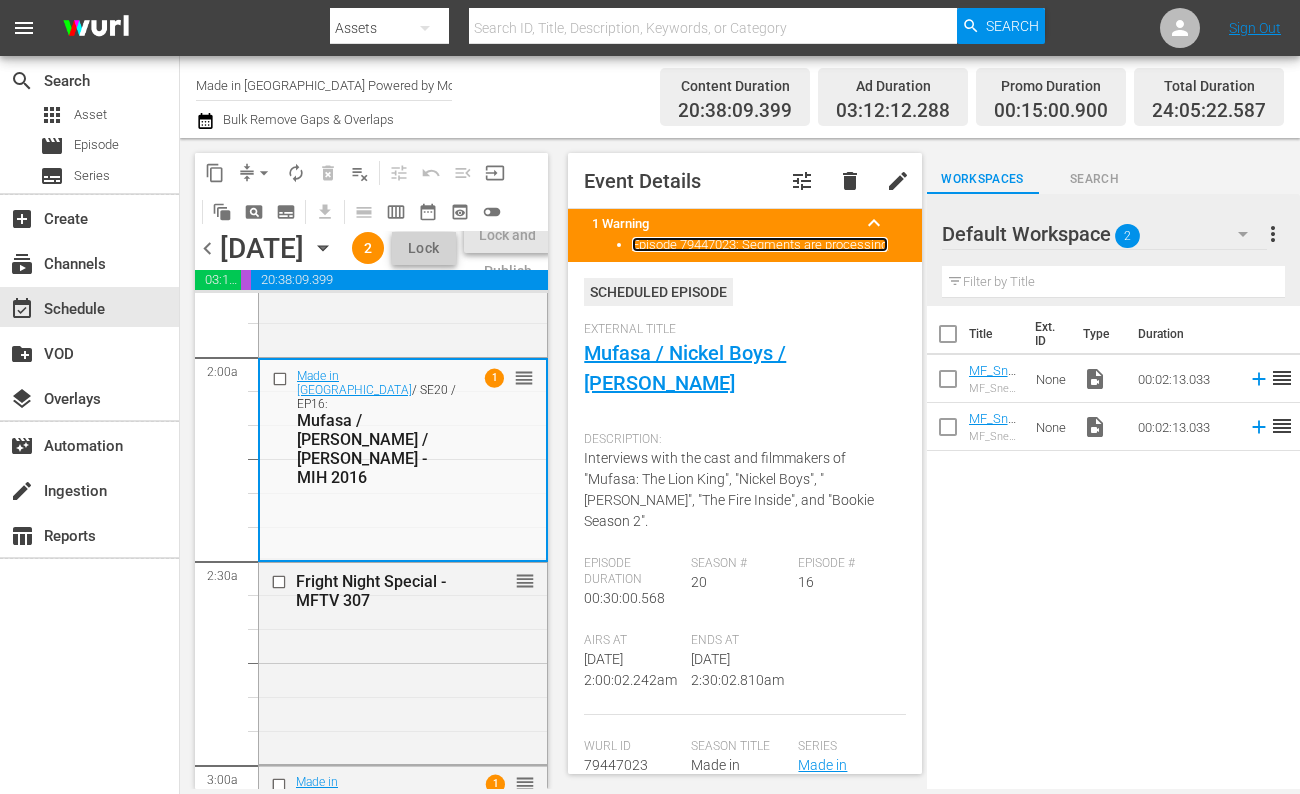 click on "Episode 79447023: Segments are processing" at bounding box center (760, 244) 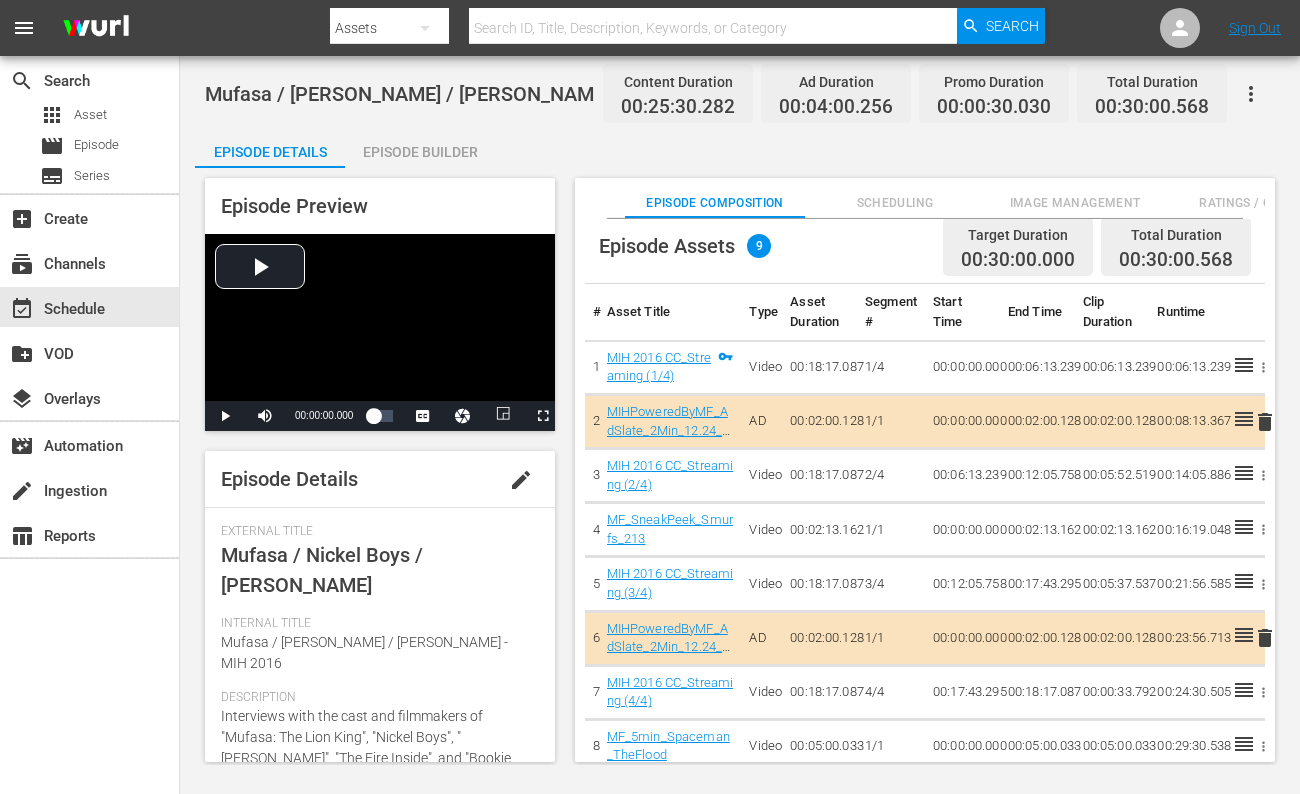 scroll, scrollTop: 0, scrollLeft: 0, axis: both 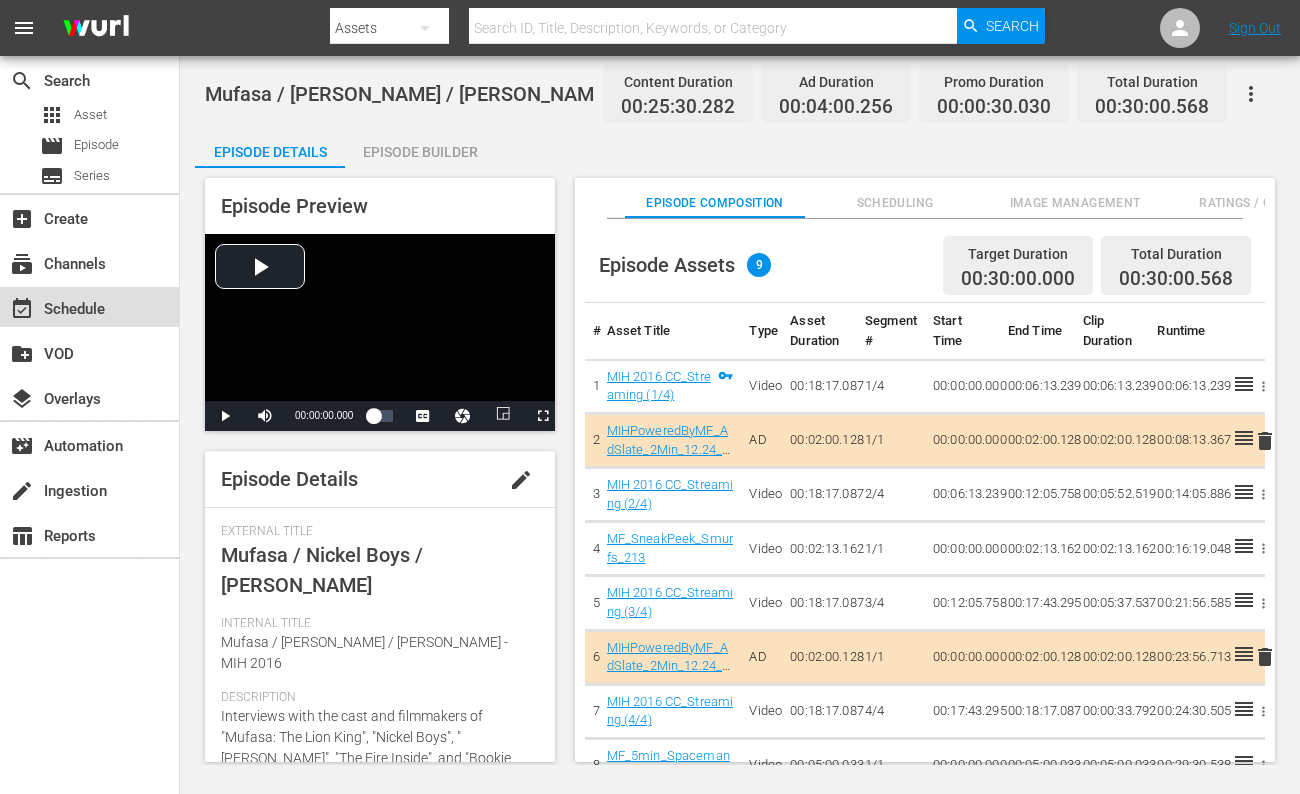 click on "event_available   Schedule" at bounding box center [56, 306] 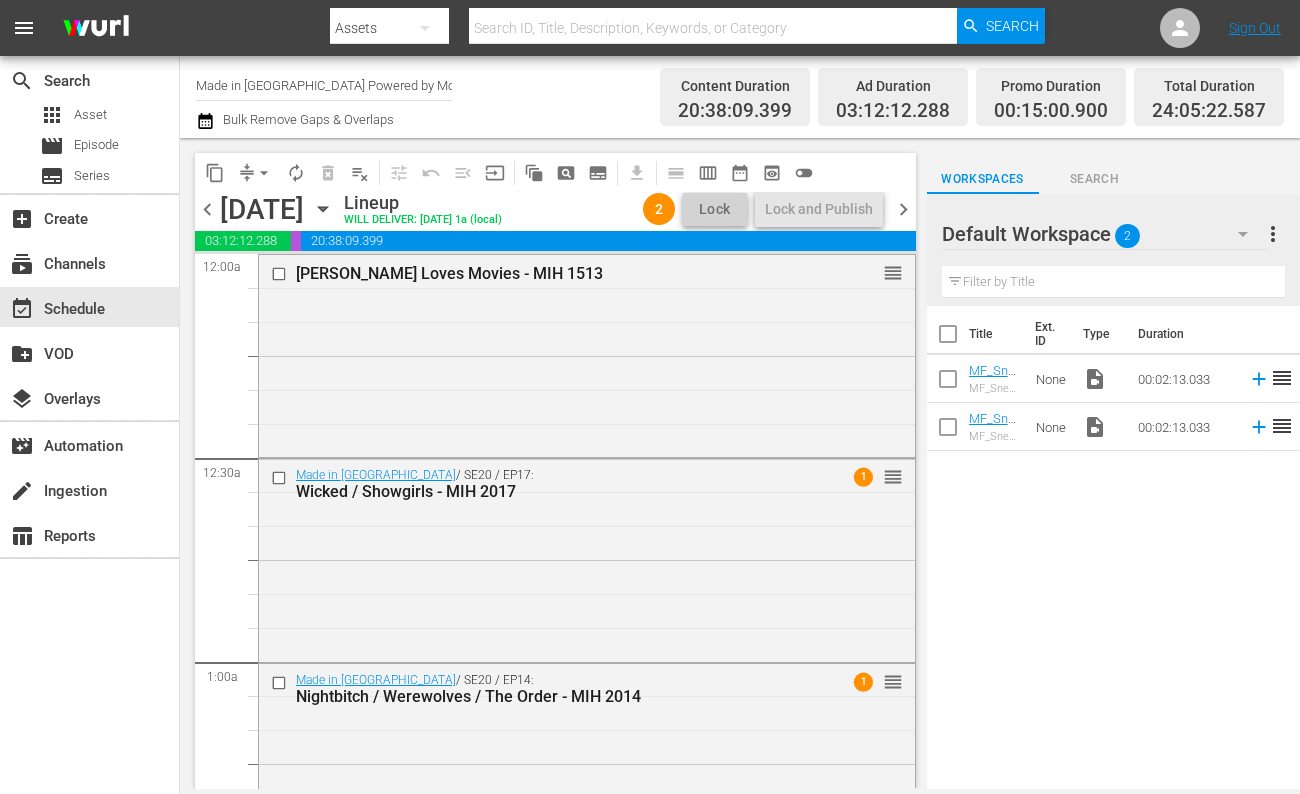click on "chevron_right" at bounding box center (903, 209) 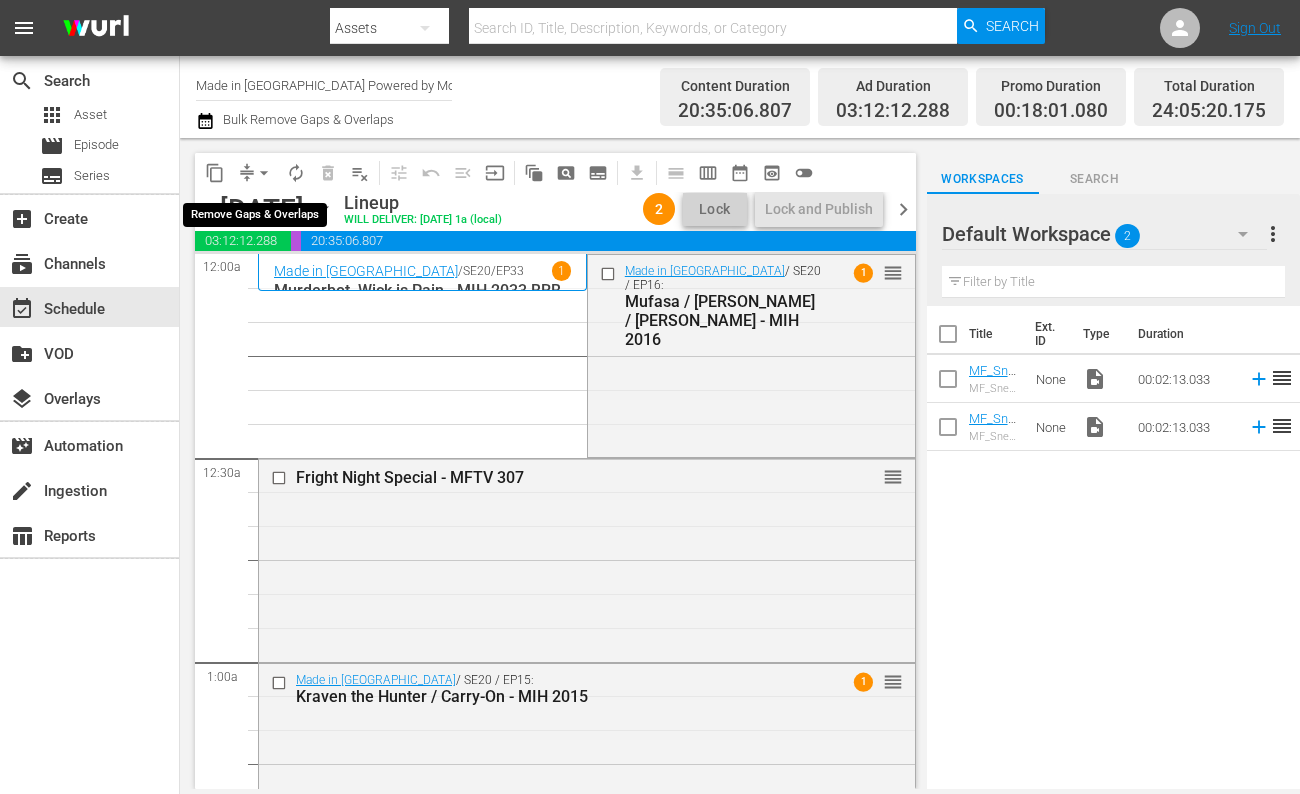 click on "arrow_drop_down" at bounding box center (264, 173) 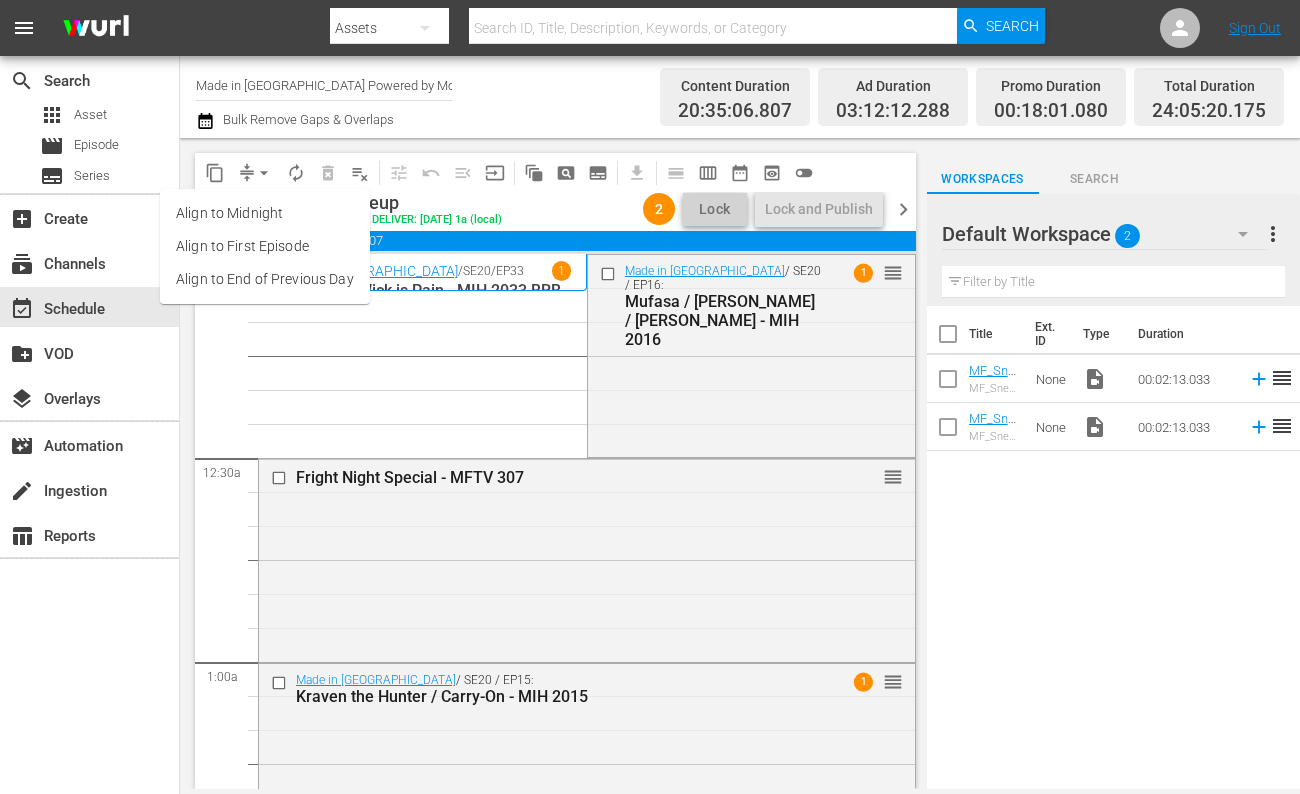 click on "Align to Midnight" at bounding box center [265, 213] 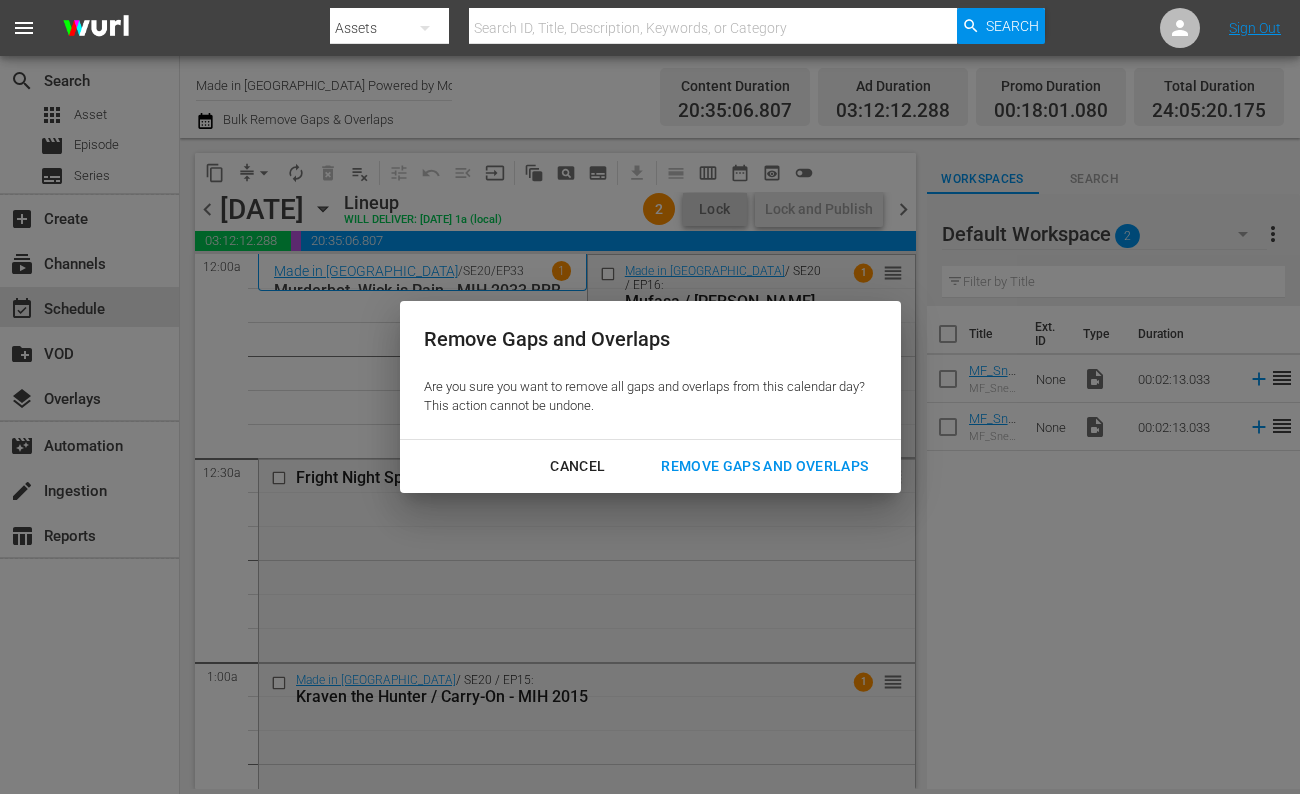 click on "Remove Gaps and Overlaps" at bounding box center (764, 466) 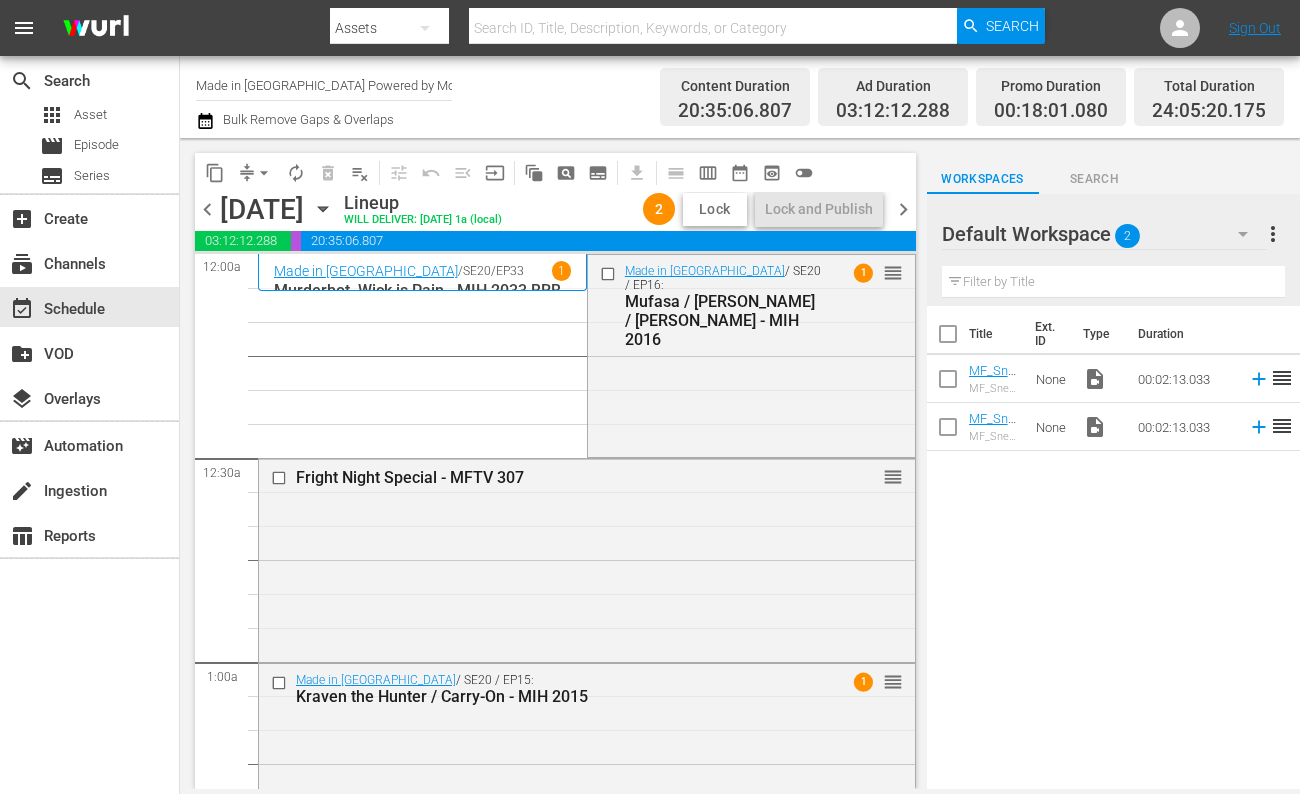 click on "Lock" at bounding box center (715, 209) 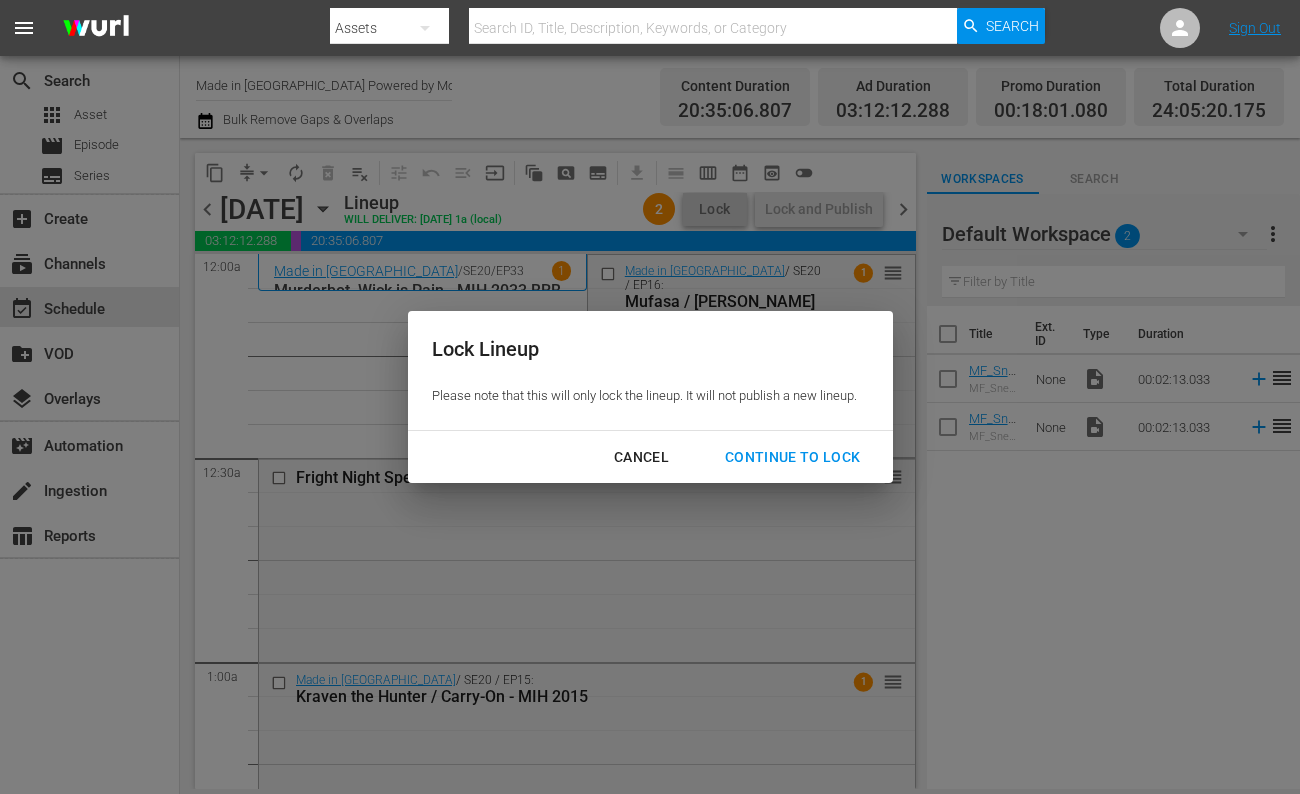 click on "Continue to lock" at bounding box center (793, 457) 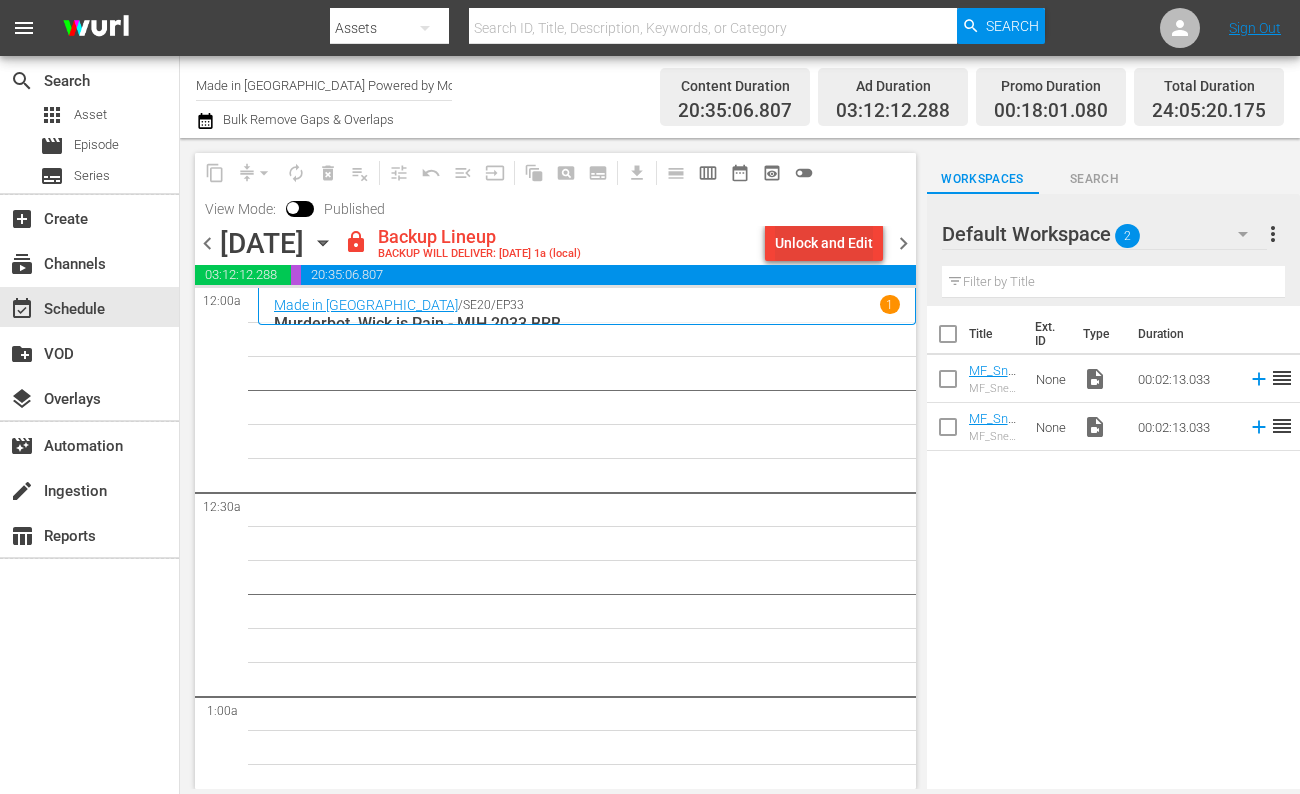 click on "Unlock and Edit" at bounding box center [824, 243] 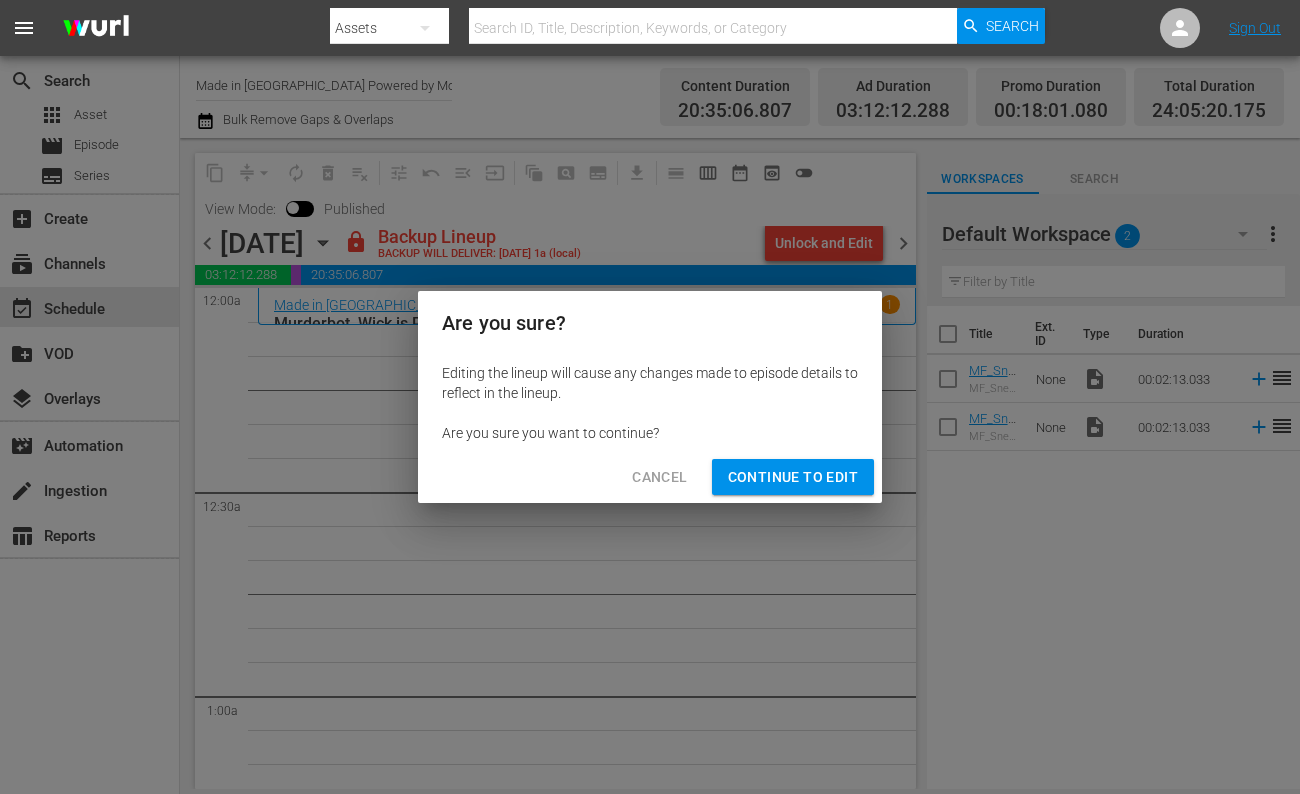 click on "Continue to Edit" at bounding box center (793, 477) 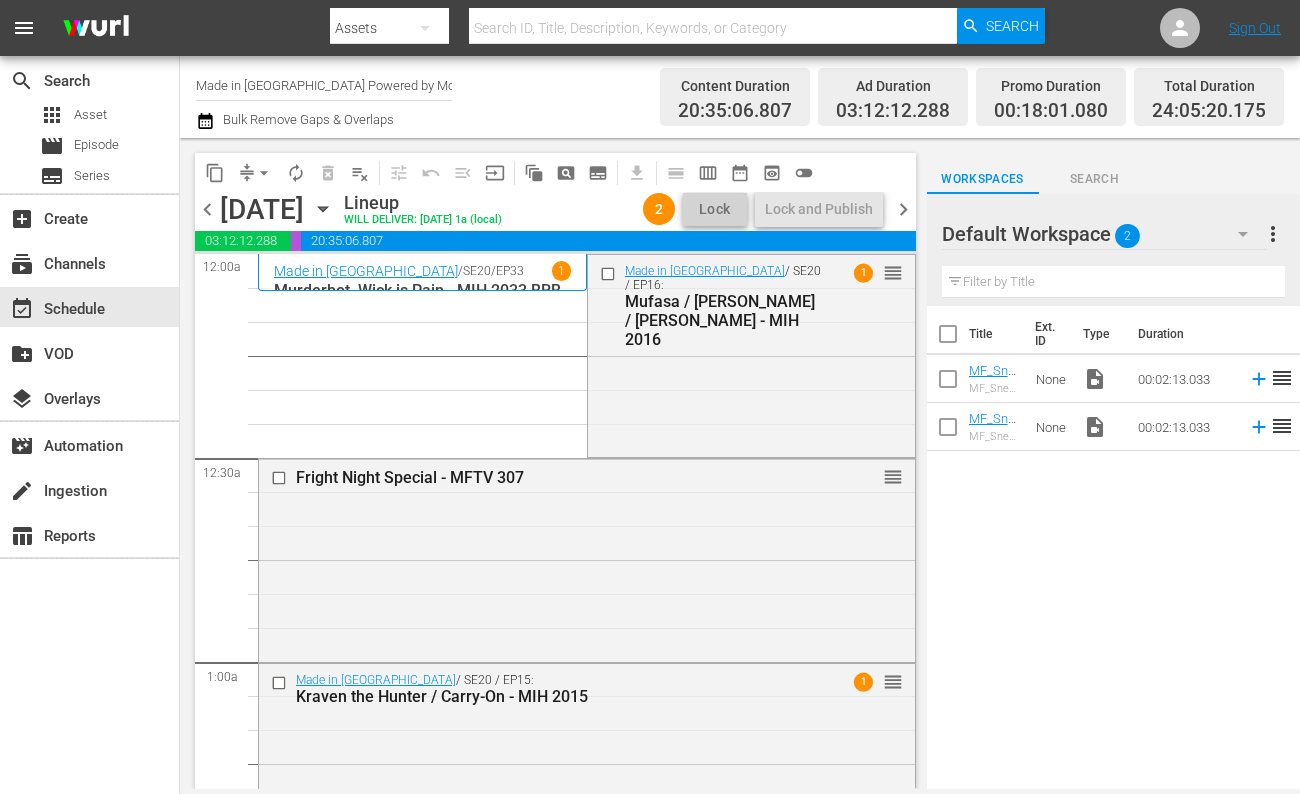 click on "Lock" at bounding box center (715, 209) 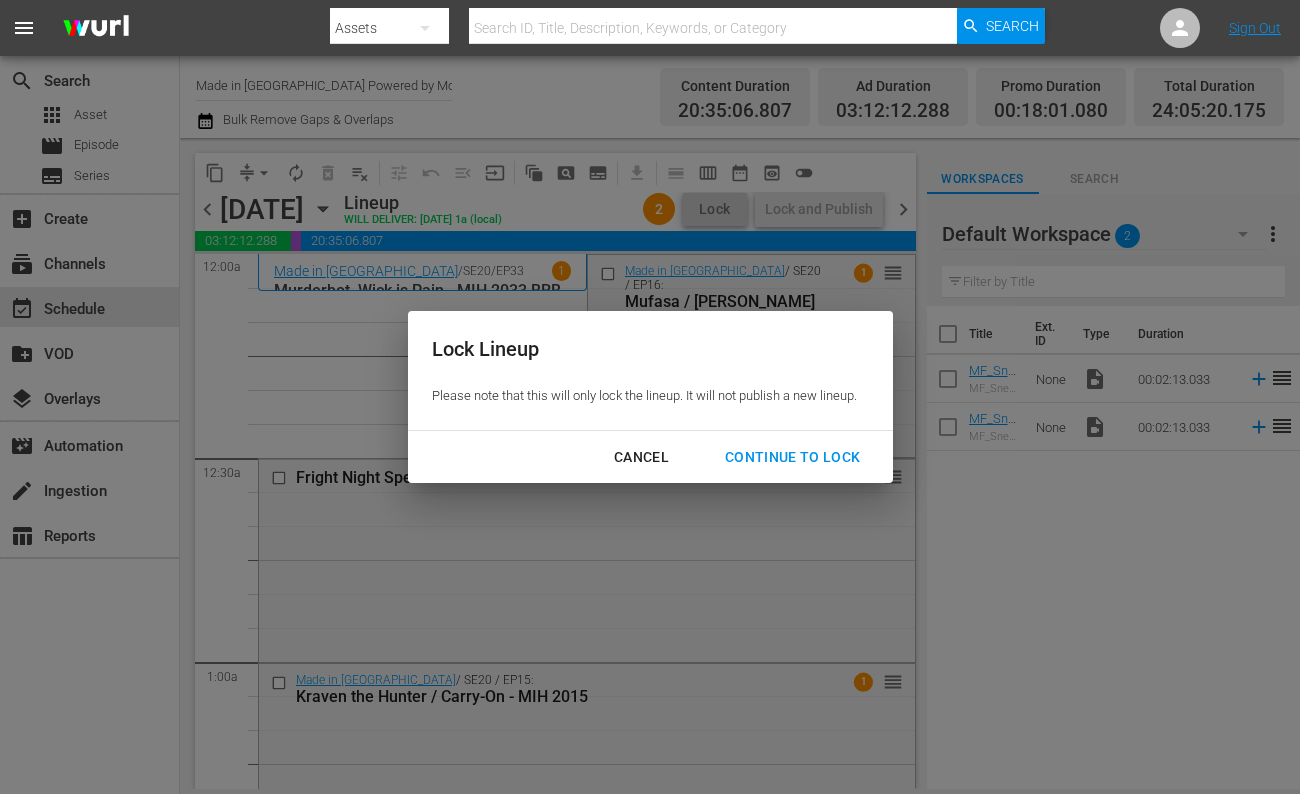 click on "Continue to lock" at bounding box center (793, 457) 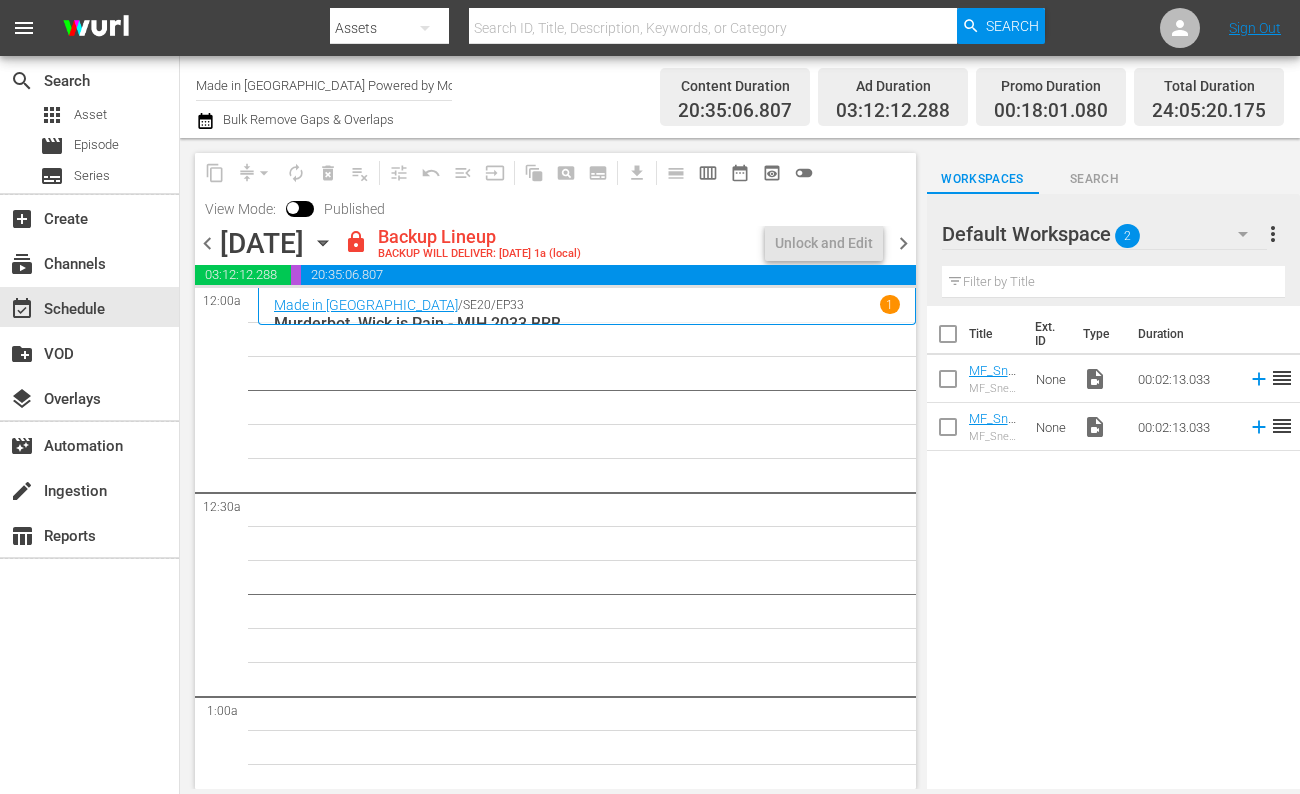 click on "chevron_right" at bounding box center (903, 243) 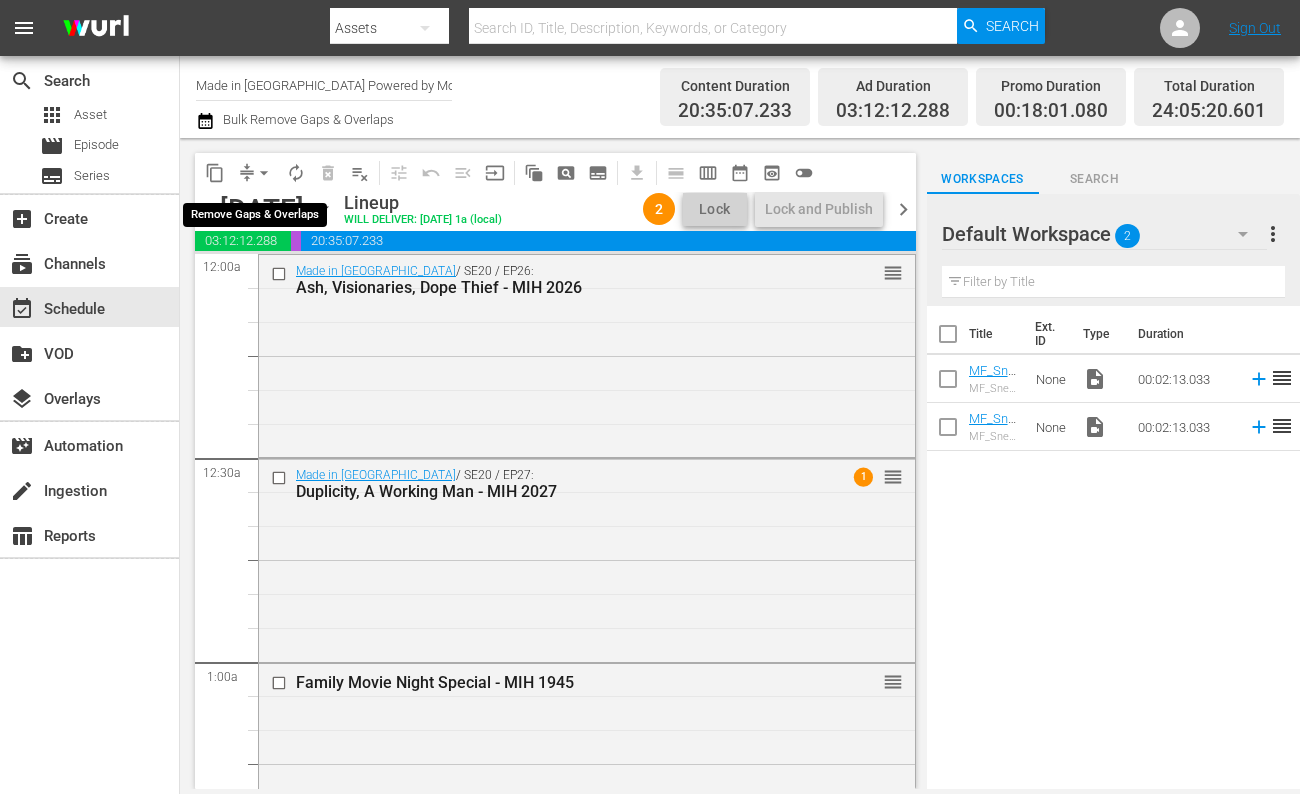 click on "arrow_drop_down" at bounding box center (264, 173) 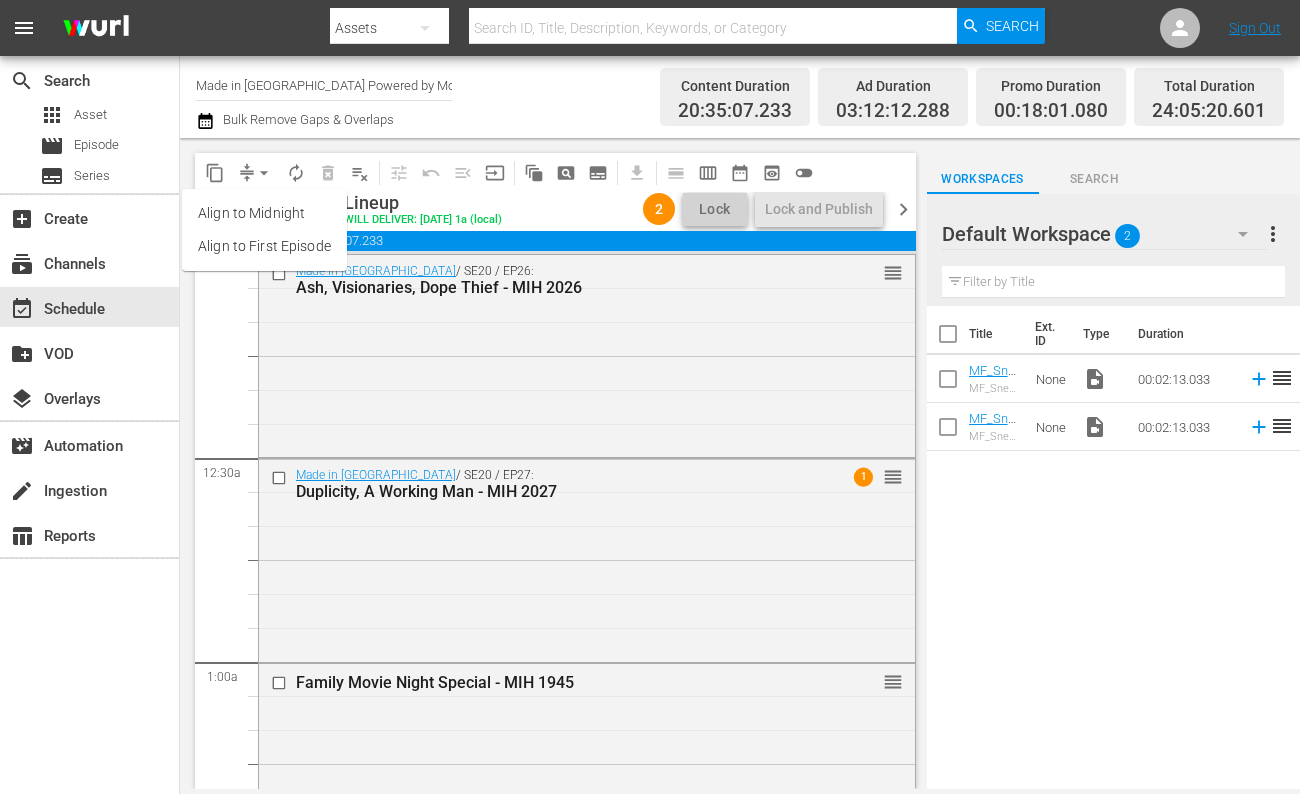 click on "Align to Midnight" at bounding box center [264, 213] 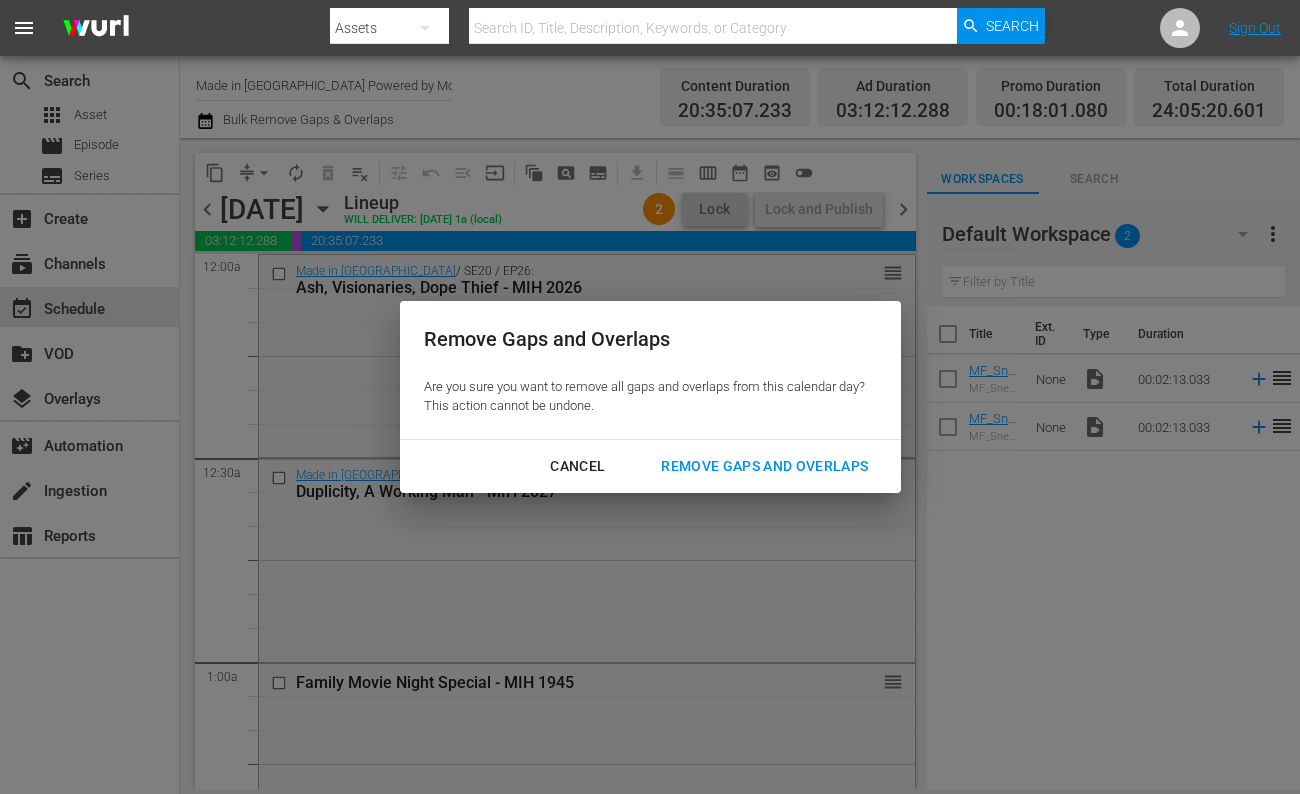 click on "Remove Gaps and Overlaps" at bounding box center [764, 466] 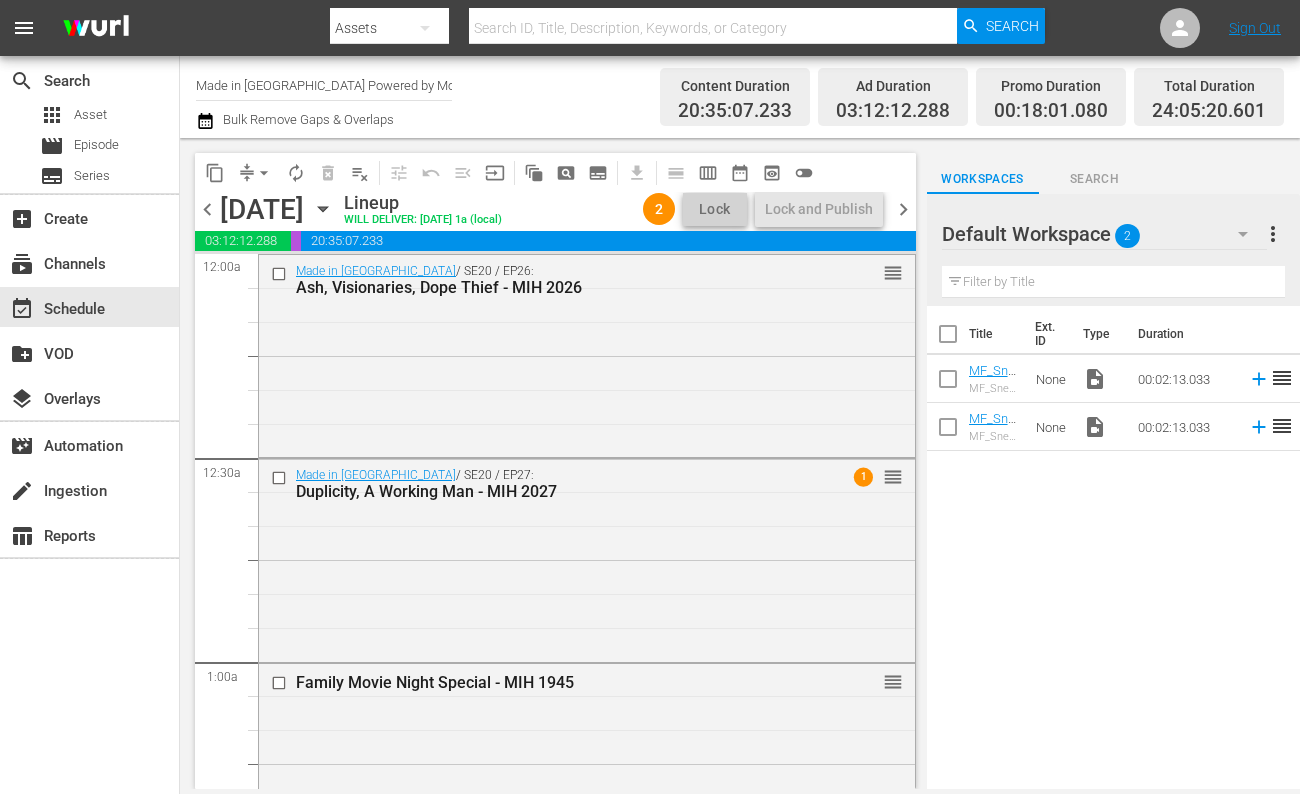 click on "Lock" at bounding box center (715, 209) 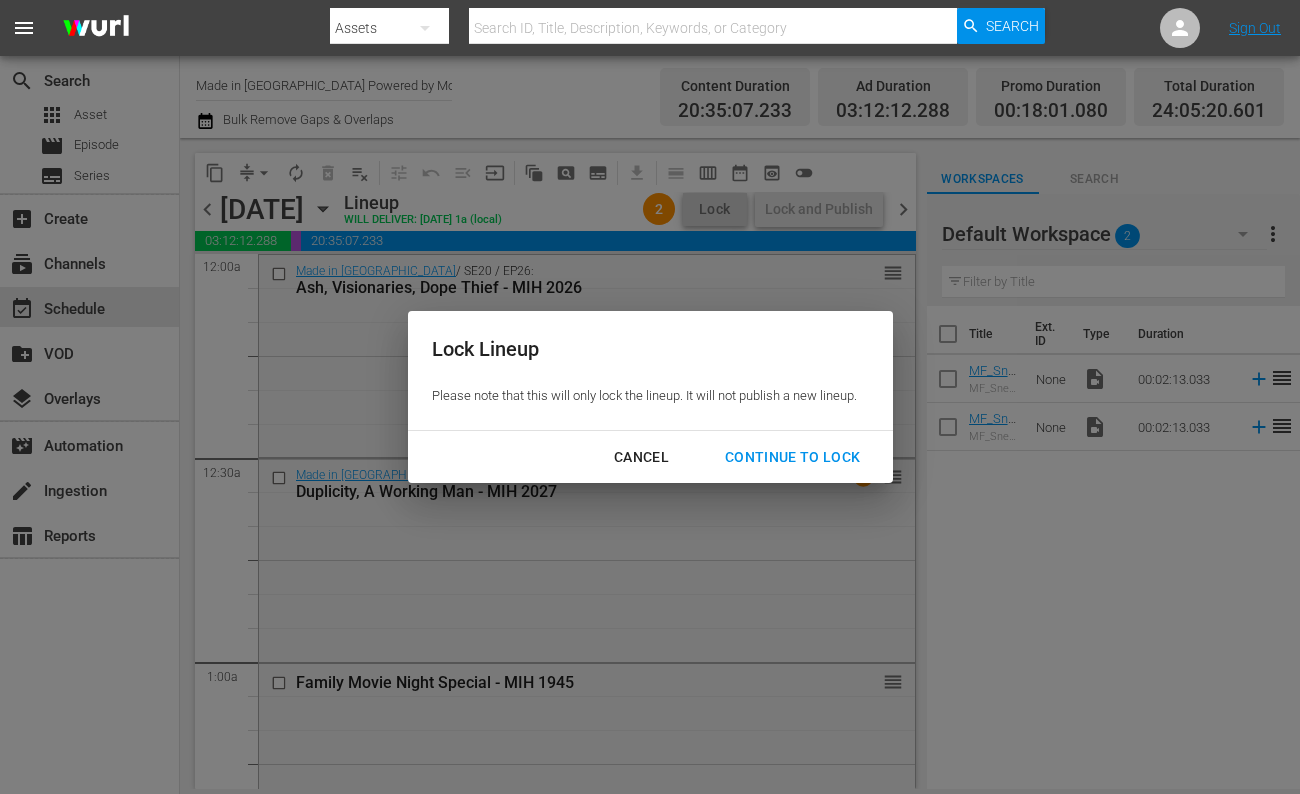 click on "Continue to lock" at bounding box center (793, 457) 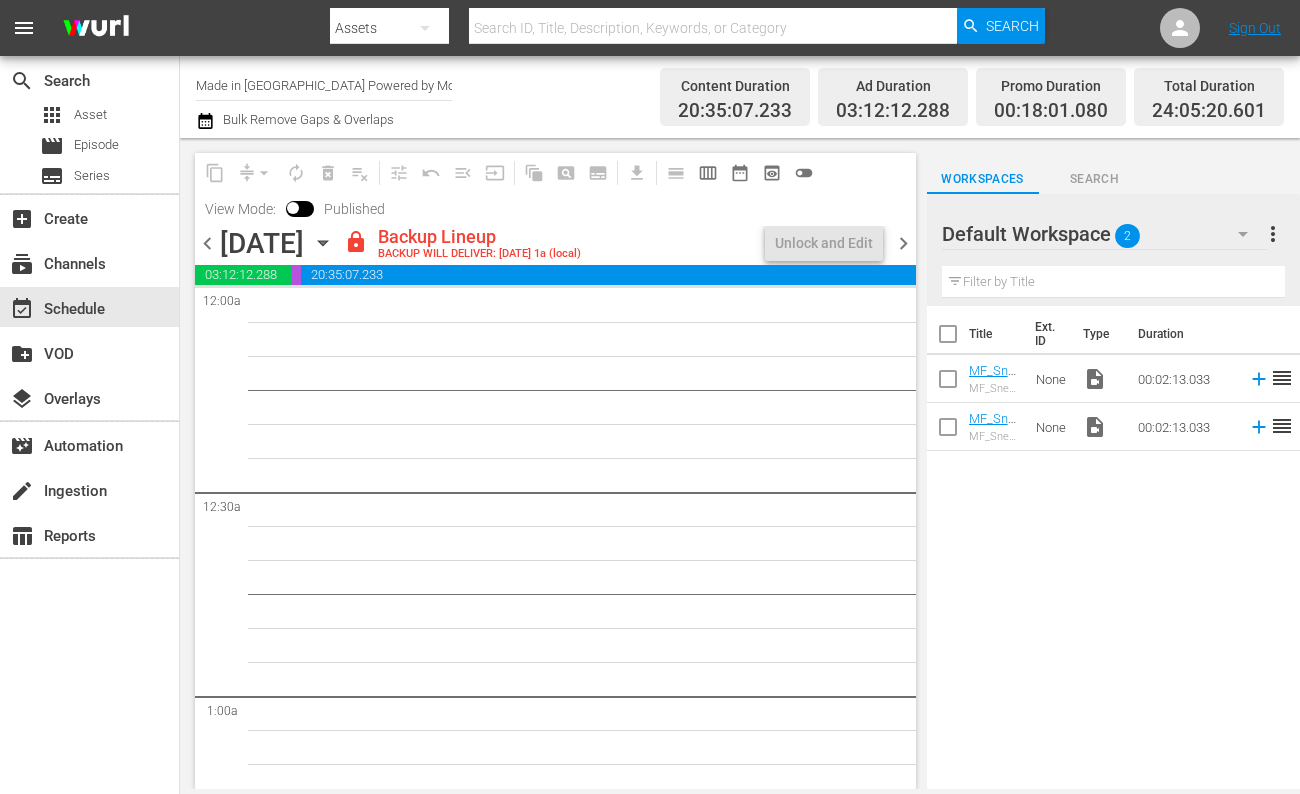 click on "chevron_right" at bounding box center (903, 243) 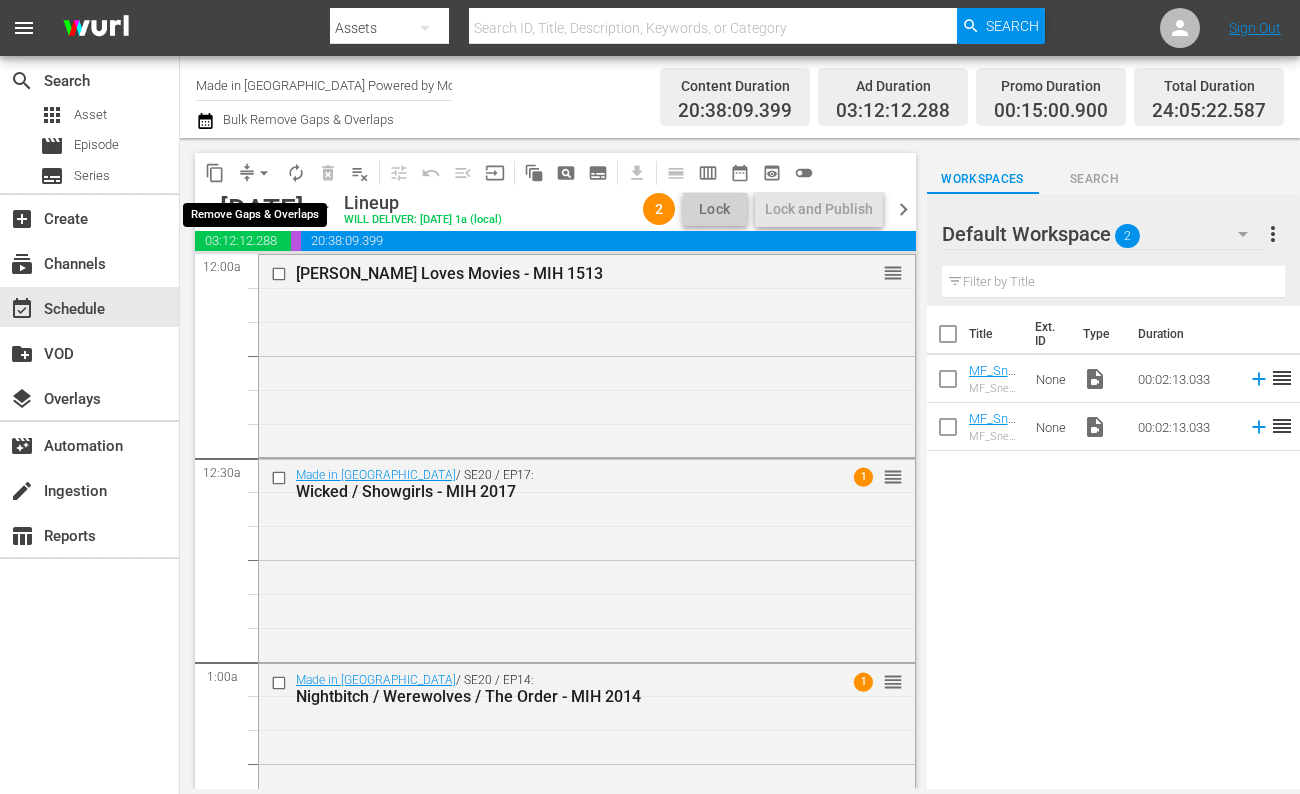 click on "arrow_drop_down" at bounding box center (264, 173) 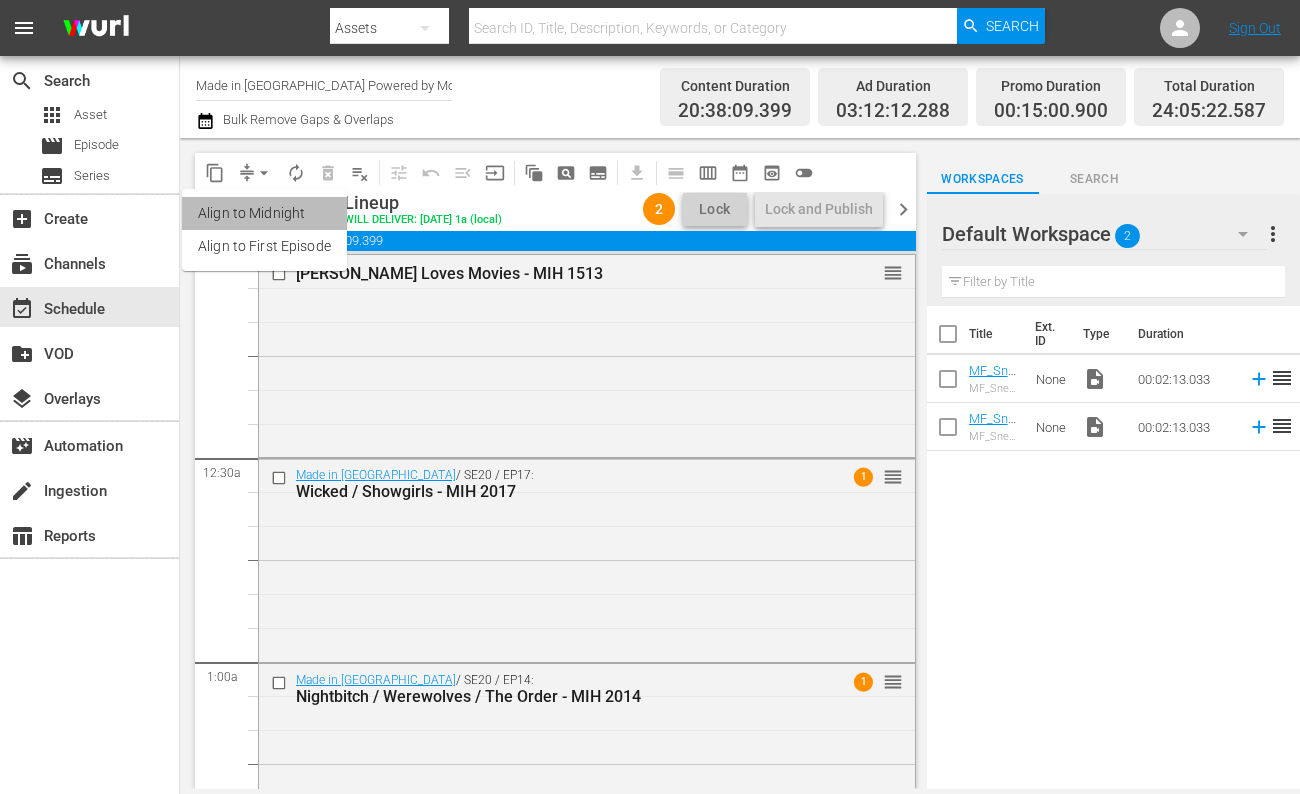 click on "Align to Midnight" at bounding box center (264, 213) 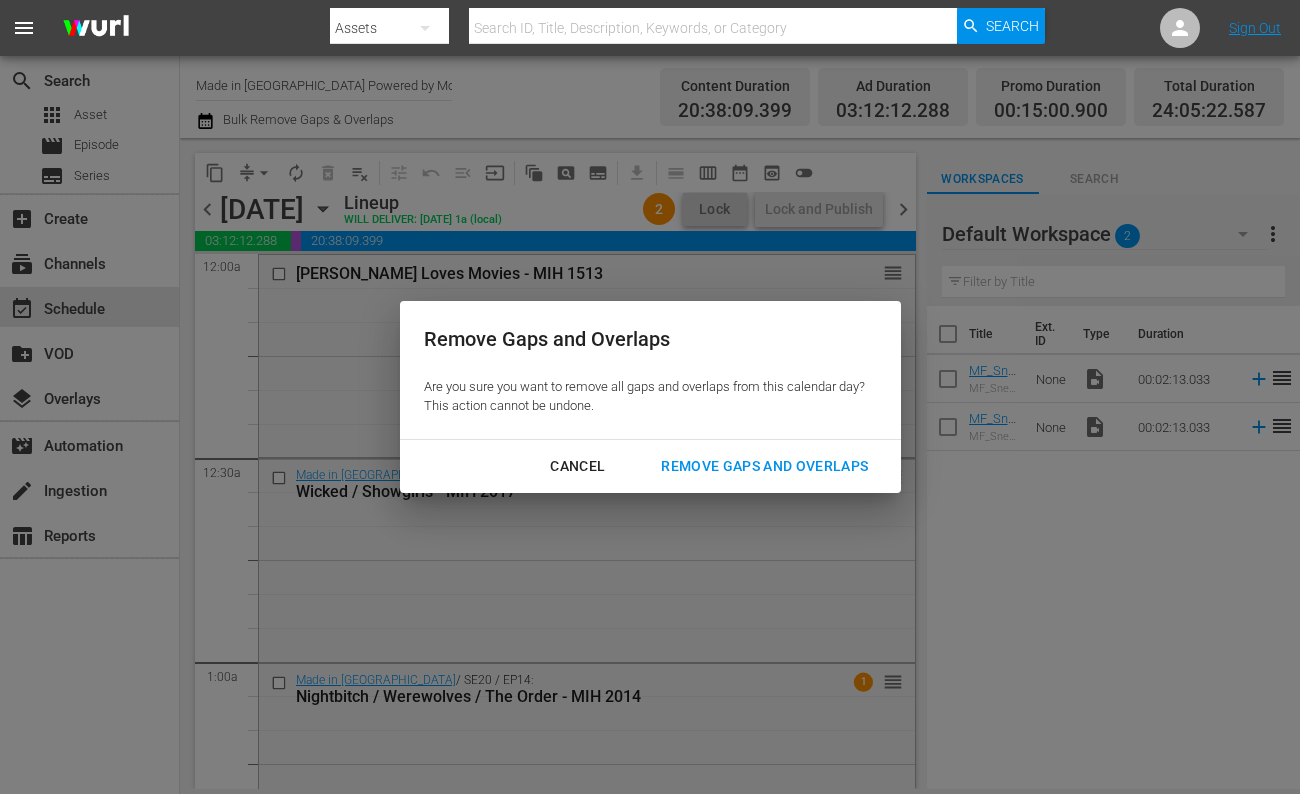 click on "Remove Gaps and Overlaps" at bounding box center [764, 466] 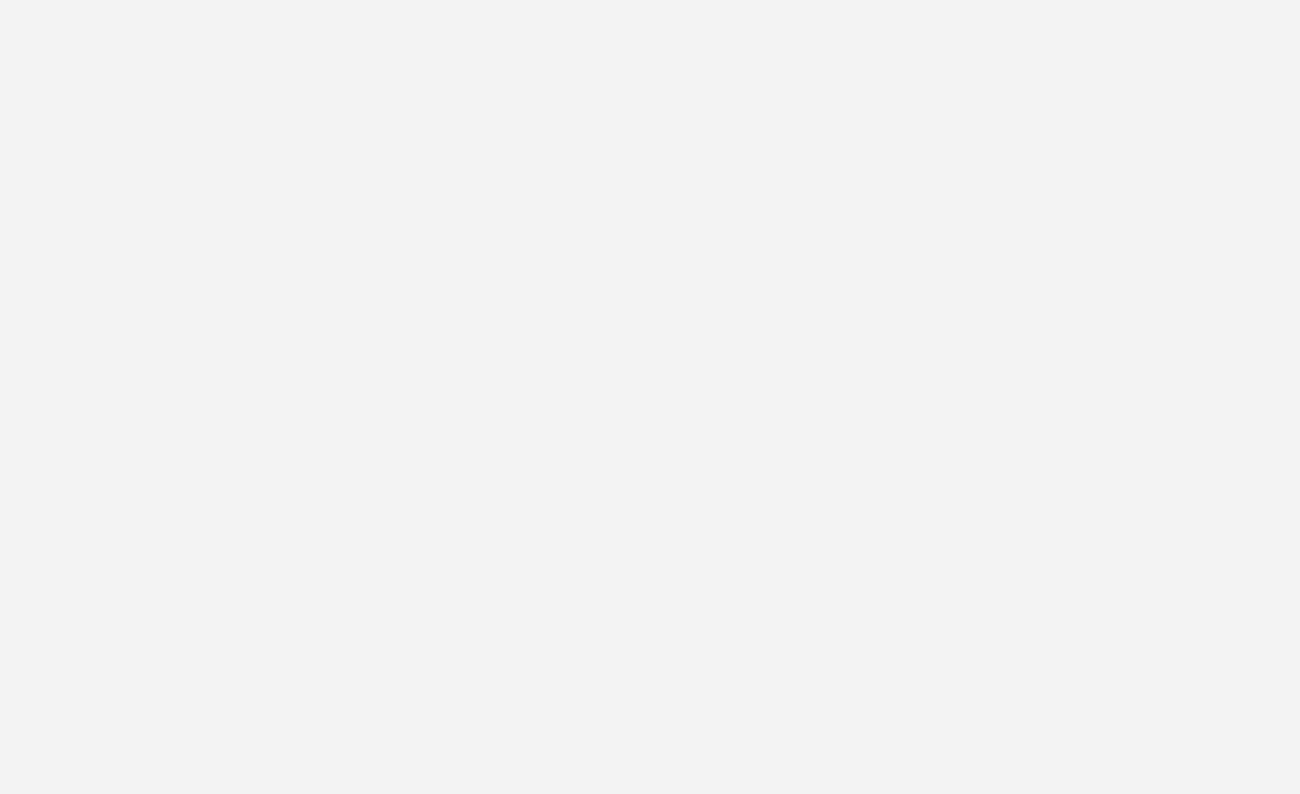 scroll, scrollTop: 0, scrollLeft: 0, axis: both 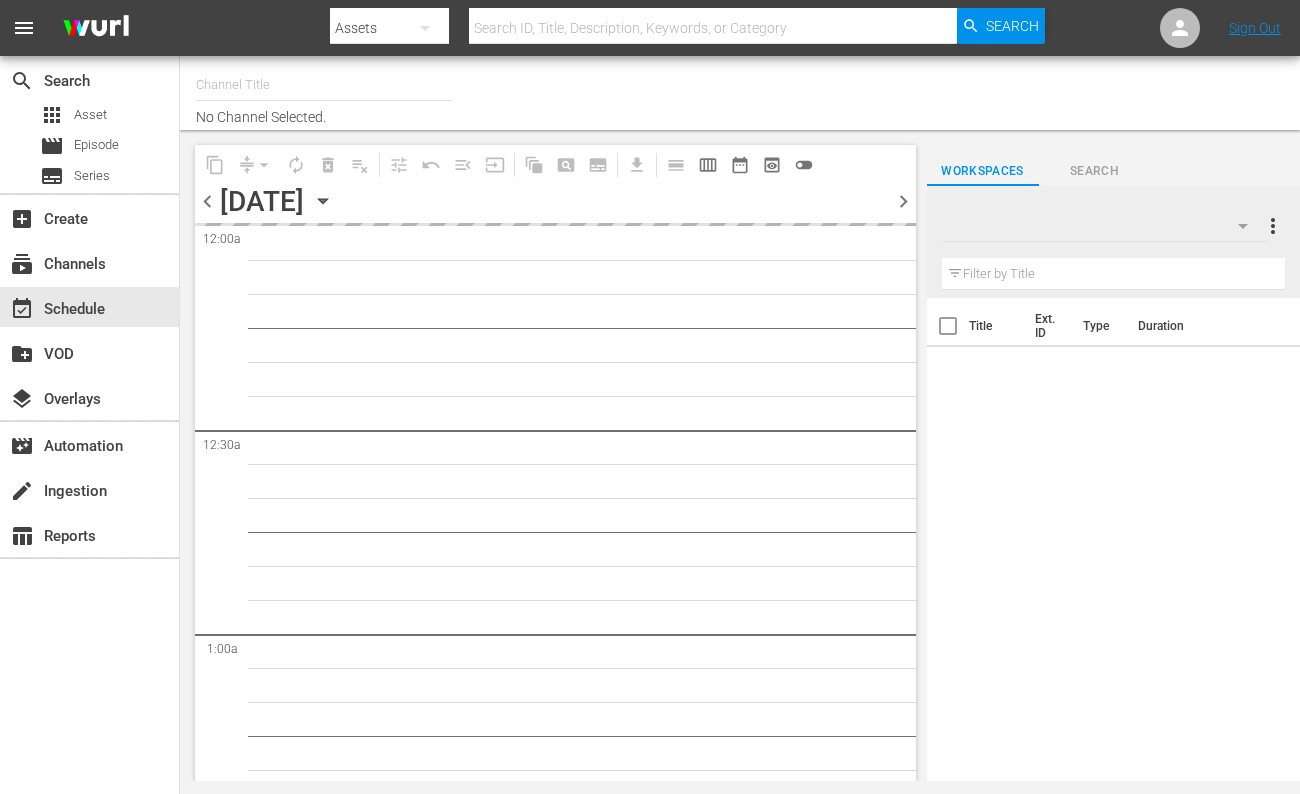 type on "Made in [GEOGRAPHIC_DATA] Powered by Moviefone (276)" 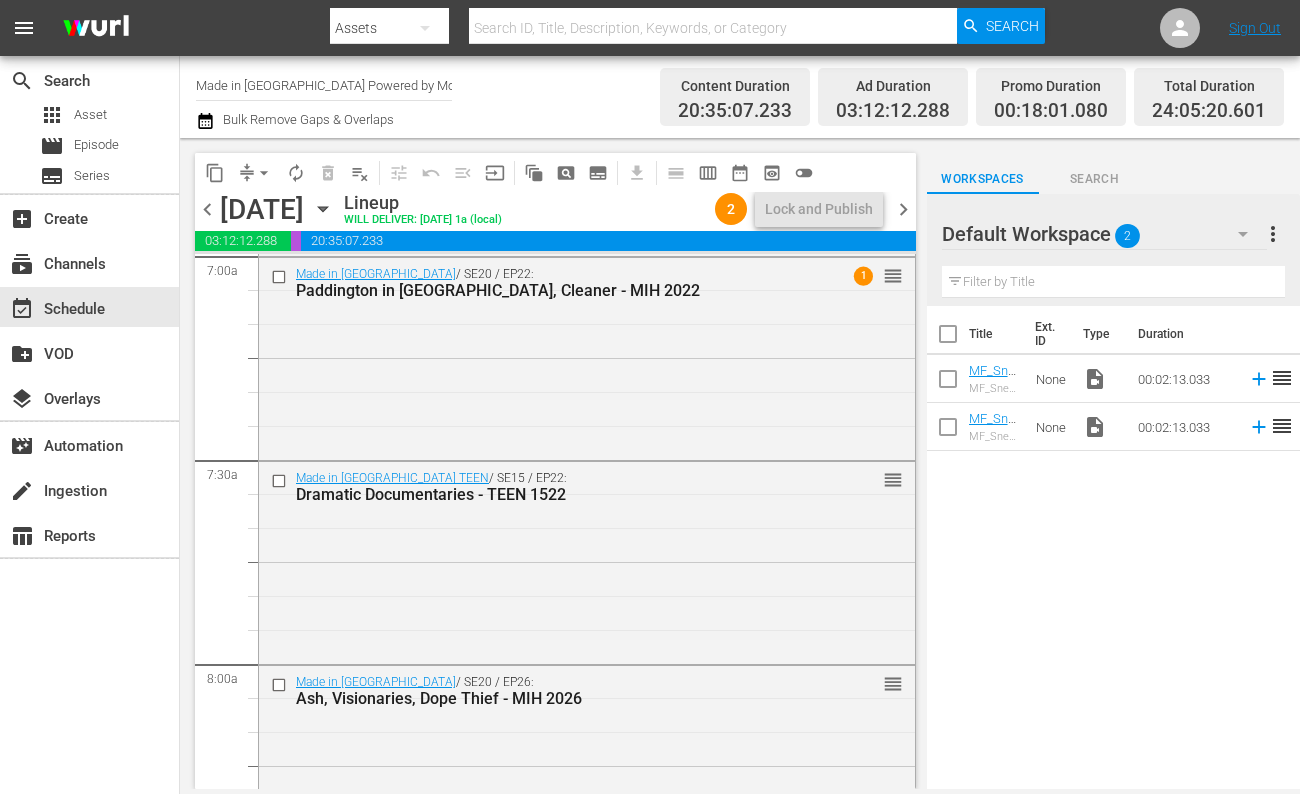 scroll, scrollTop: 2889, scrollLeft: 0, axis: vertical 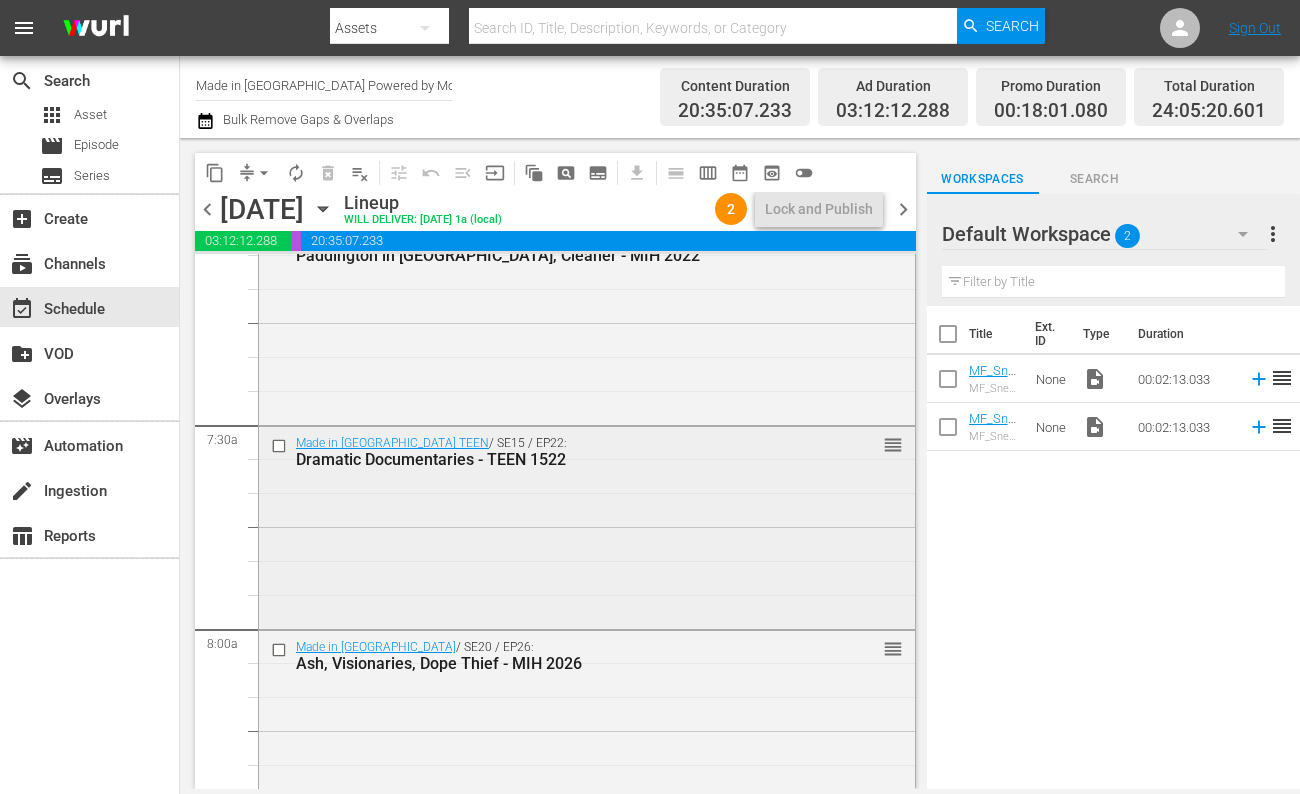 click on "Made in Hollywood TEEN  / SE15 / EP22:
Dramatic Documentaries - TEEN 1522" at bounding box center (552, 452) 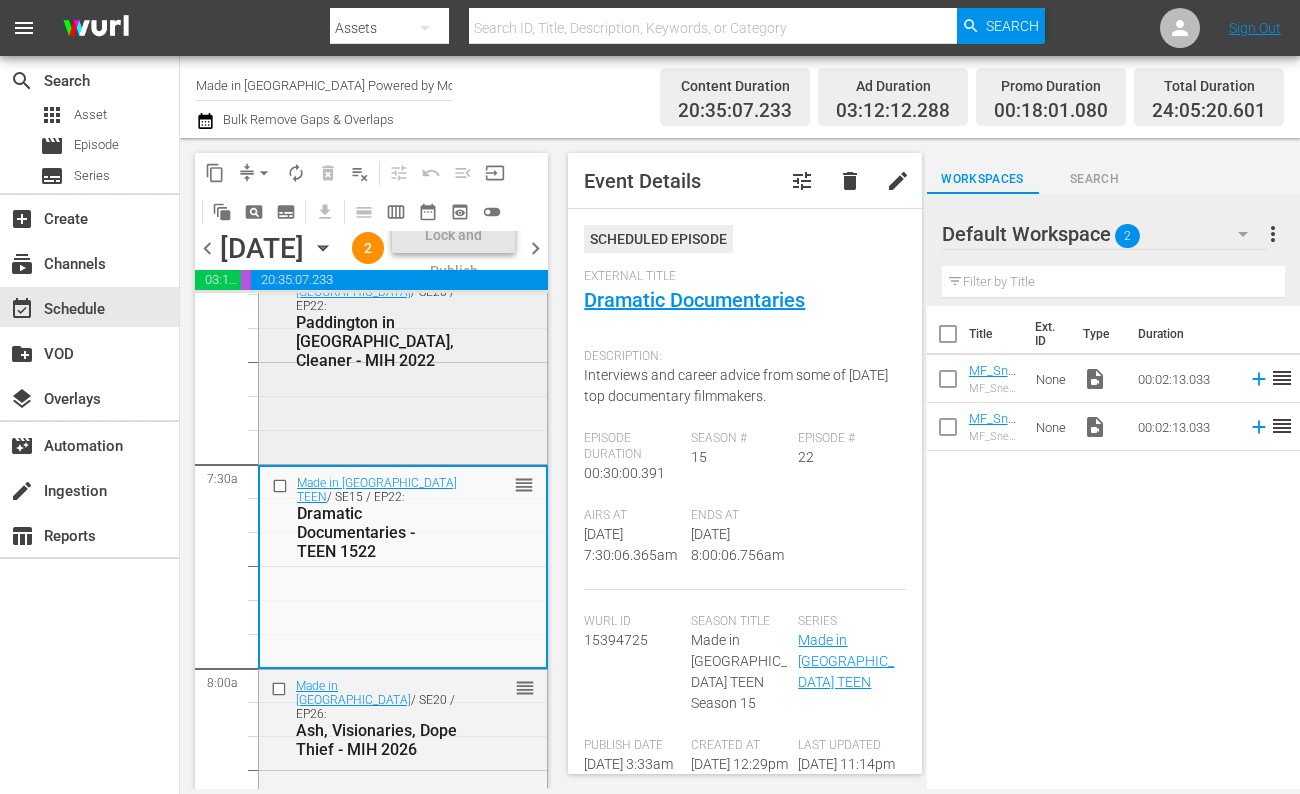 click on "Made in Hollywood  / SE20 / EP22:
Paddington in Peru, Cleaner - MIH 2022 1 reorder" at bounding box center [403, 361] 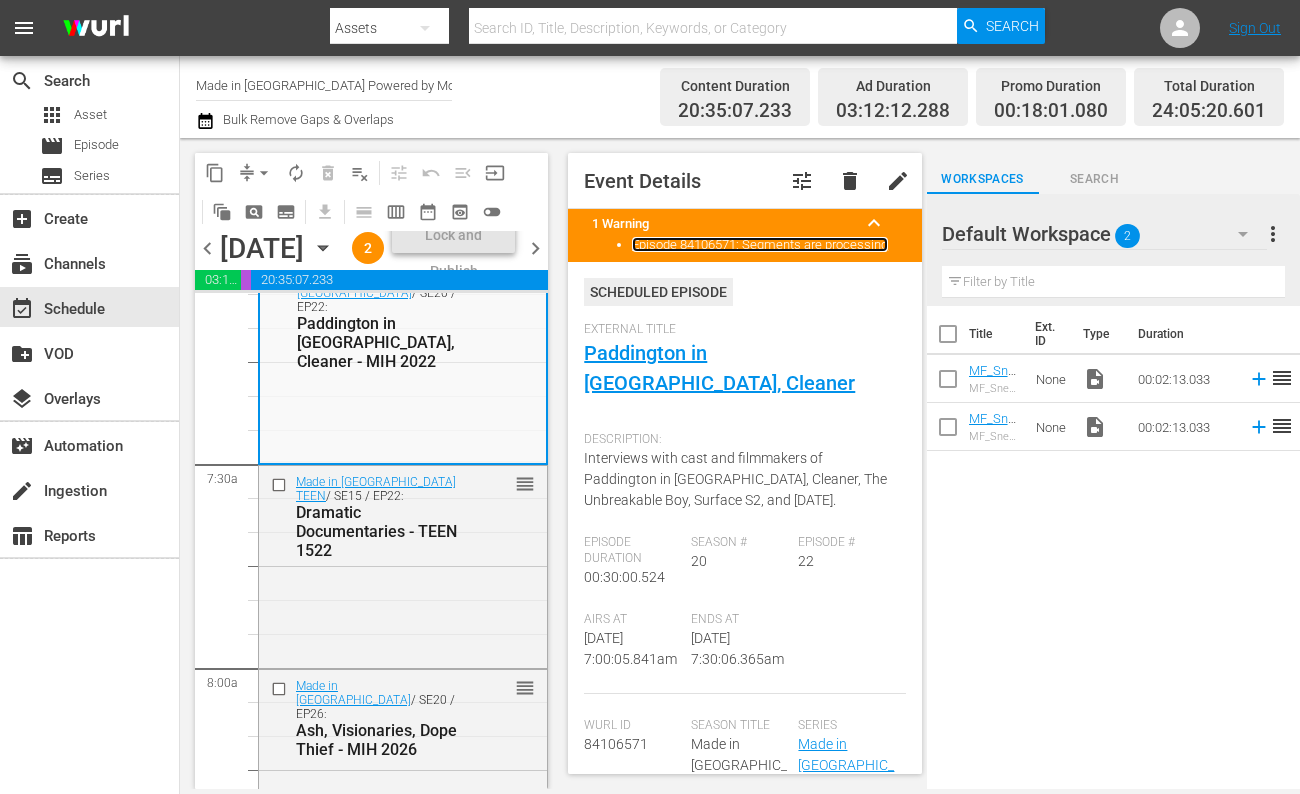 click on "Episode 84106571: Segments are processing" at bounding box center (760, 244) 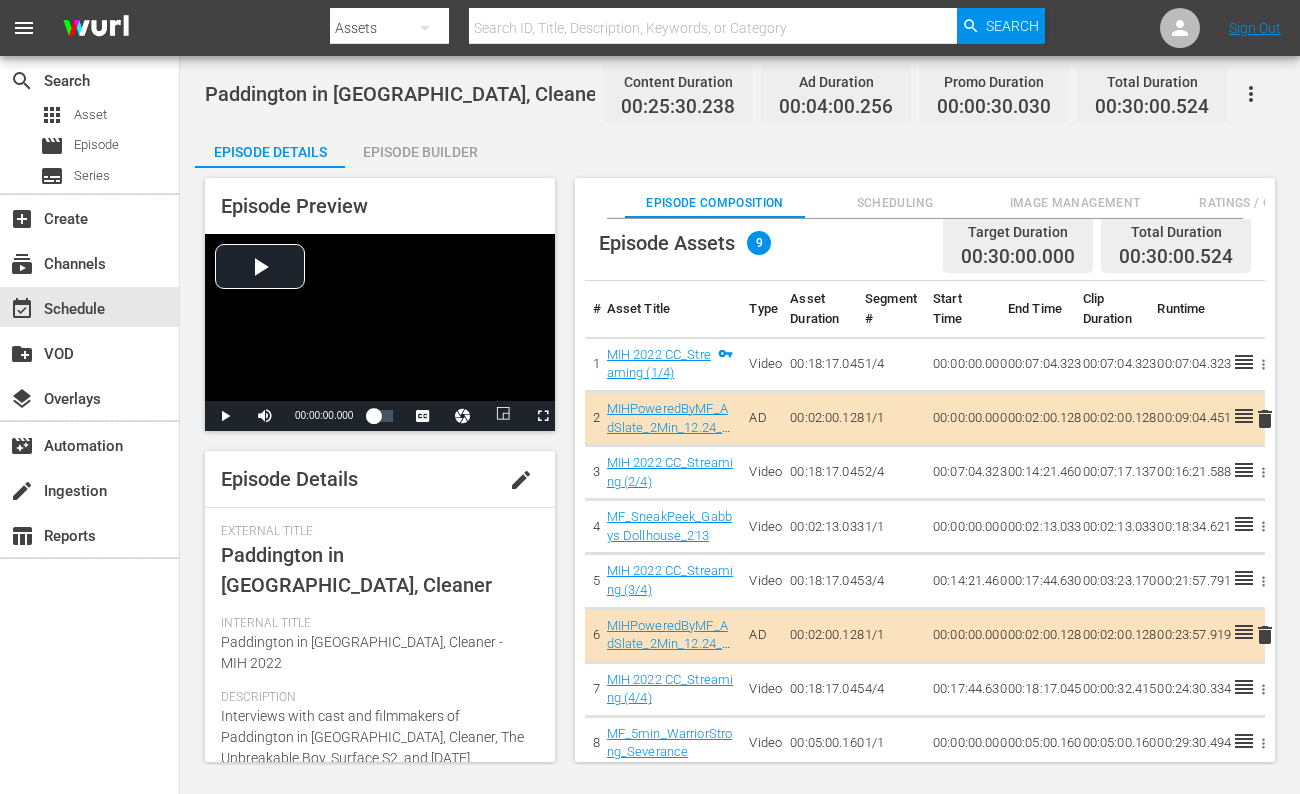 scroll, scrollTop: 0, scrollLeft: 0, axis: both 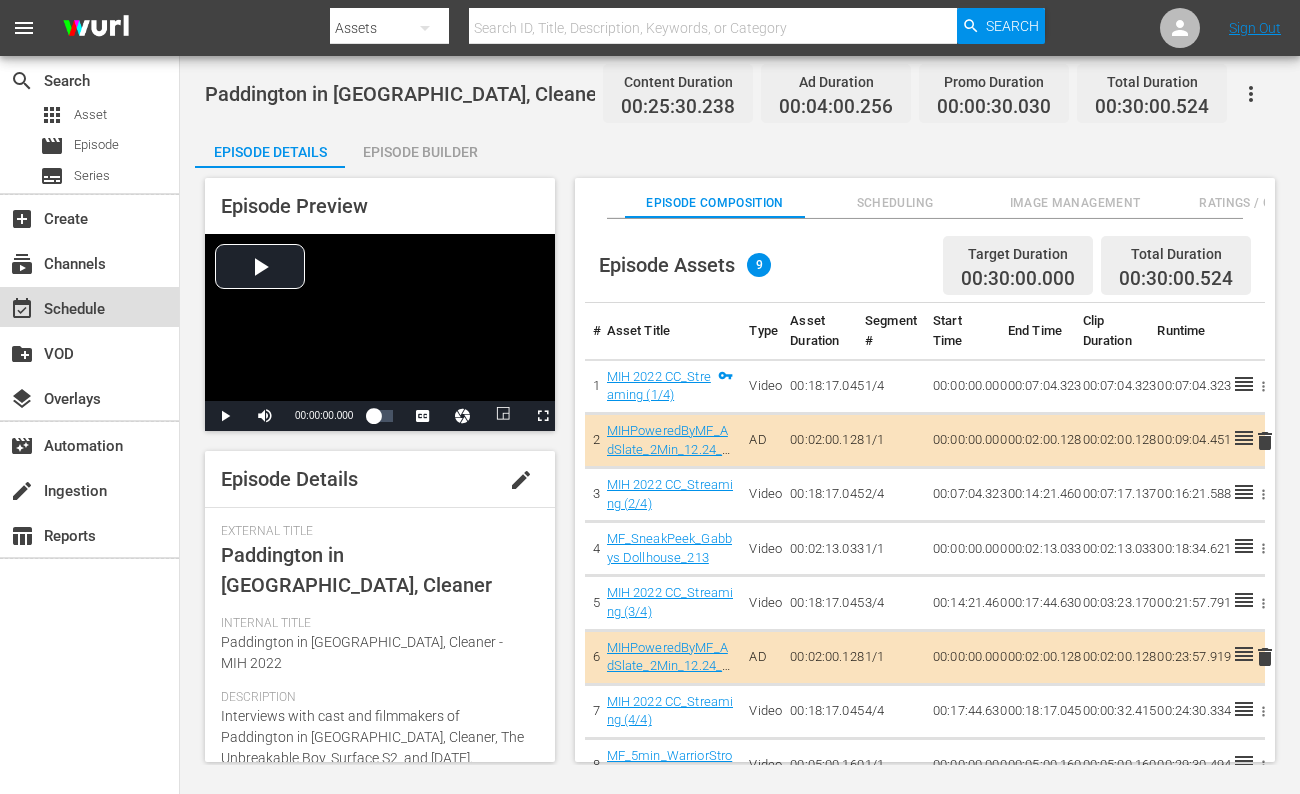 click on "event_available   Schedule" at bounding box center [56, 306] 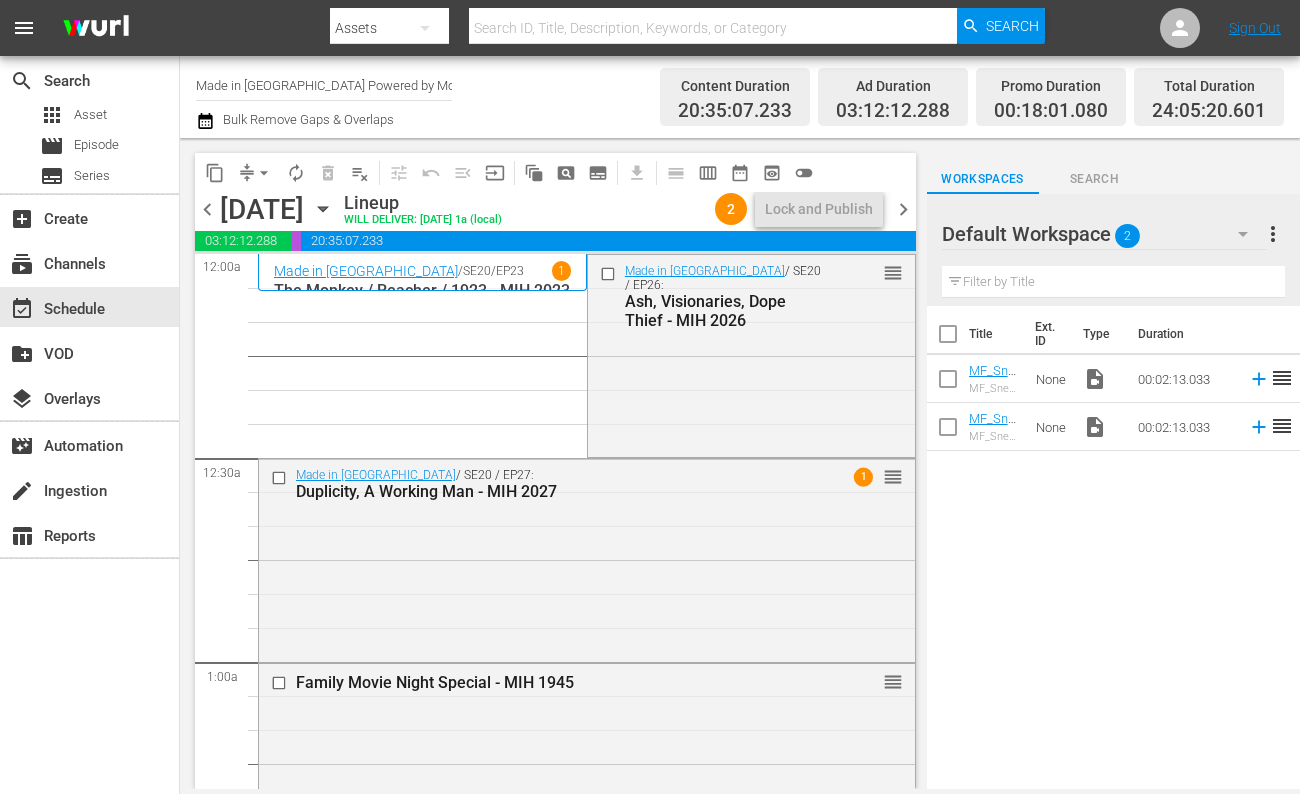 click on "chevron_left" at bounding box center (207, 209) 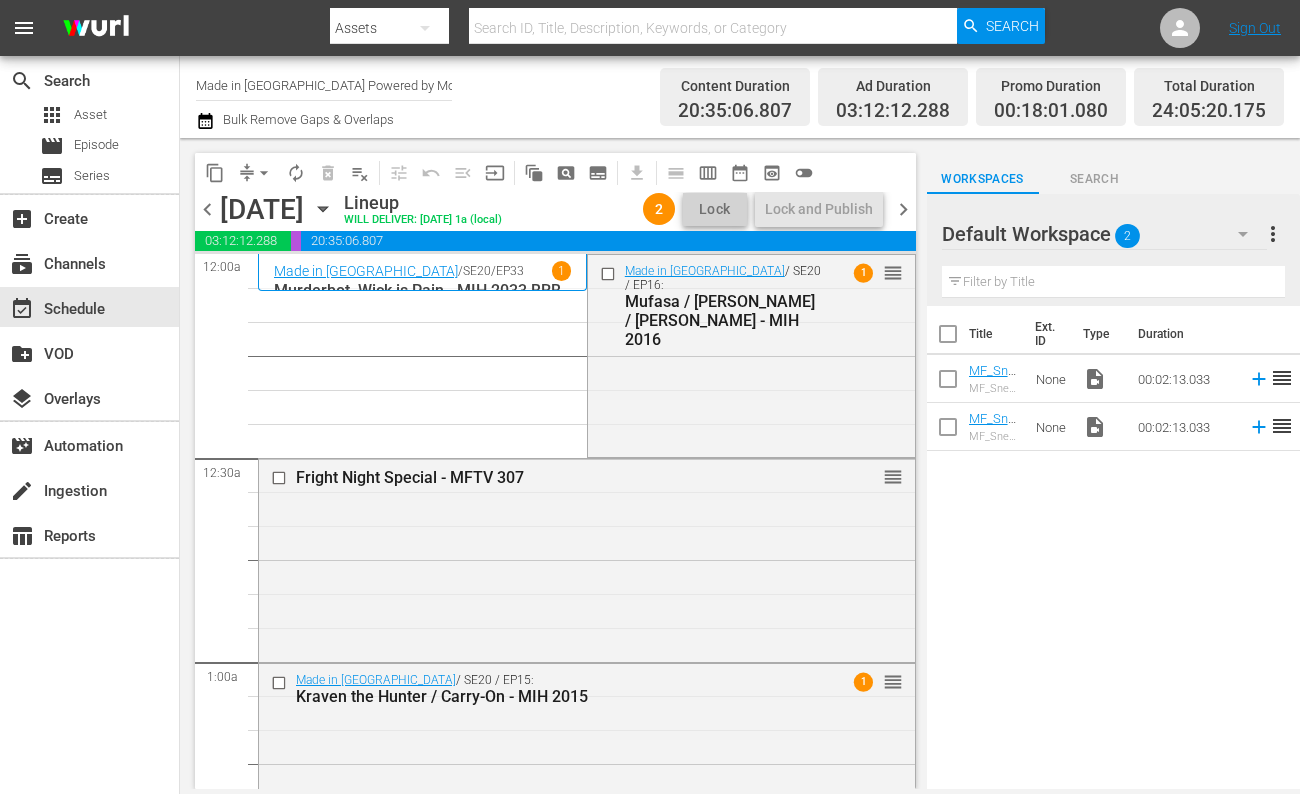 click 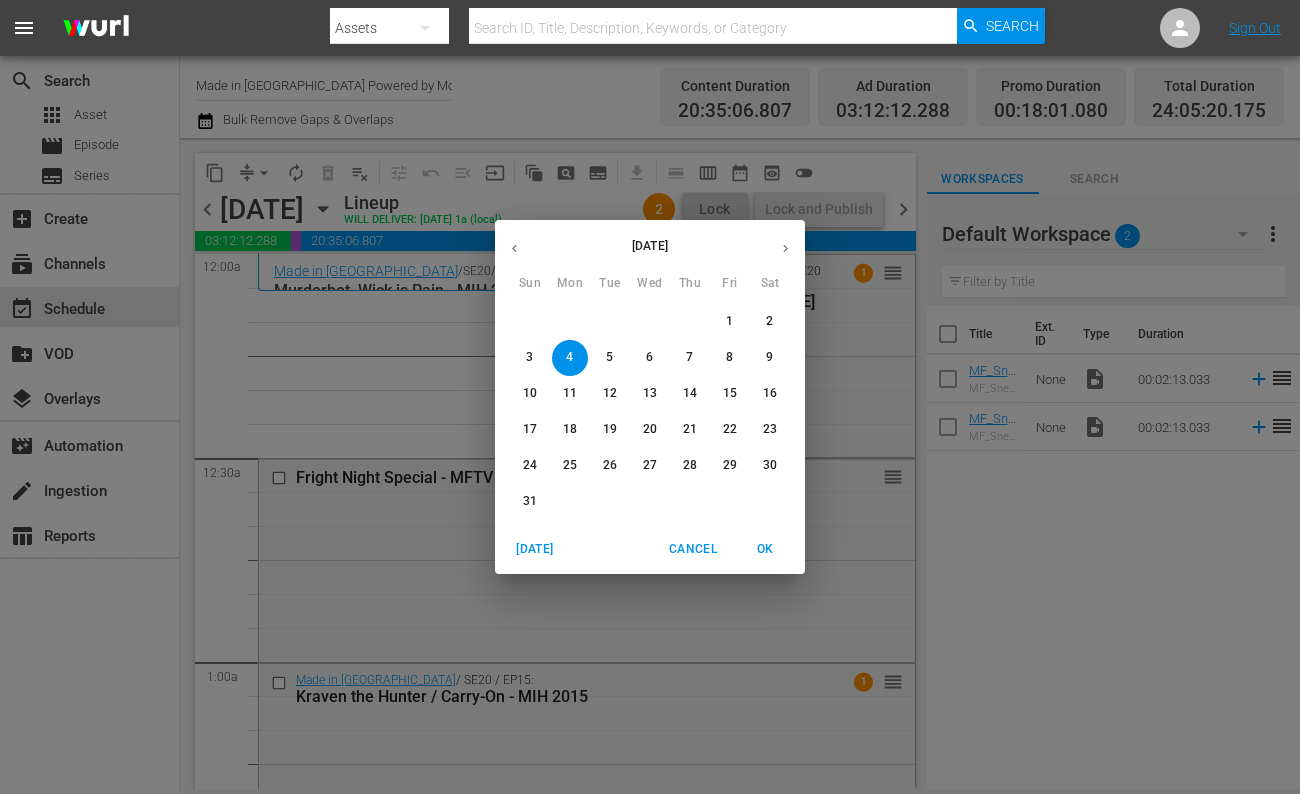click 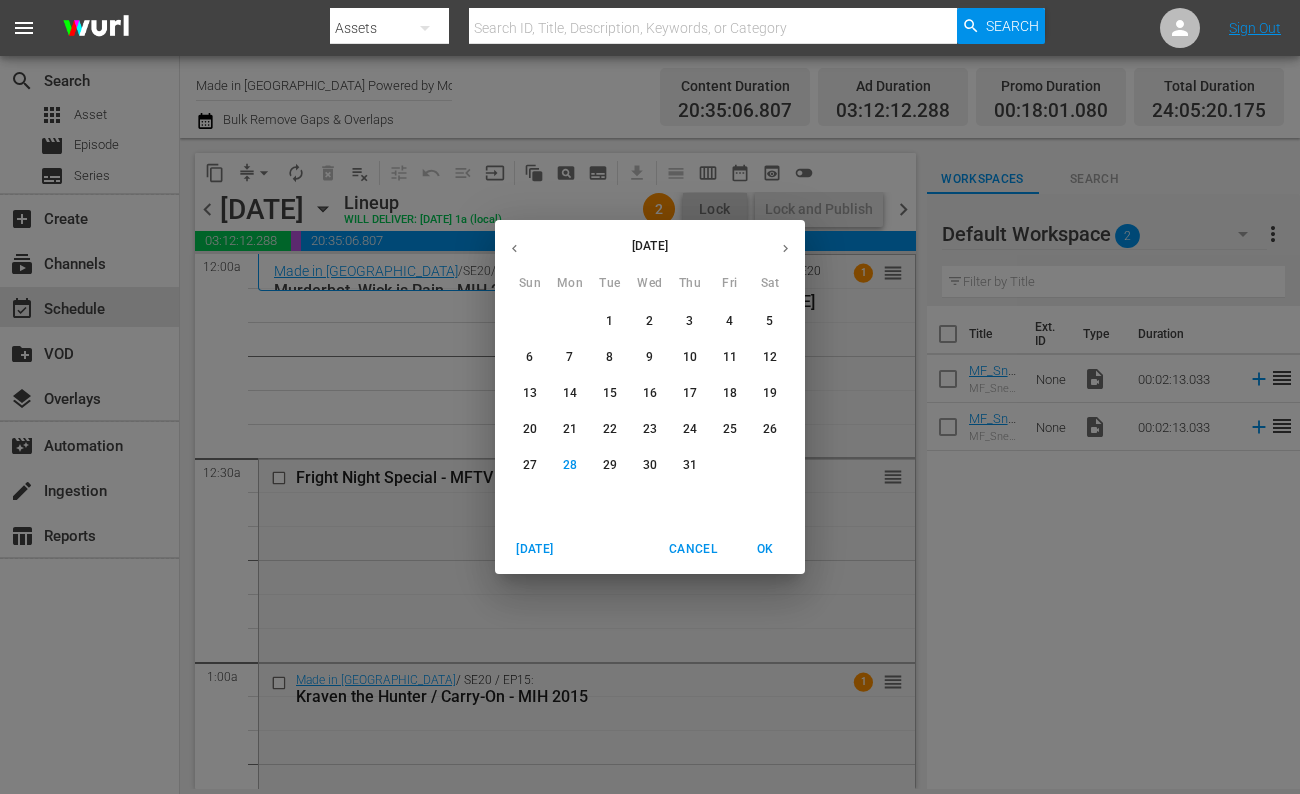 click on "29" at bounding box center (610, 466) 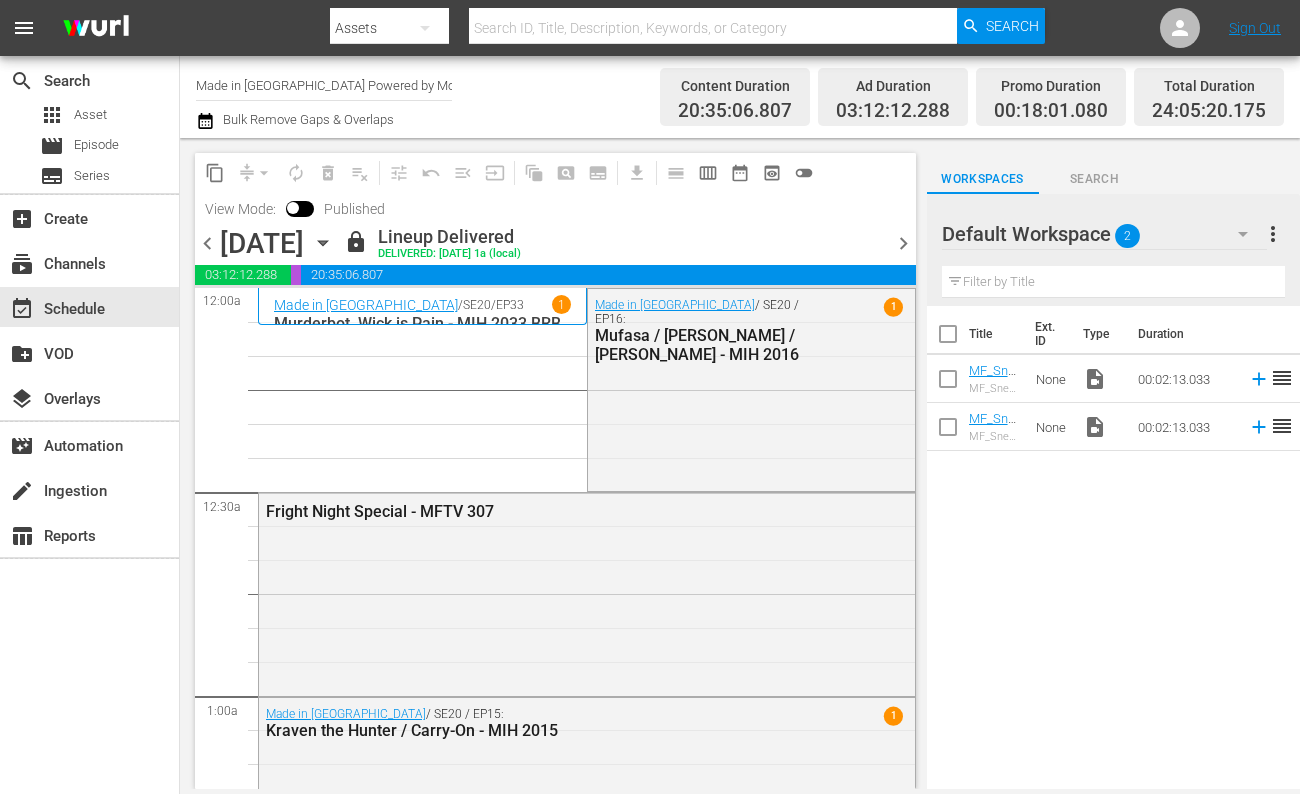 click on "lock Lineup Delivered DELIVERED: 7/28 @ 1a (local)" at bounding box center (613, 243) 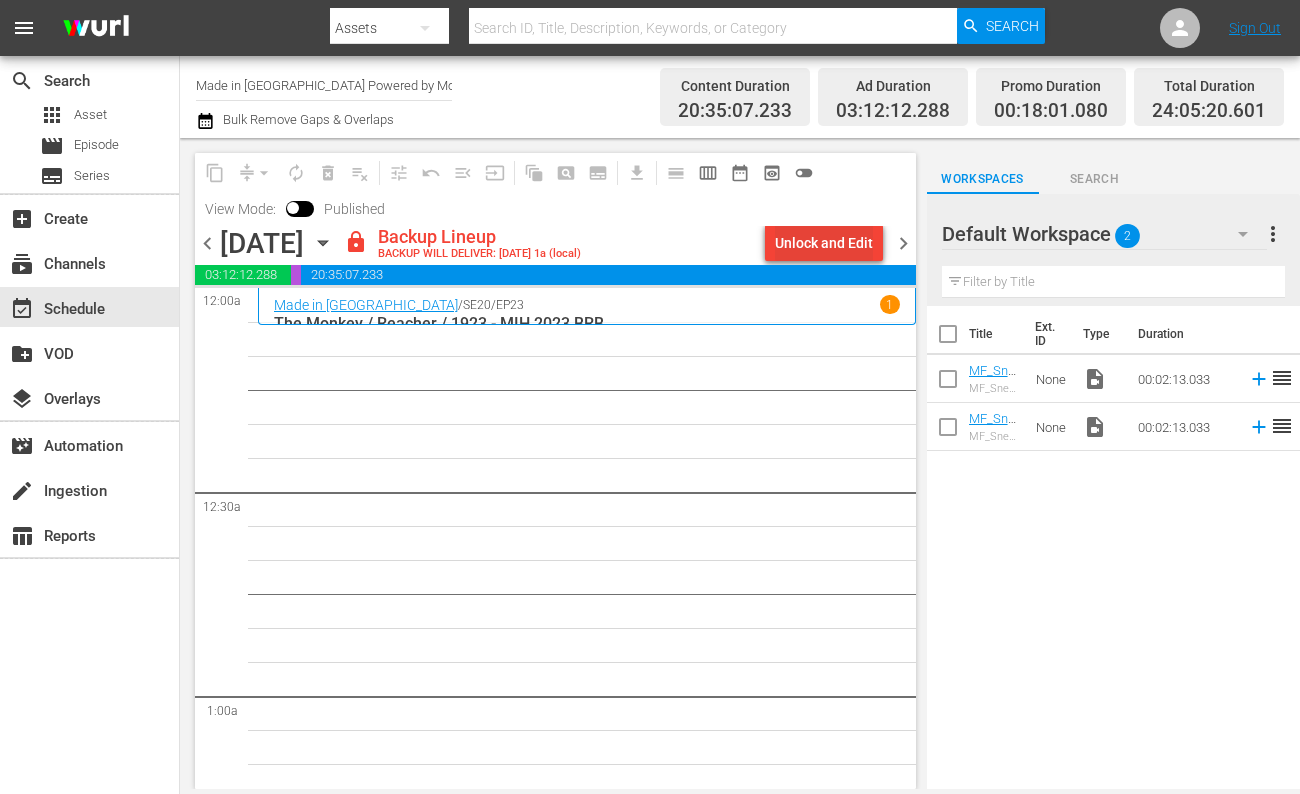 click on "Unlock and Edit" at bounding box center [824, 243] 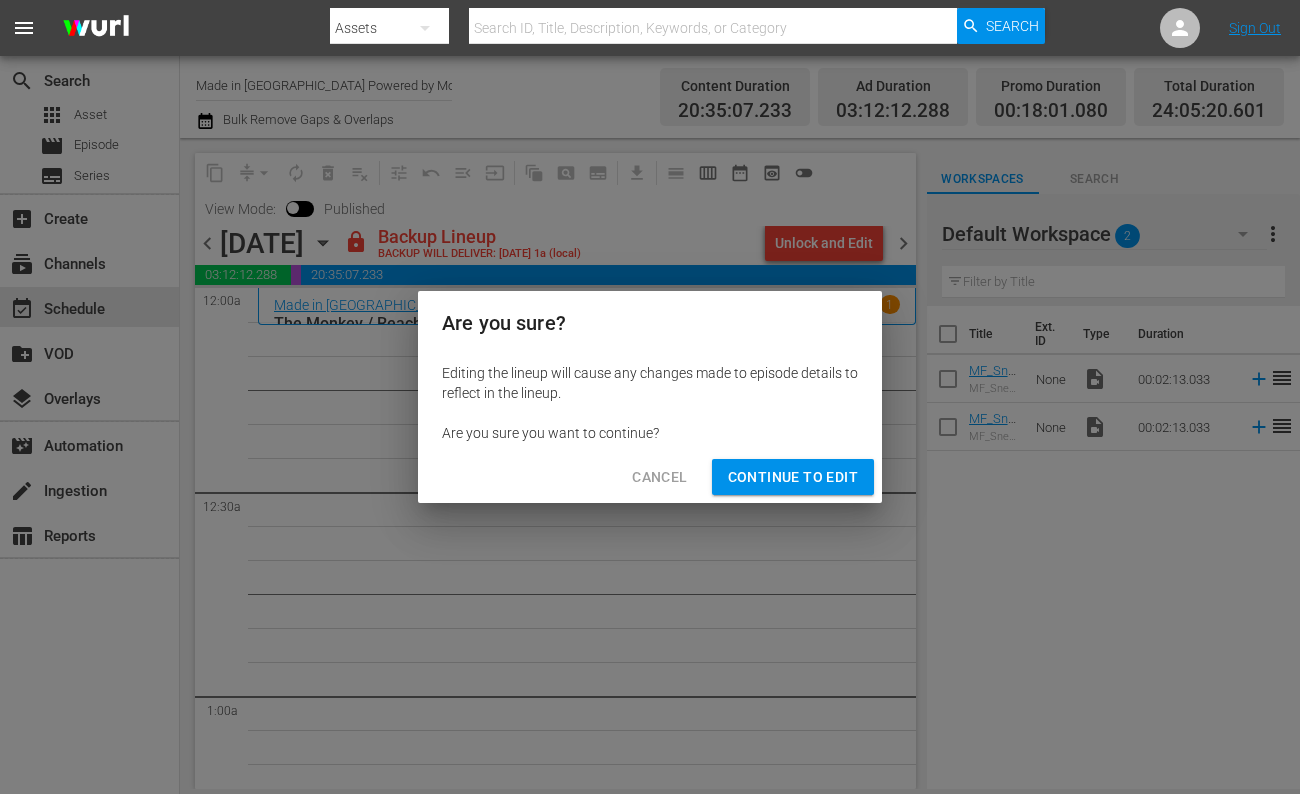click on "Continue to Edit" at bounding box center (793, 477) 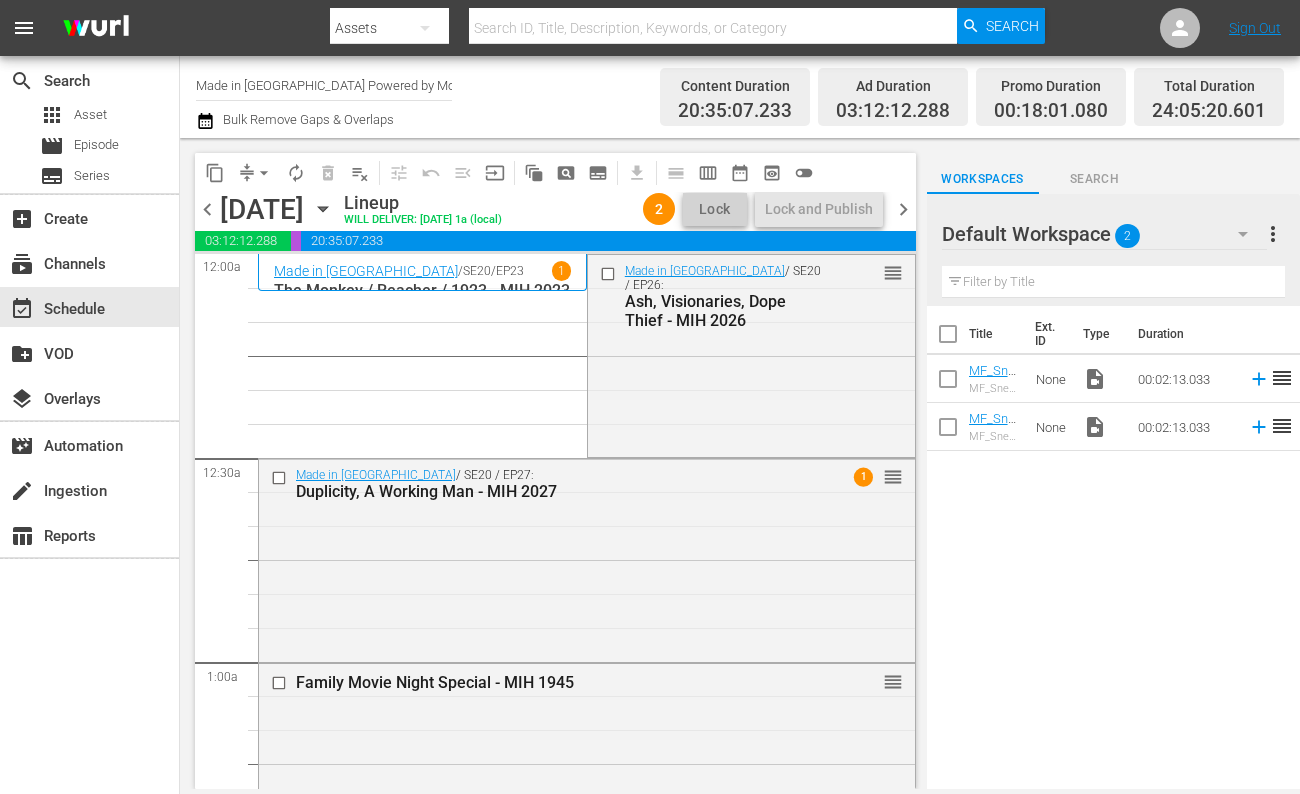 click at bounding box center [948, 338] 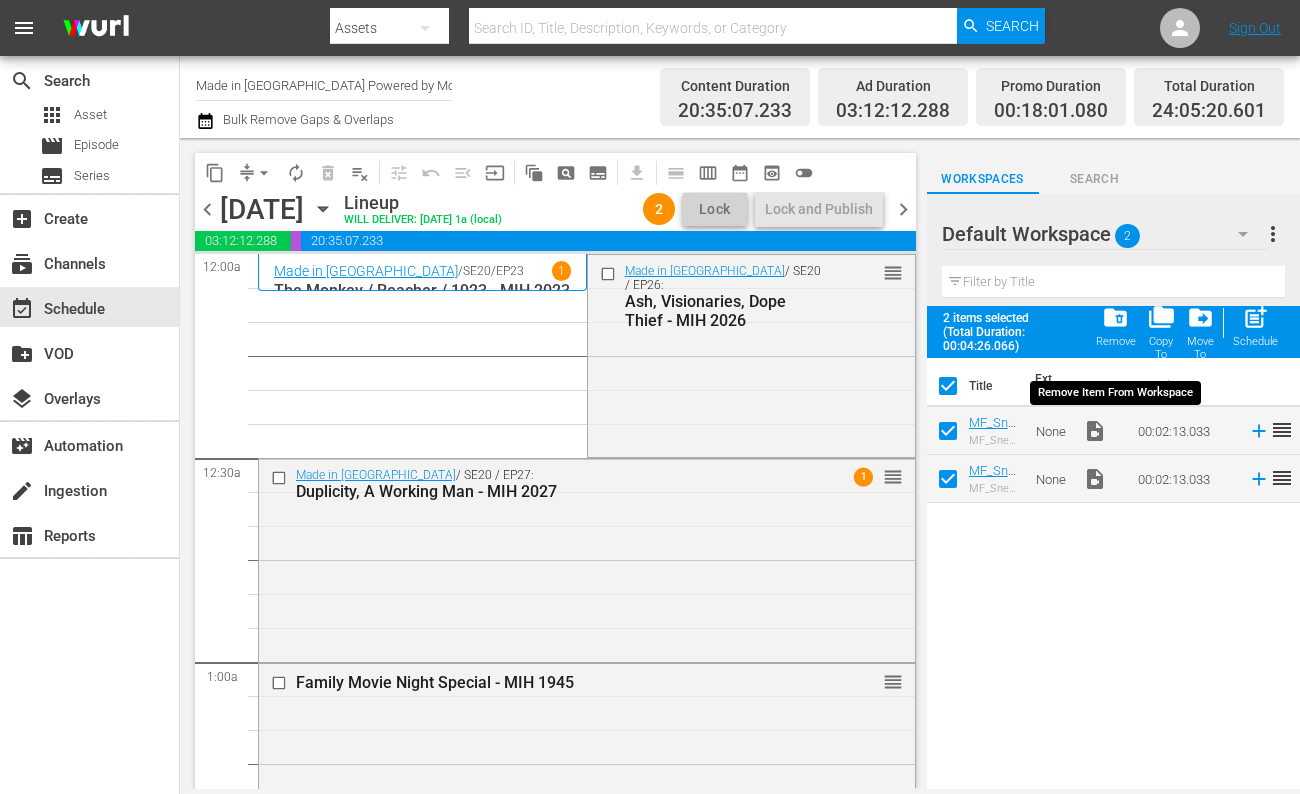 click on "folder_delete" at bounding box center (1115, 317) 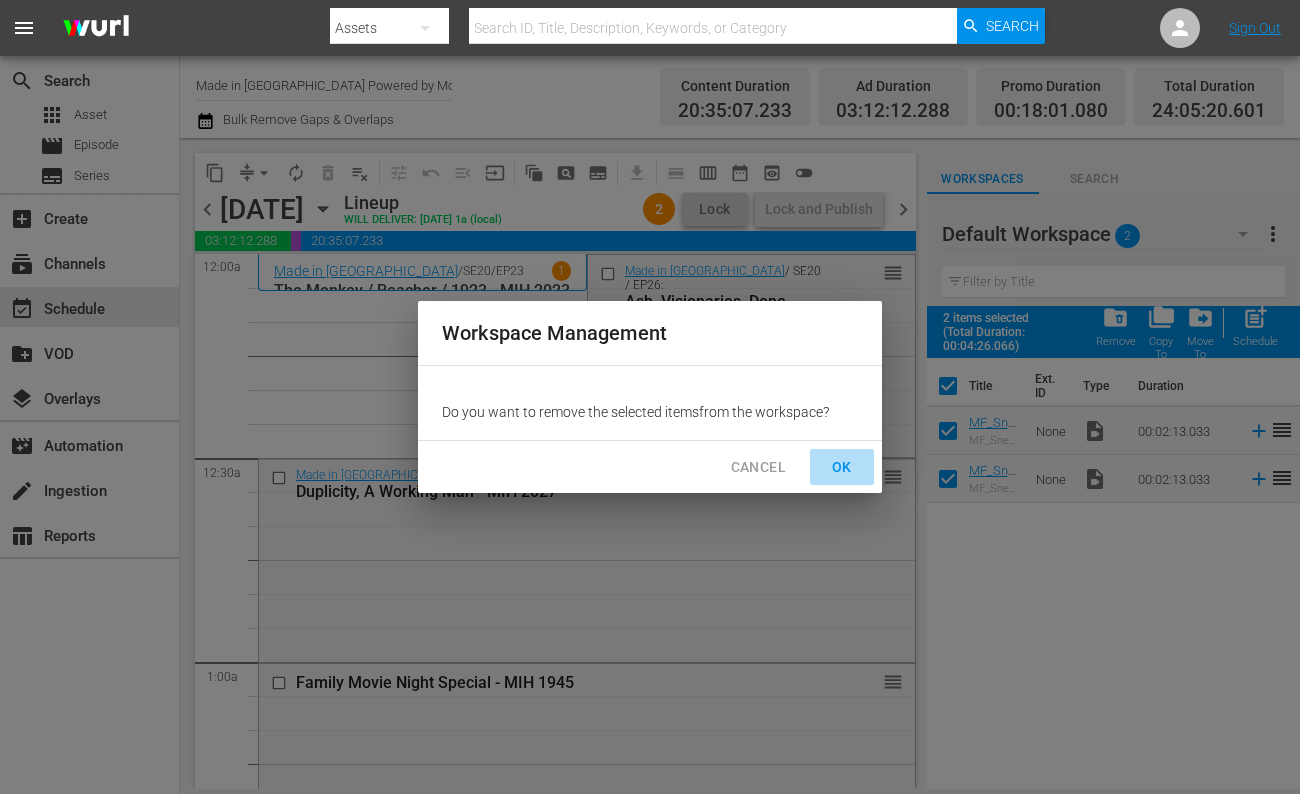click on "OK" at bounding box center [842, 467] 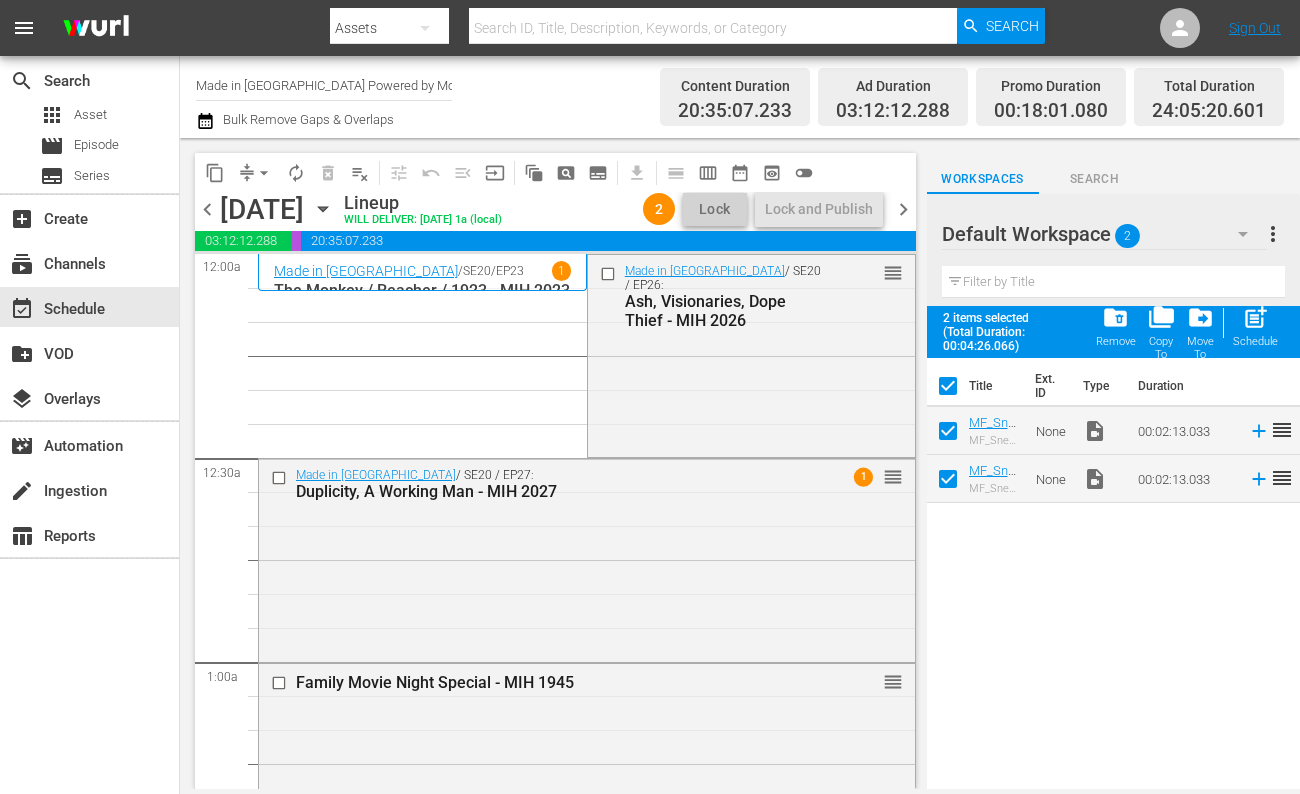 checkbox on "false" 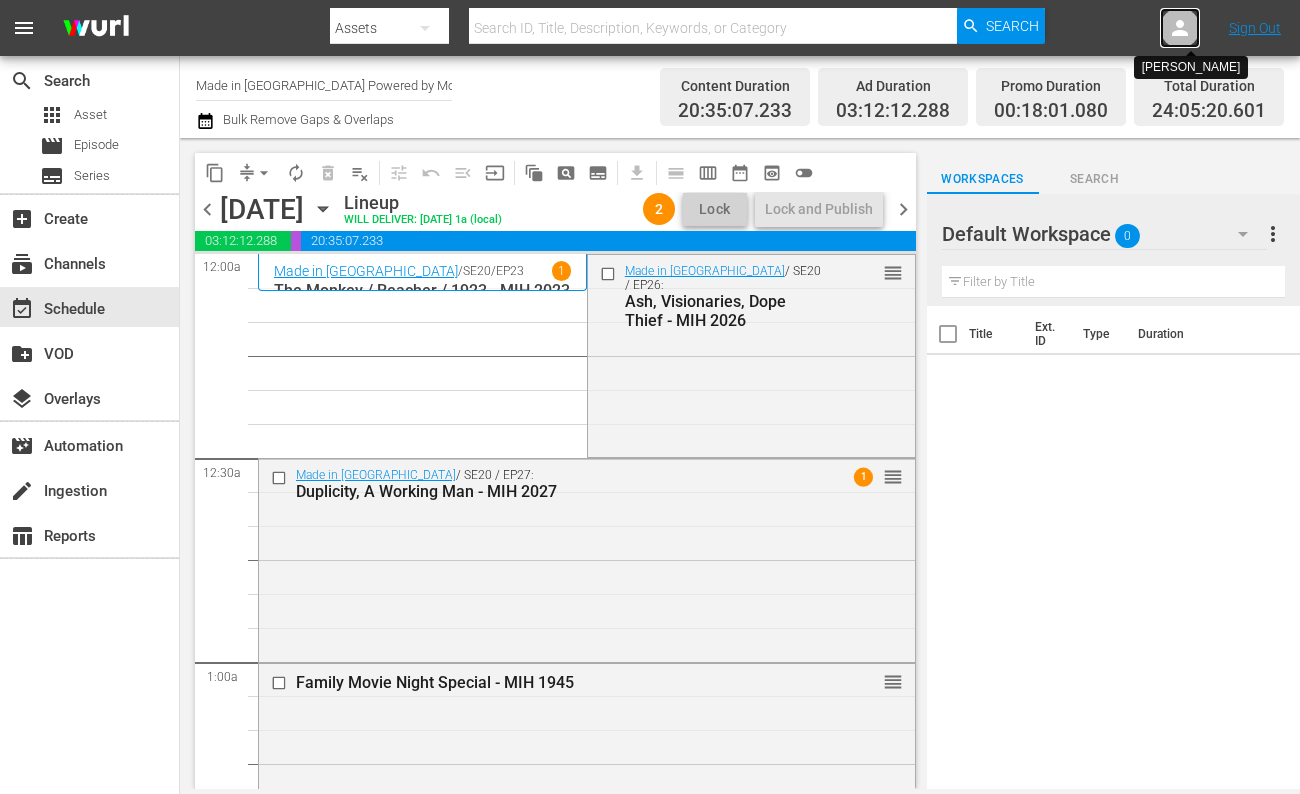 click at bounding box center [1180, 28] 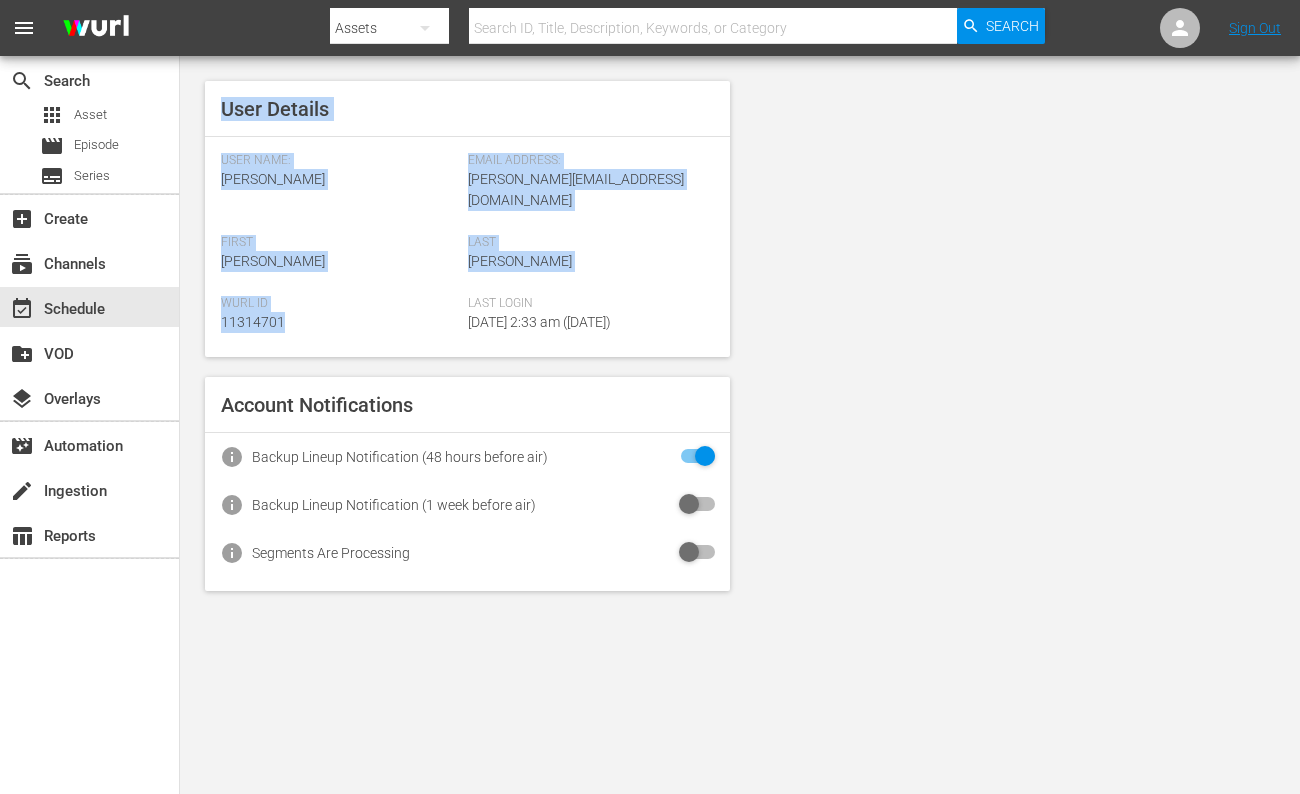 drag, startPoint x: 287, startPoint y: 299, endPoint x: 188, endPoint y: 299, distance: 99 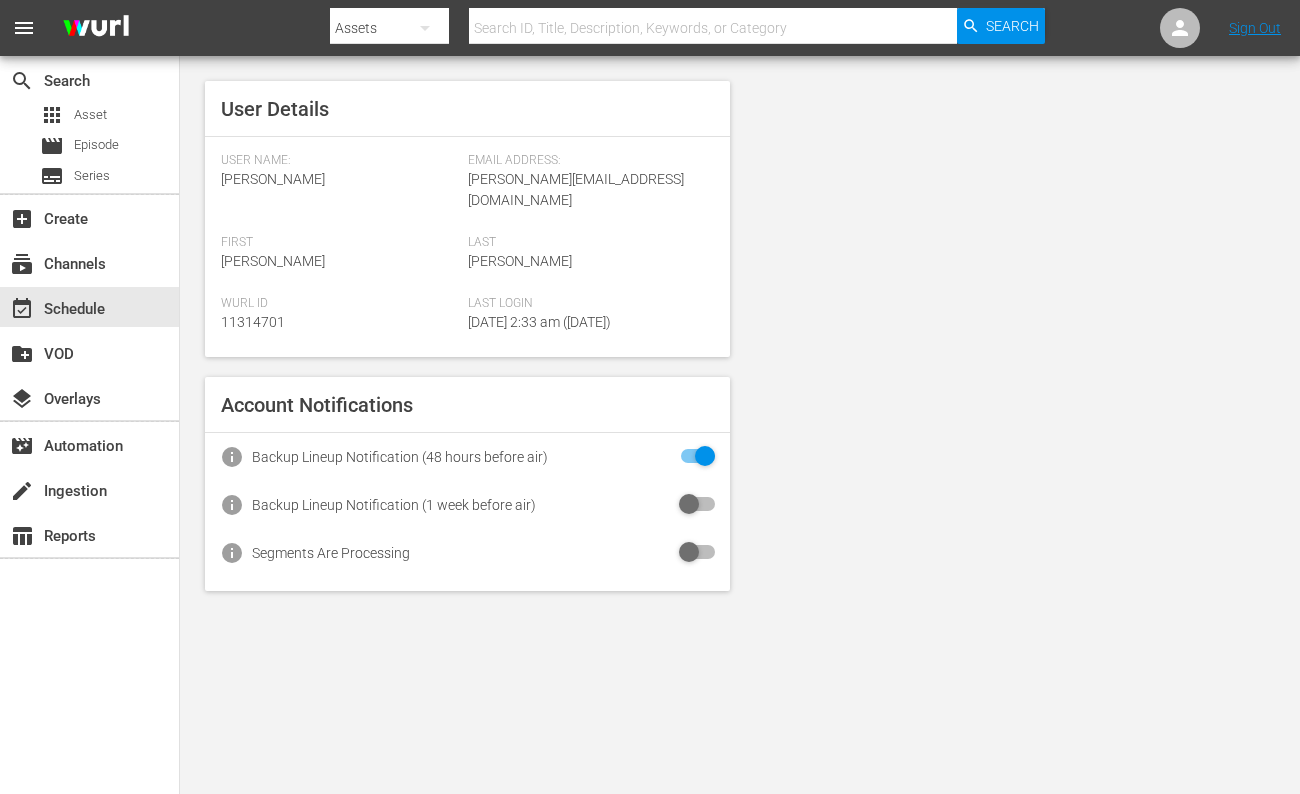 click on "11314701" at bounding box center (253, 322) 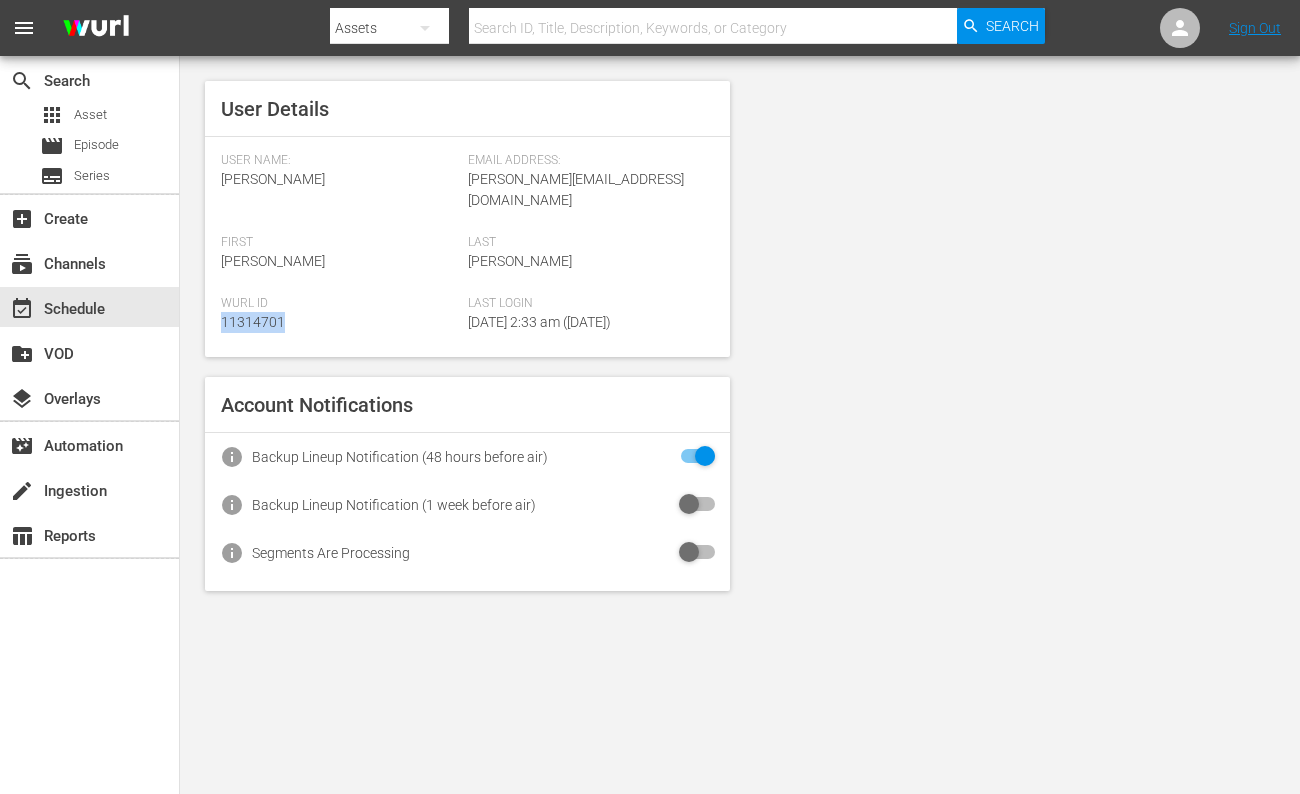 click on "11314701" at bounding box center [253, 322] 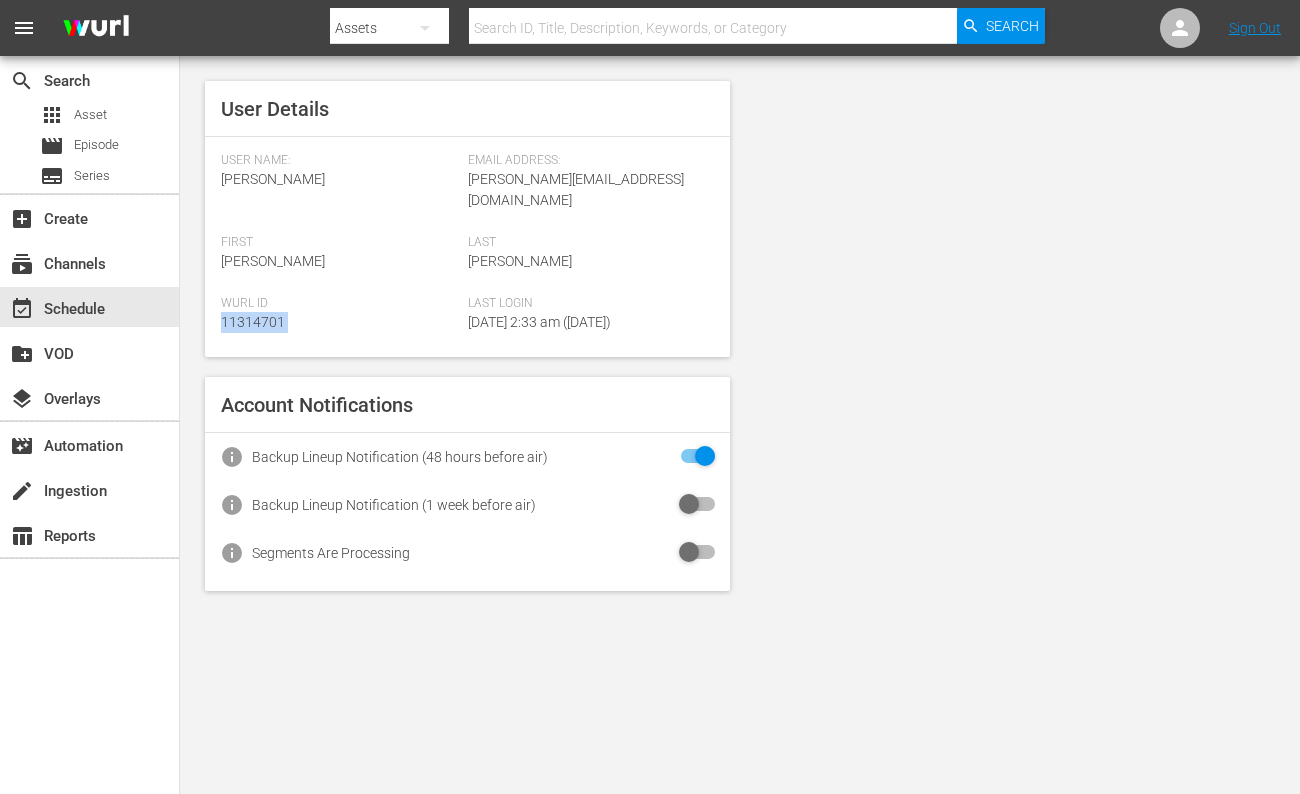 click on "11314701" at bounding box center (253, 322) 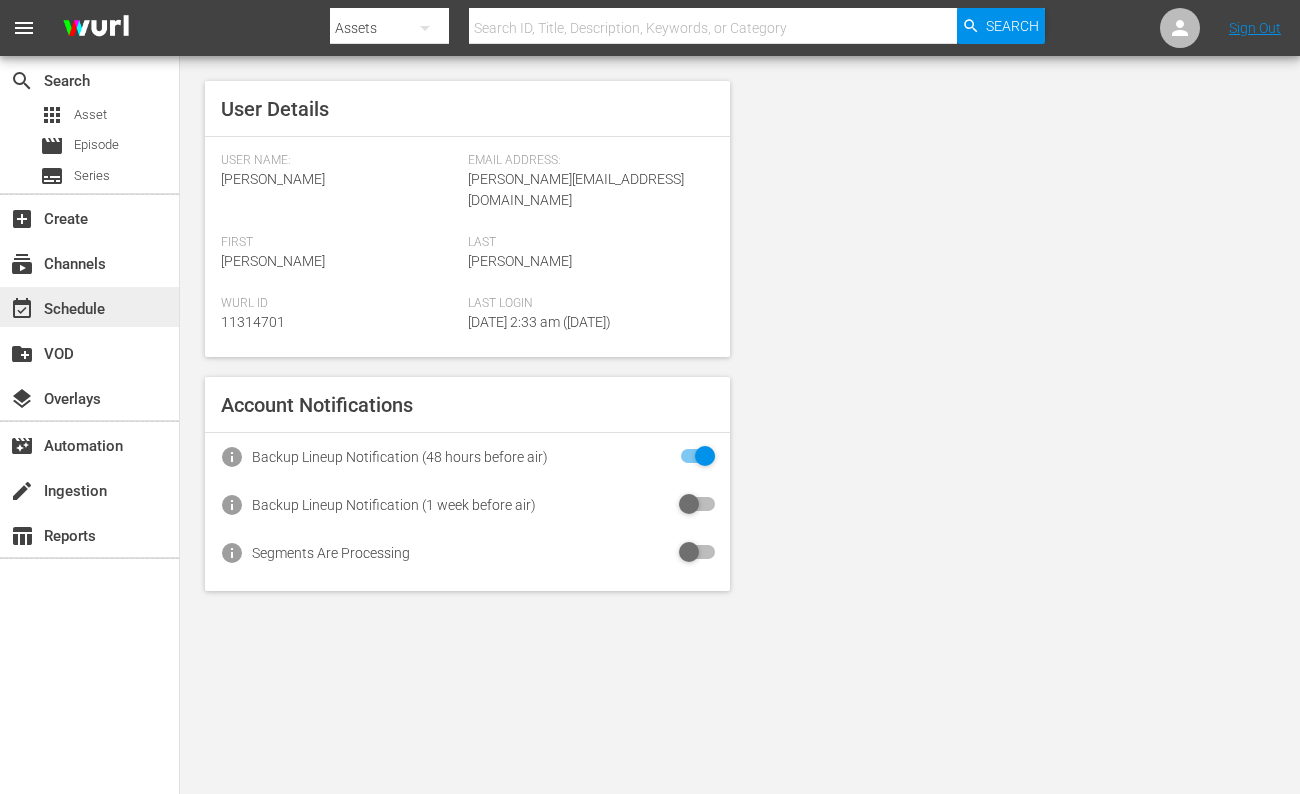 click on "event_available   Schedule" at bounding box center [56, 306] 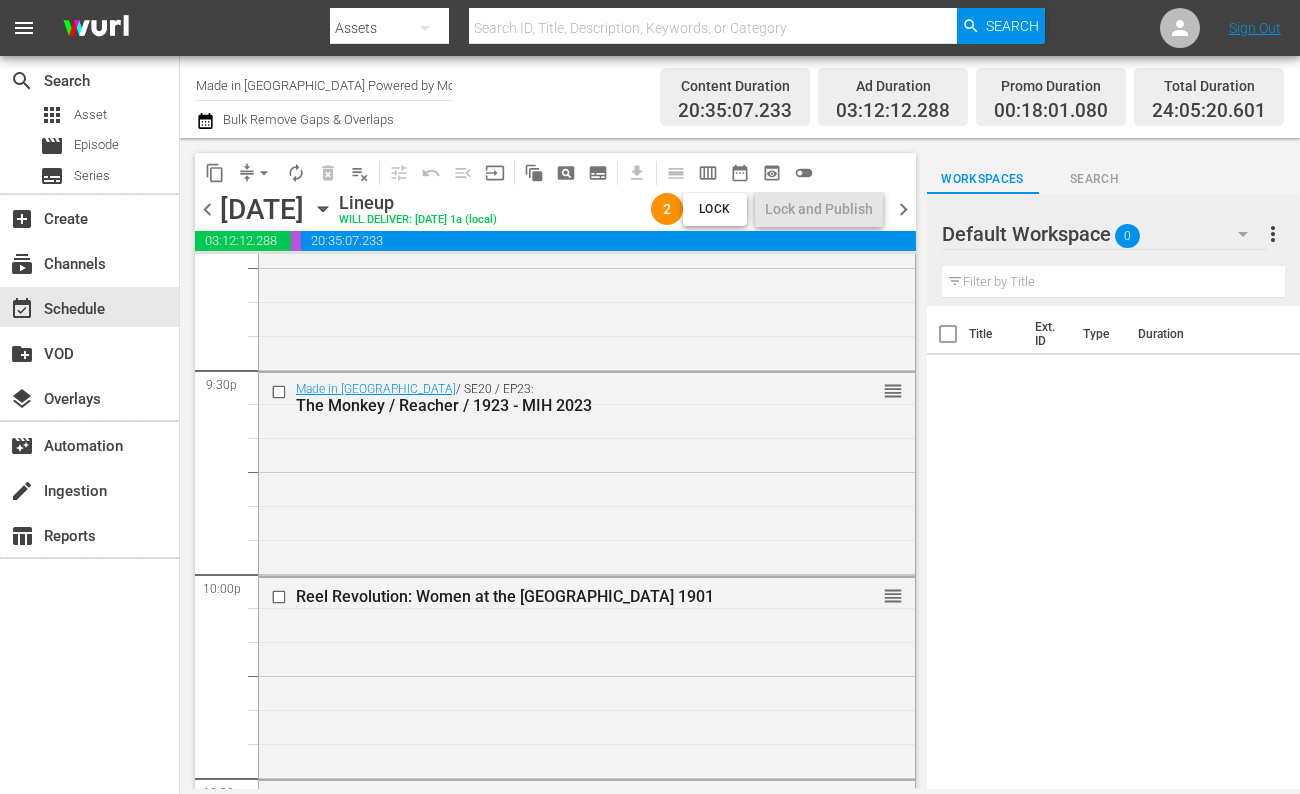 scroll, scrollTop: 9293, scrollLeft: 0, axis: vertical 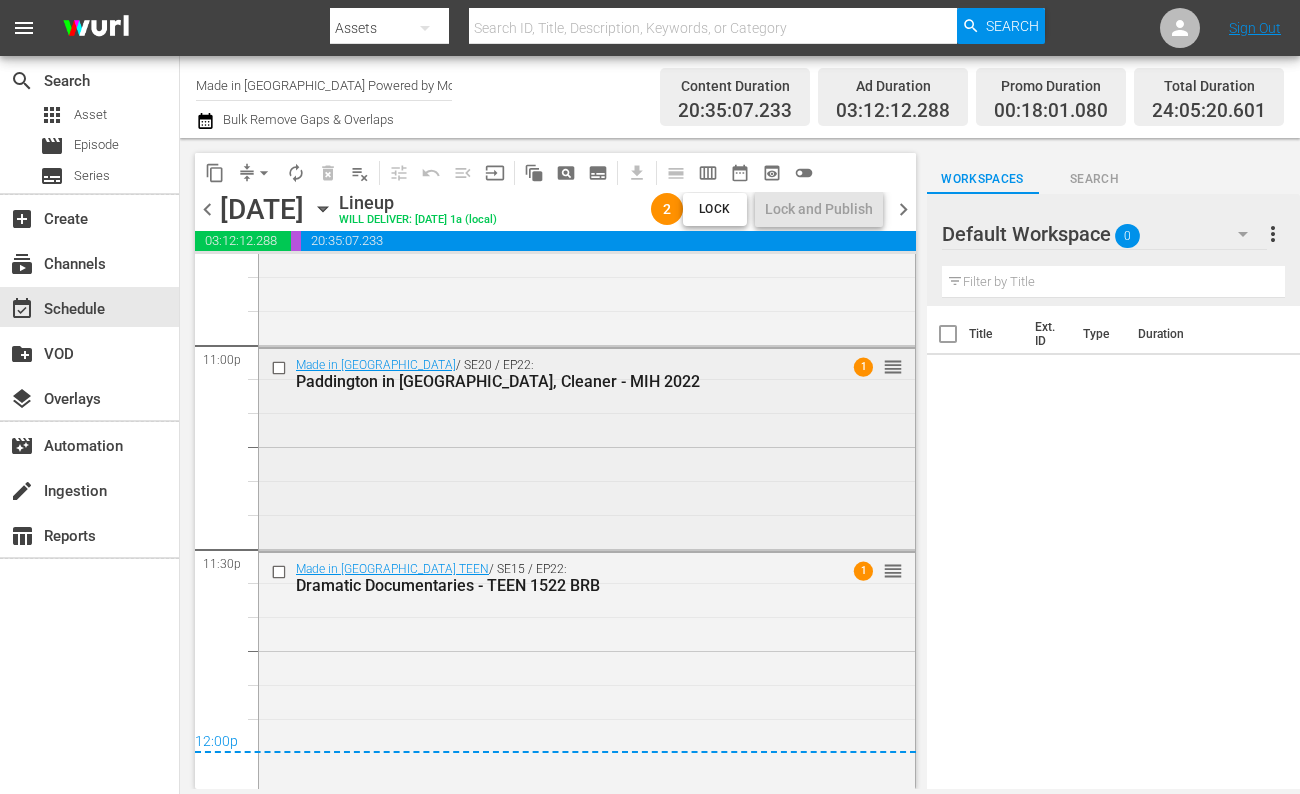 click on "1 reorder" at bounding box center [855, 366] 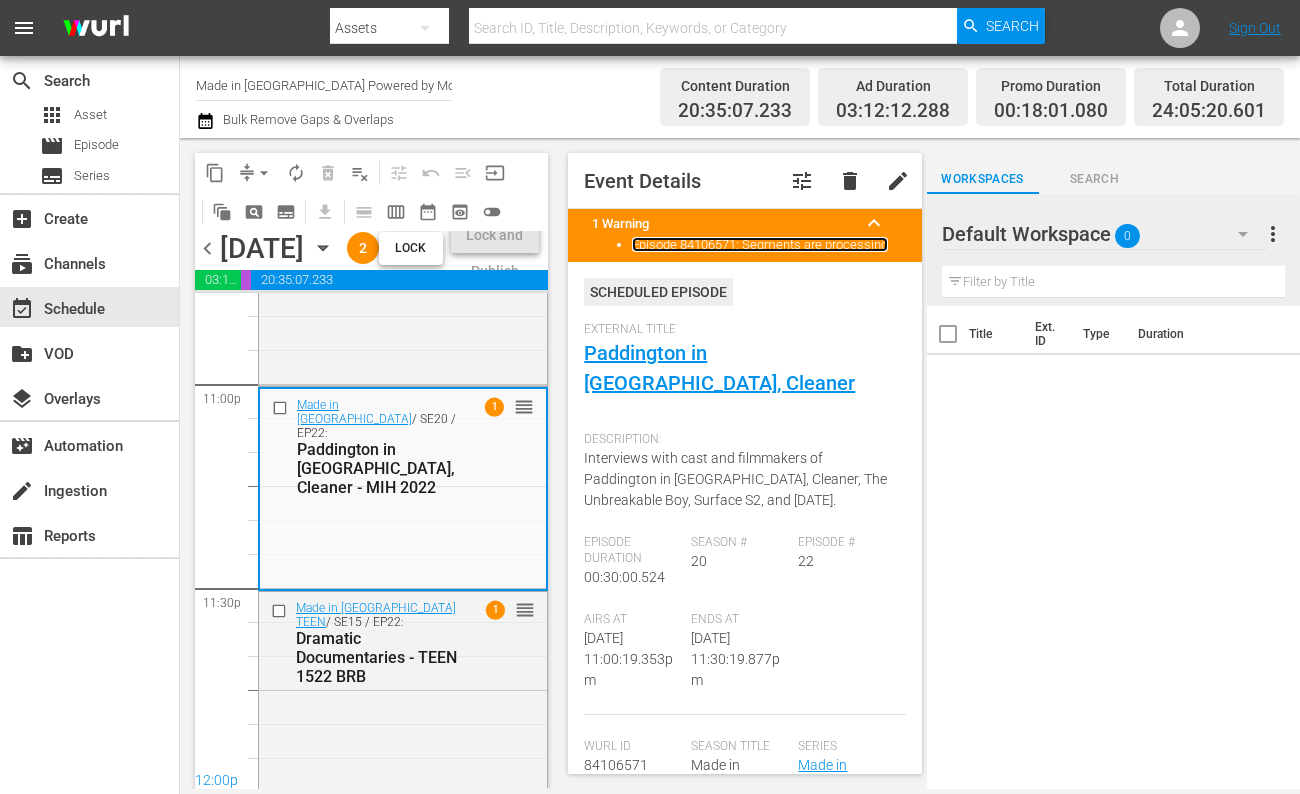 click on "Episode 84106571: Segments are processing" at bounding box center [760, 244] 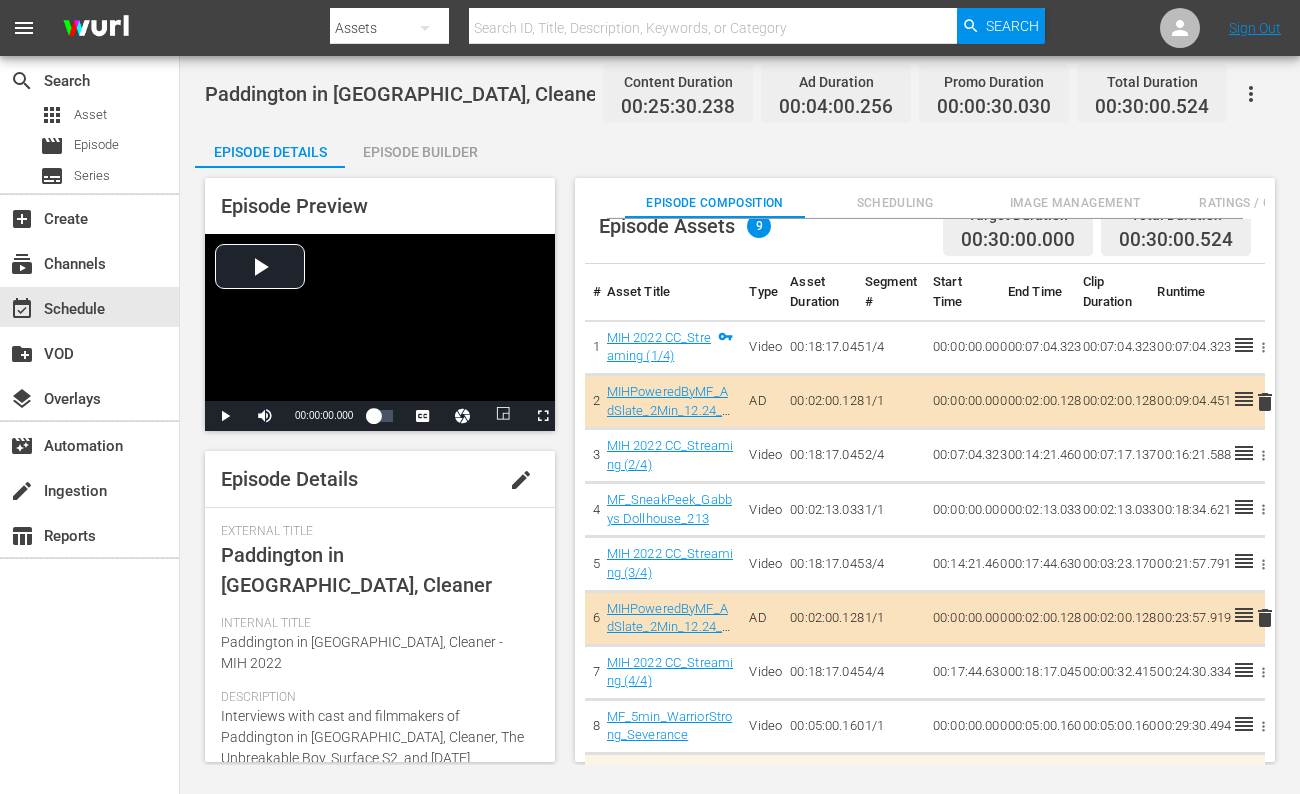 scroll, scrollTop: 67, scrollLeft: 0, axis: vertical 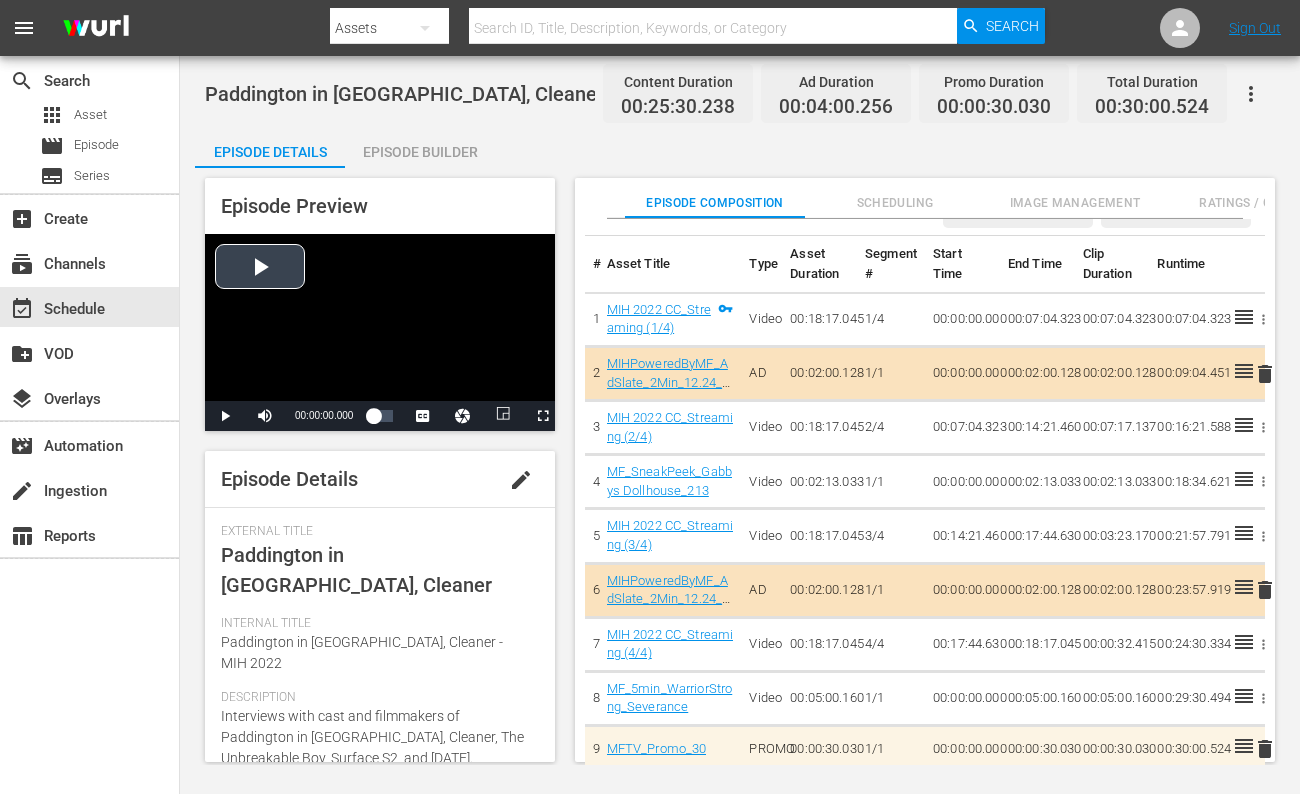 click at bounding box center (380, 317) 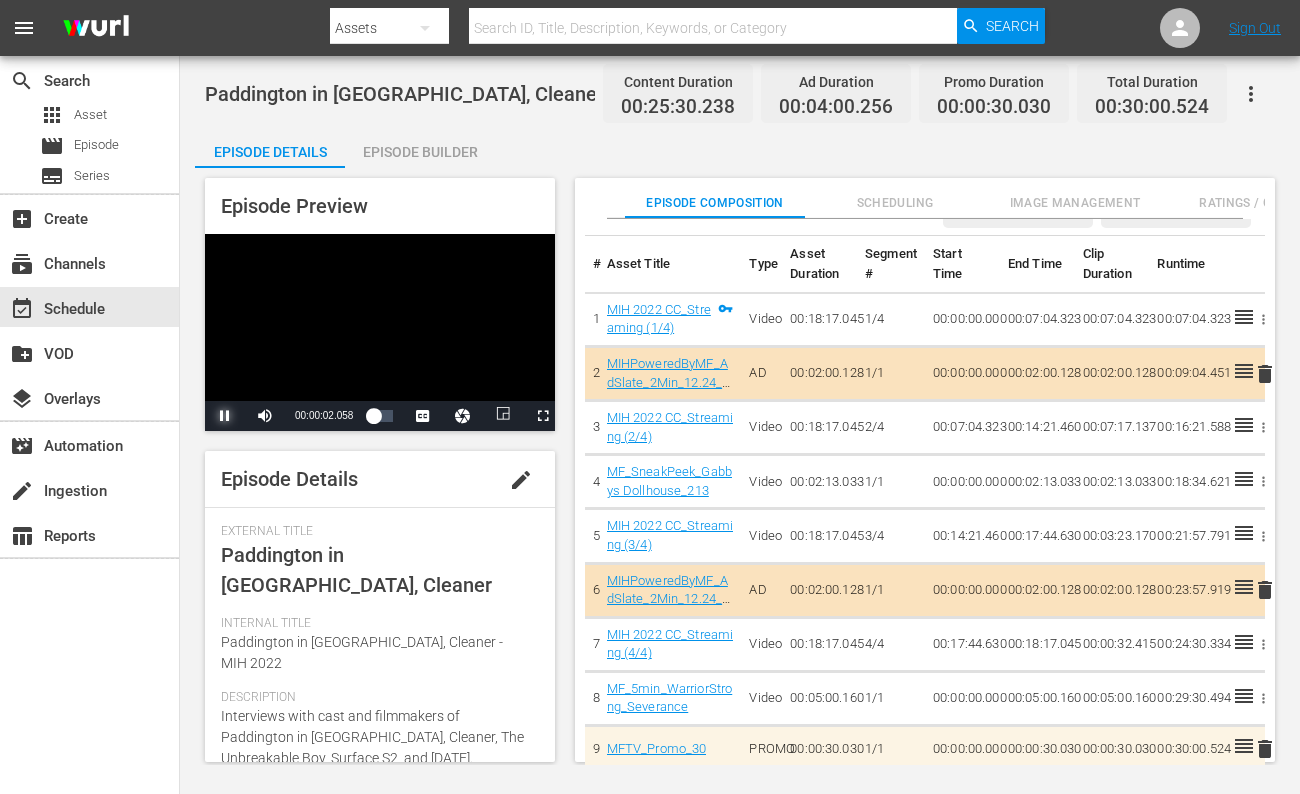 click at bounding box center (225, 416) 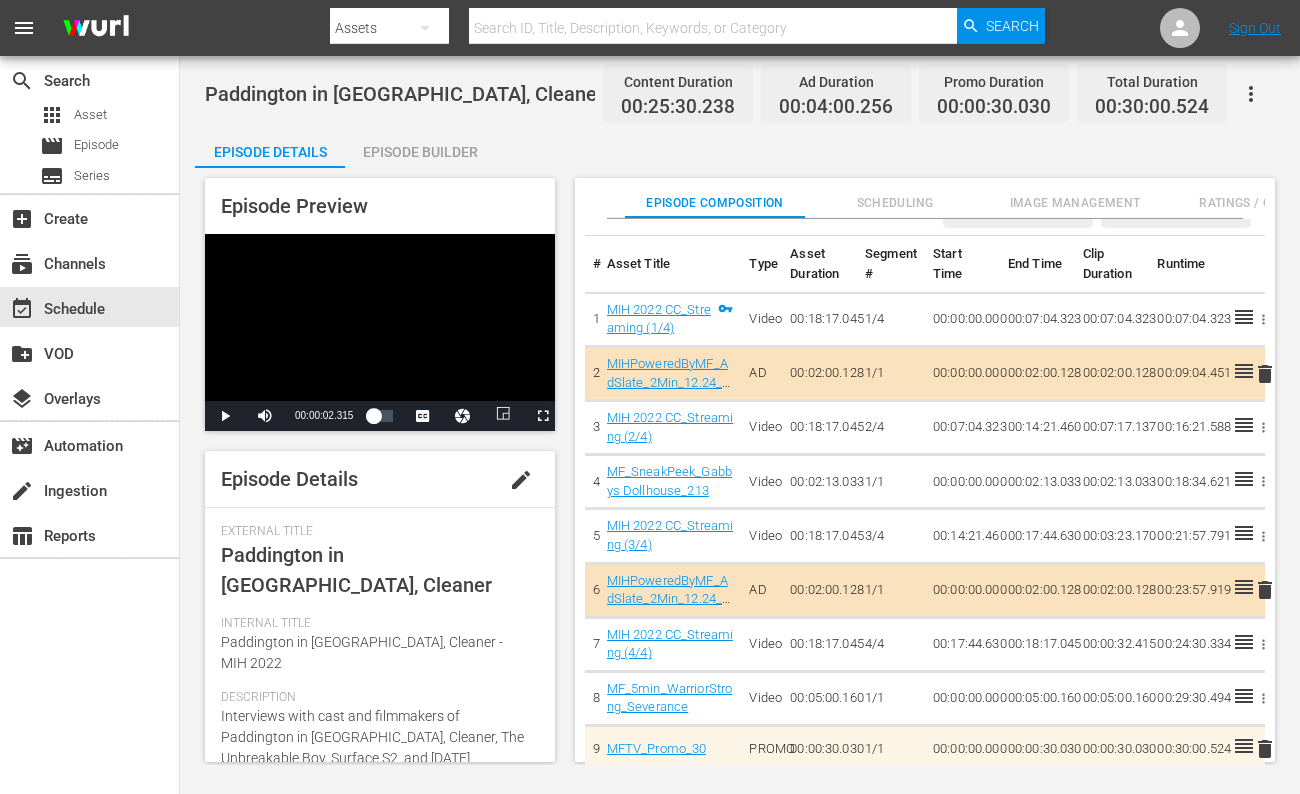 click on "Scheduling" at bounding box center (895, 198) 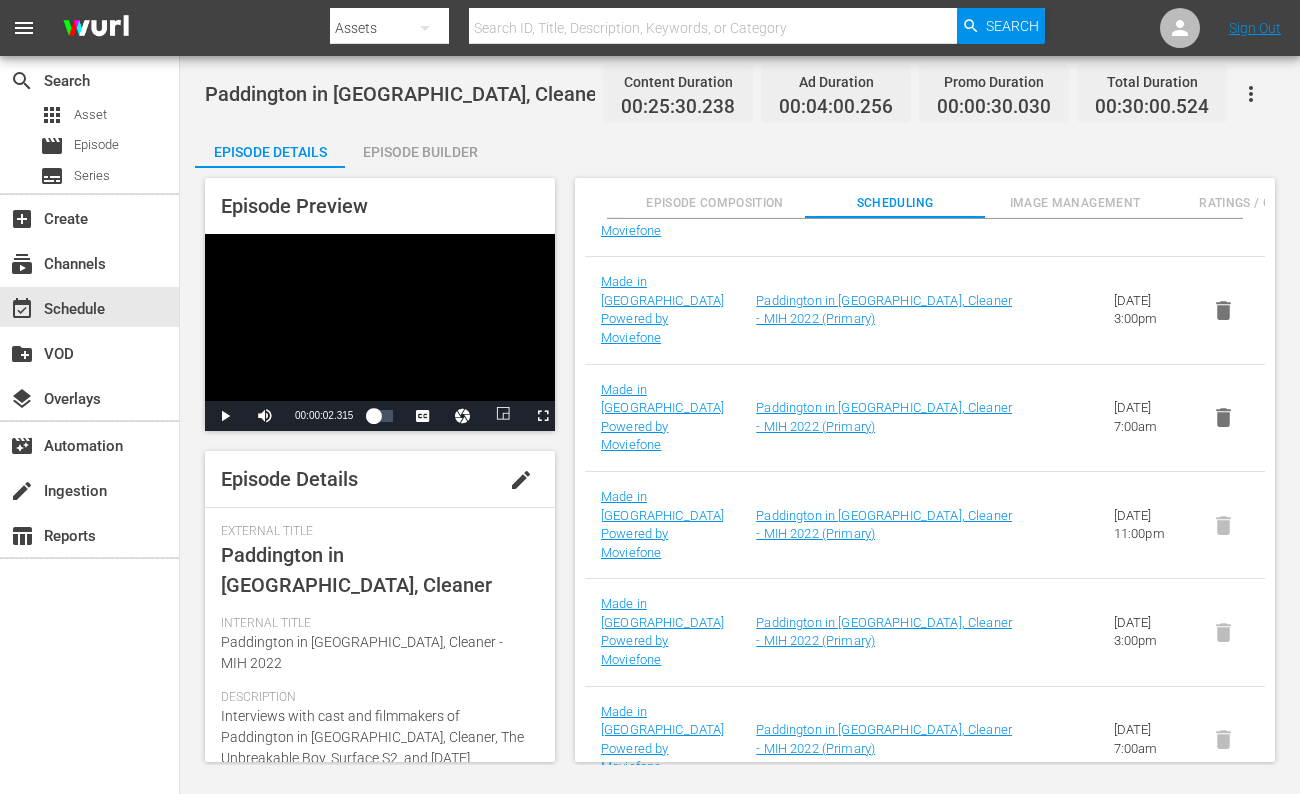 scroll, scrollTop: 228, scrollLeft: 0, axis: vertical 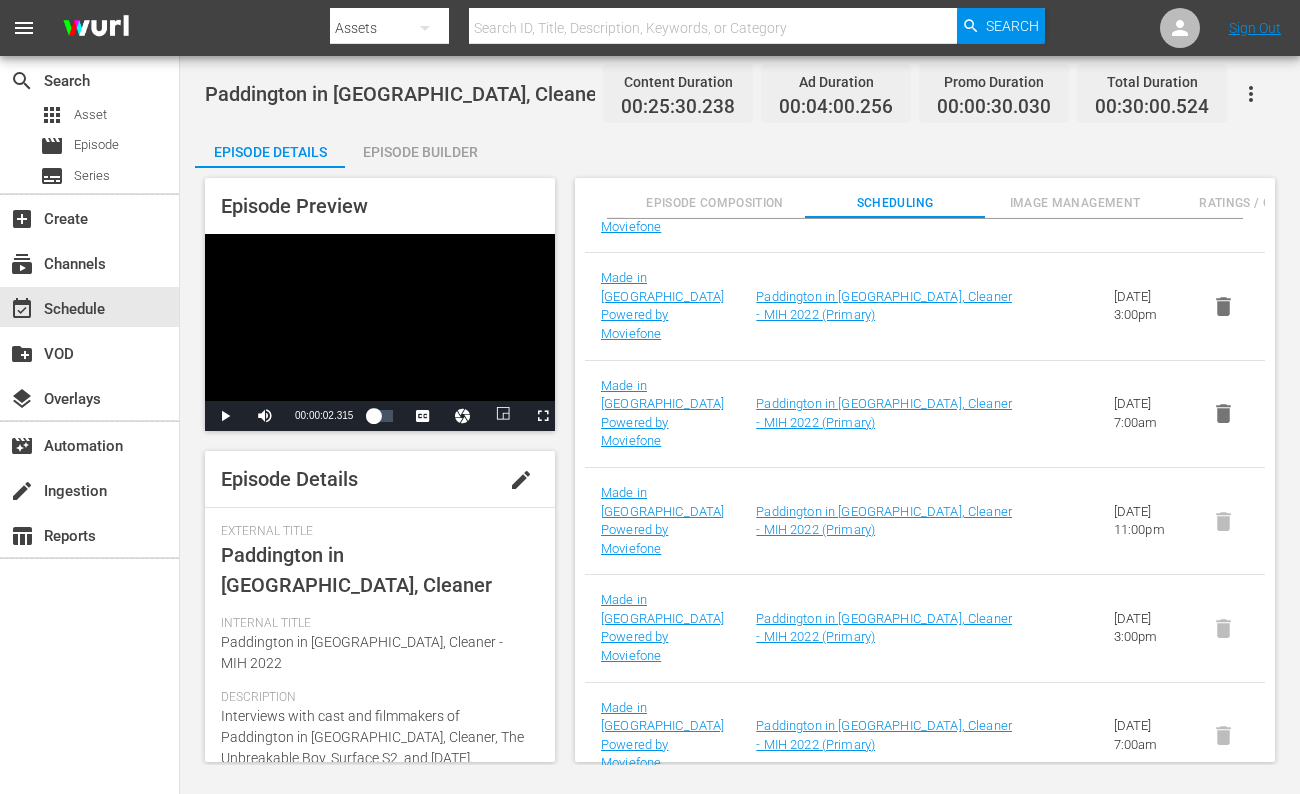 click on "Image Management" at bounding box center (1075, 203) 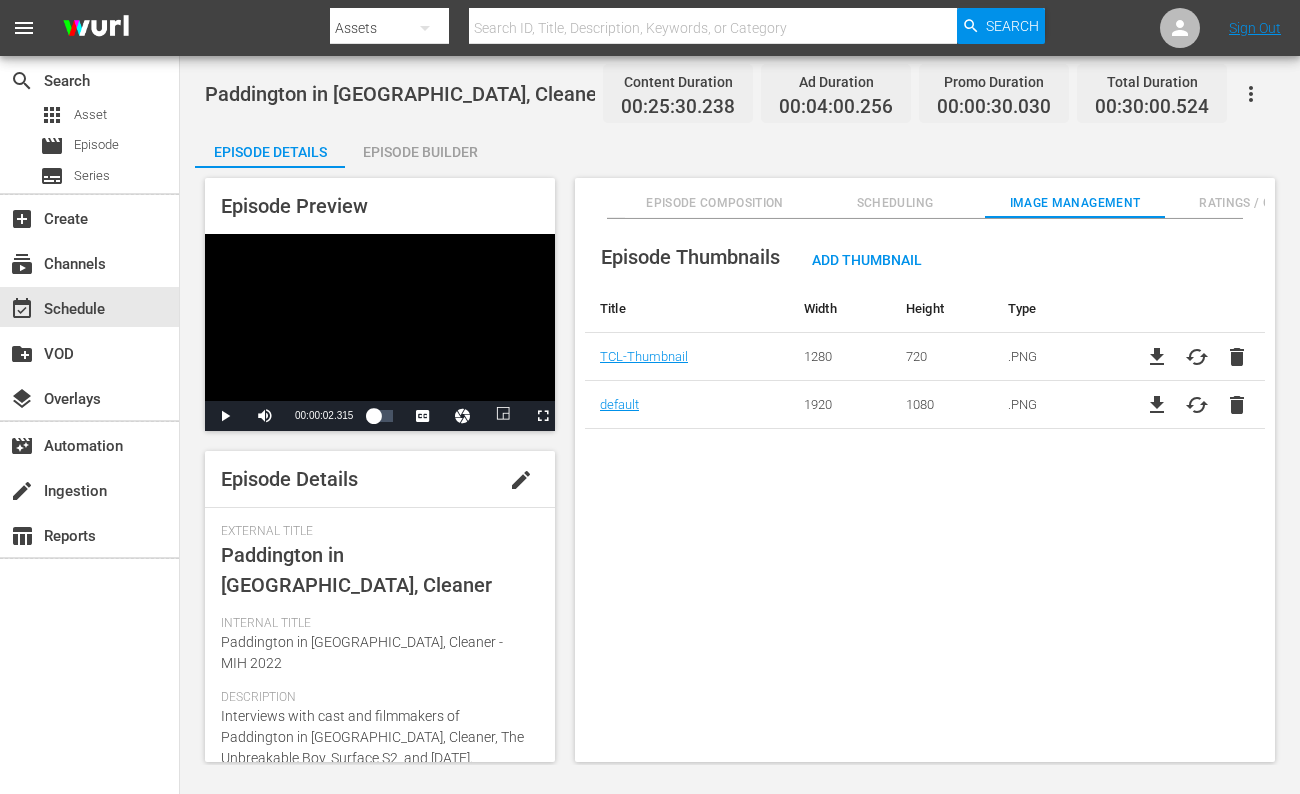 click on "Ratings / Genres" at bounding box center (1255, 198) 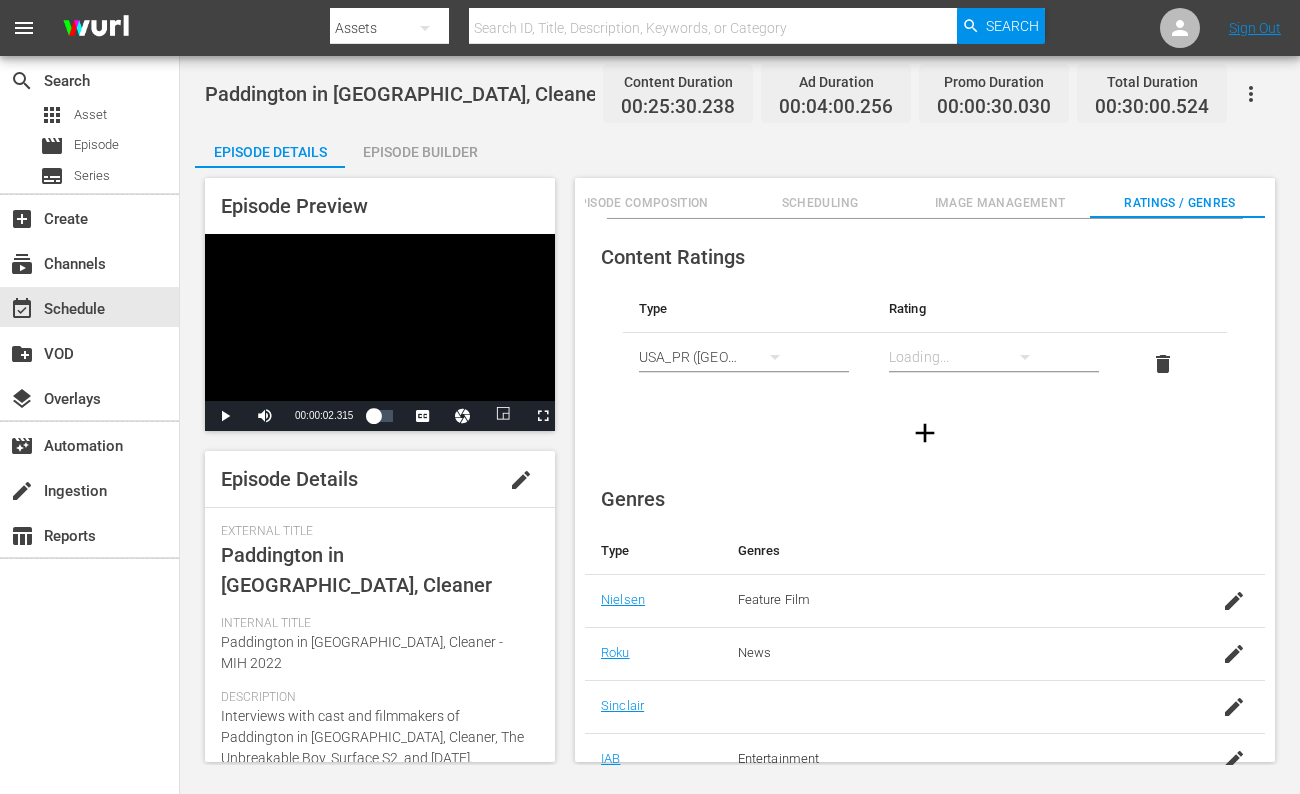 scroll, scrollTop: 0, scrollLeft: 80, axis: horizontal 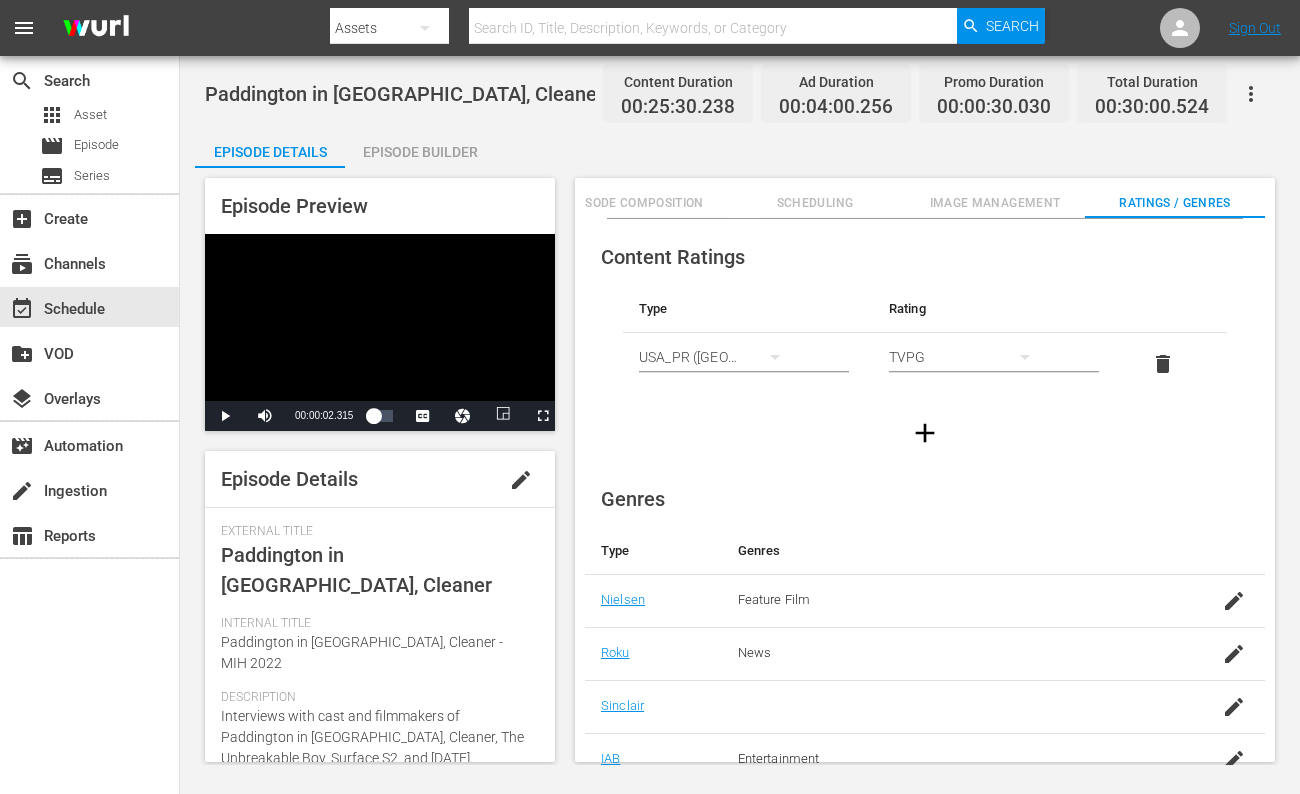 click on "Episode Composition" at bounding box center [635, 198] 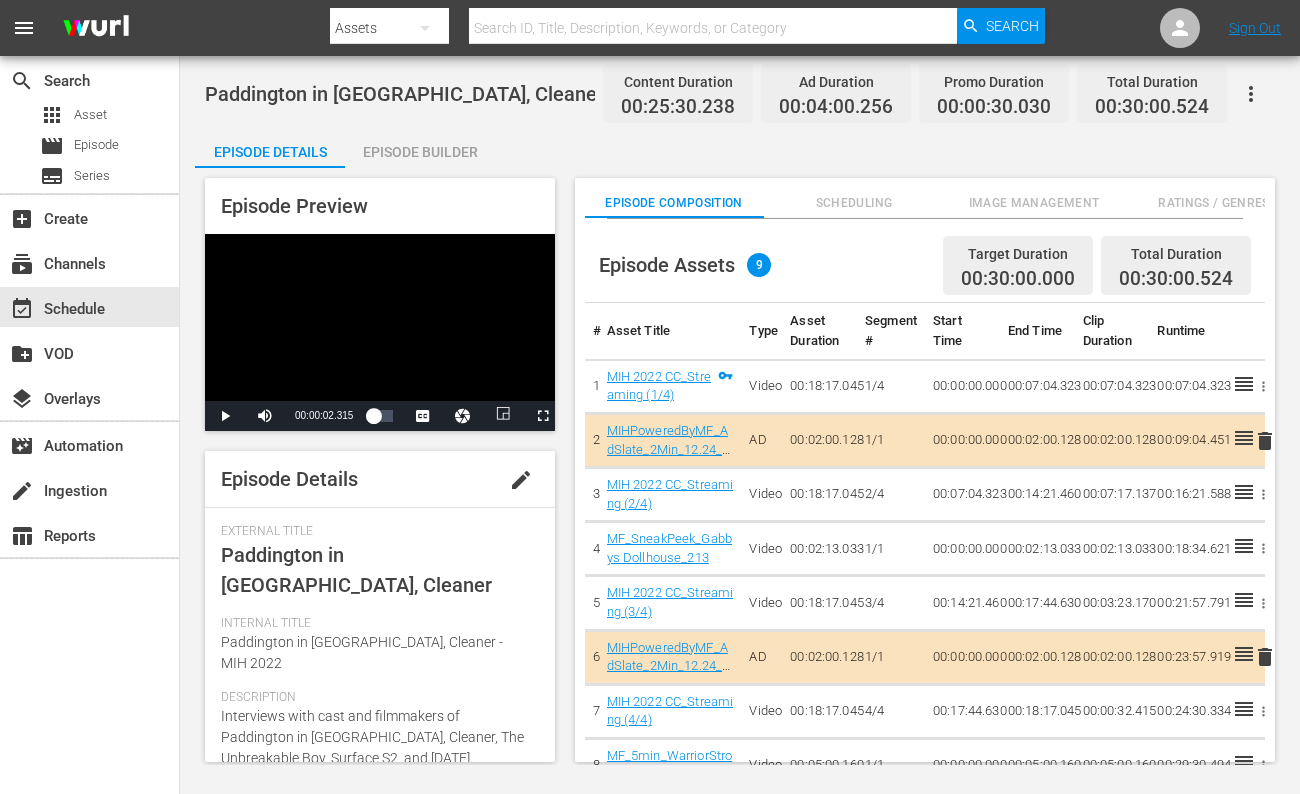 scroll, scrollTop: 0, scrollLeft: 40, axis: horizontal 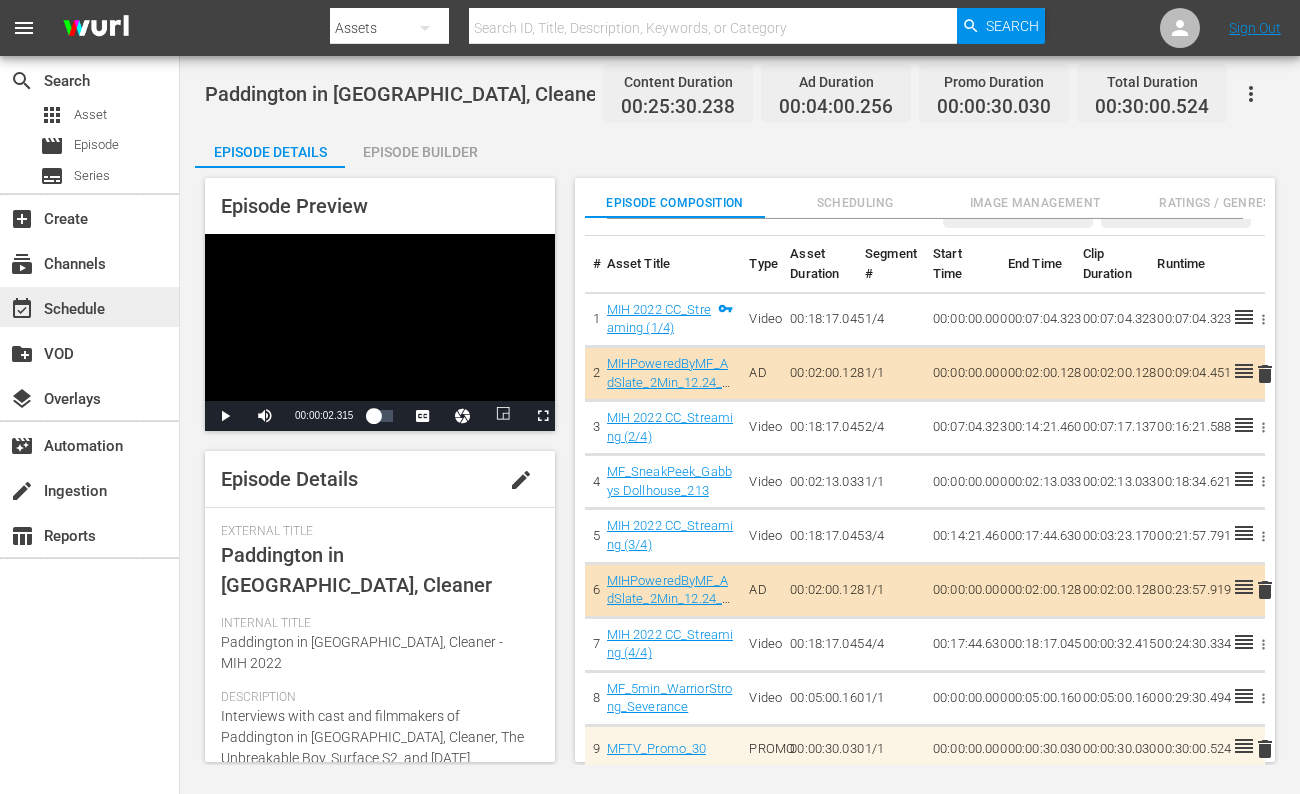 click on "event_available   Schedule" at bounding box center (56, 306) 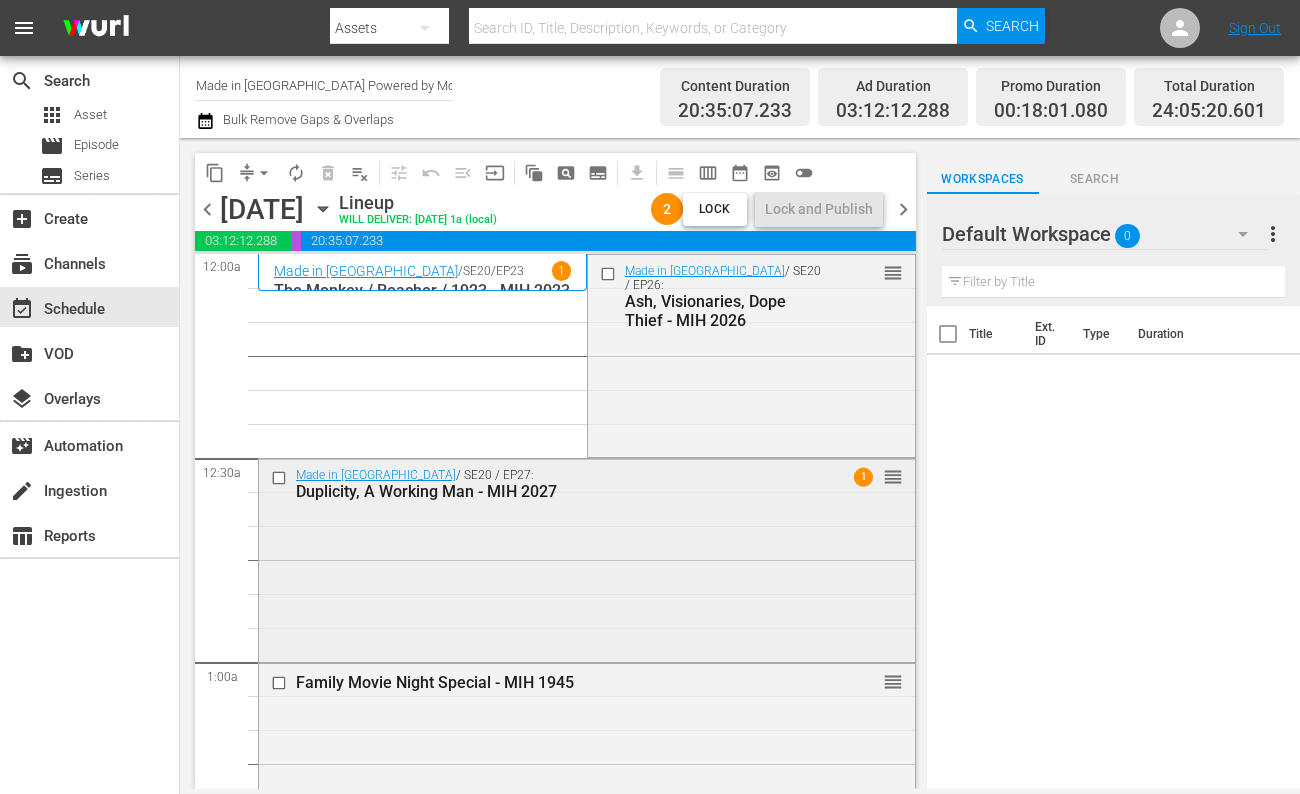 click on "Made in Hollywood  / SE20 / EP27:
Duplicity, A Working Man - MIH 2027 1 reorder" at bounding box center (587, 558) 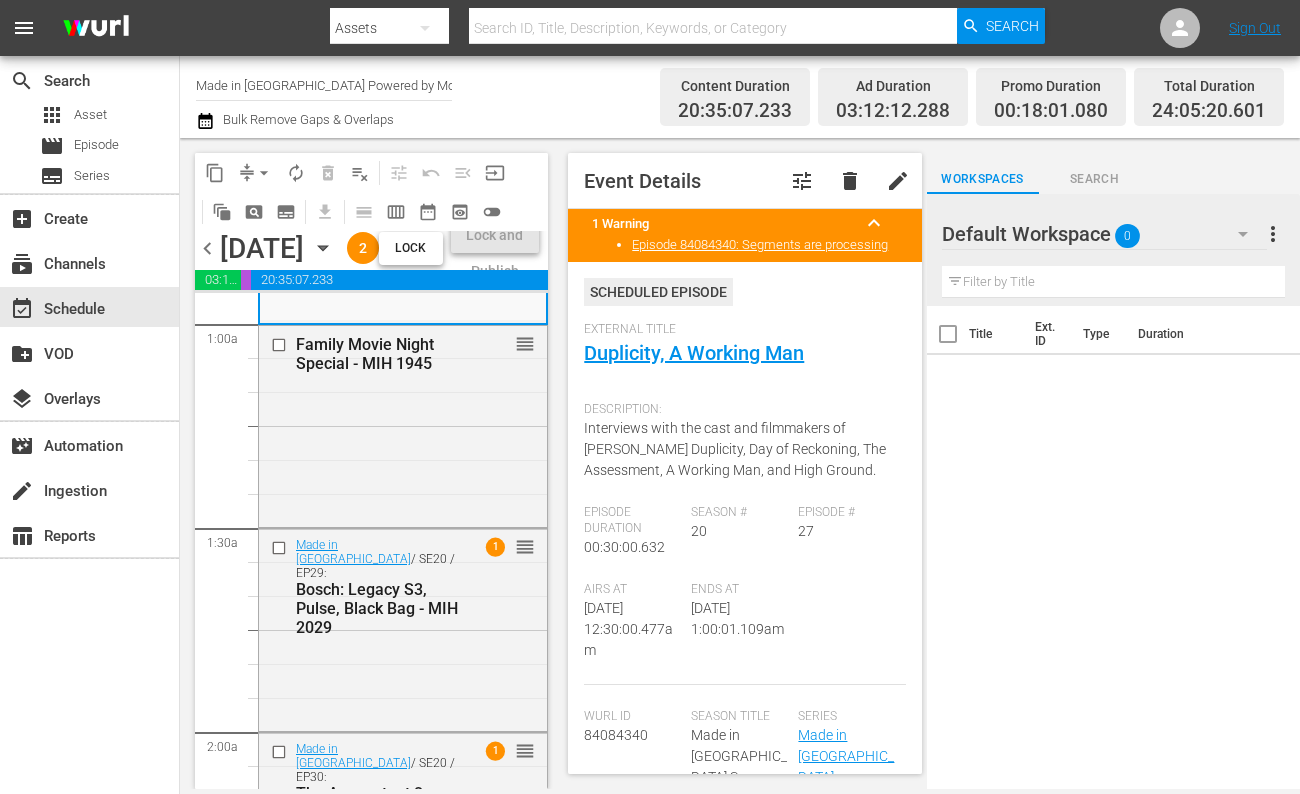 scroll, scrollTop: 383, scrollLeft: 0, axis: vertical 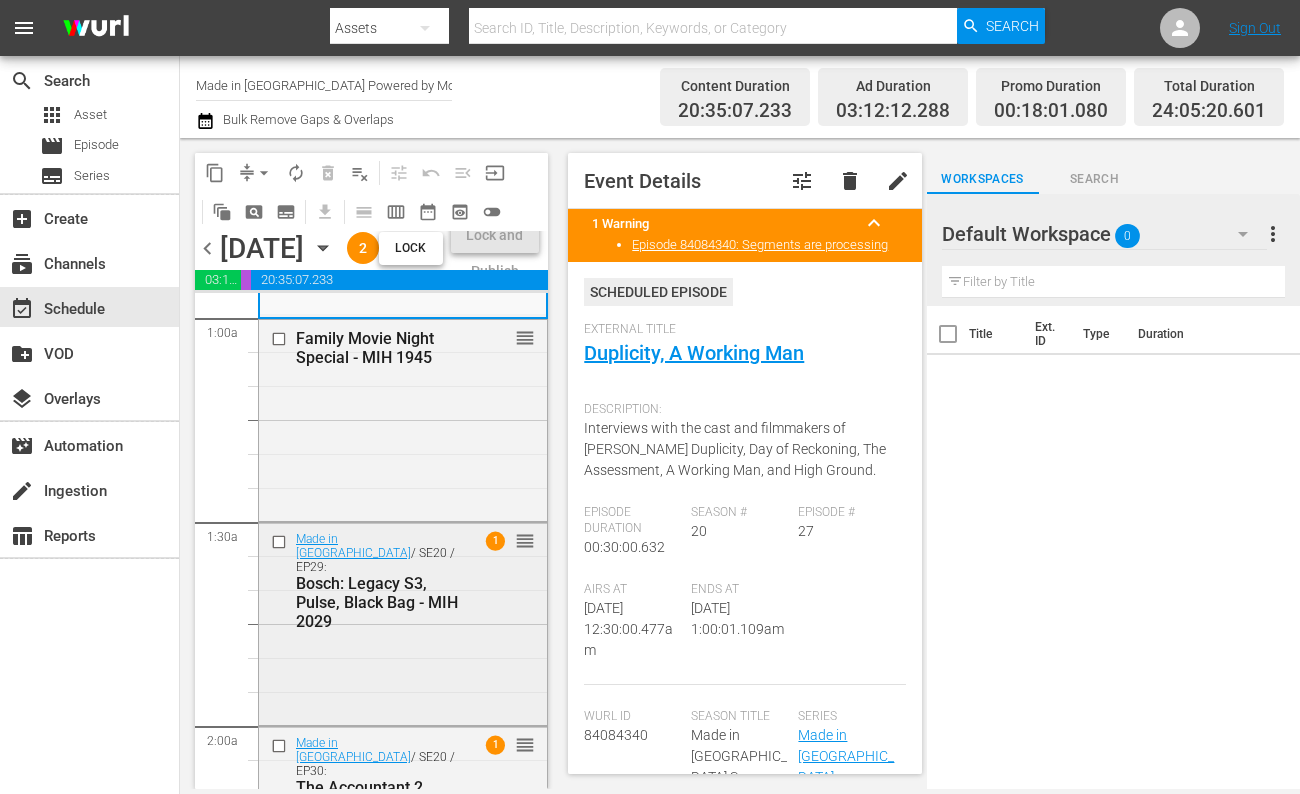 click on "Made in Hollywood  / SE20 / EP29:
Bosch: Legacy S3, Pulse, Black Bag - MIH 2029 1 reorder" at bounding box center [403, 580] 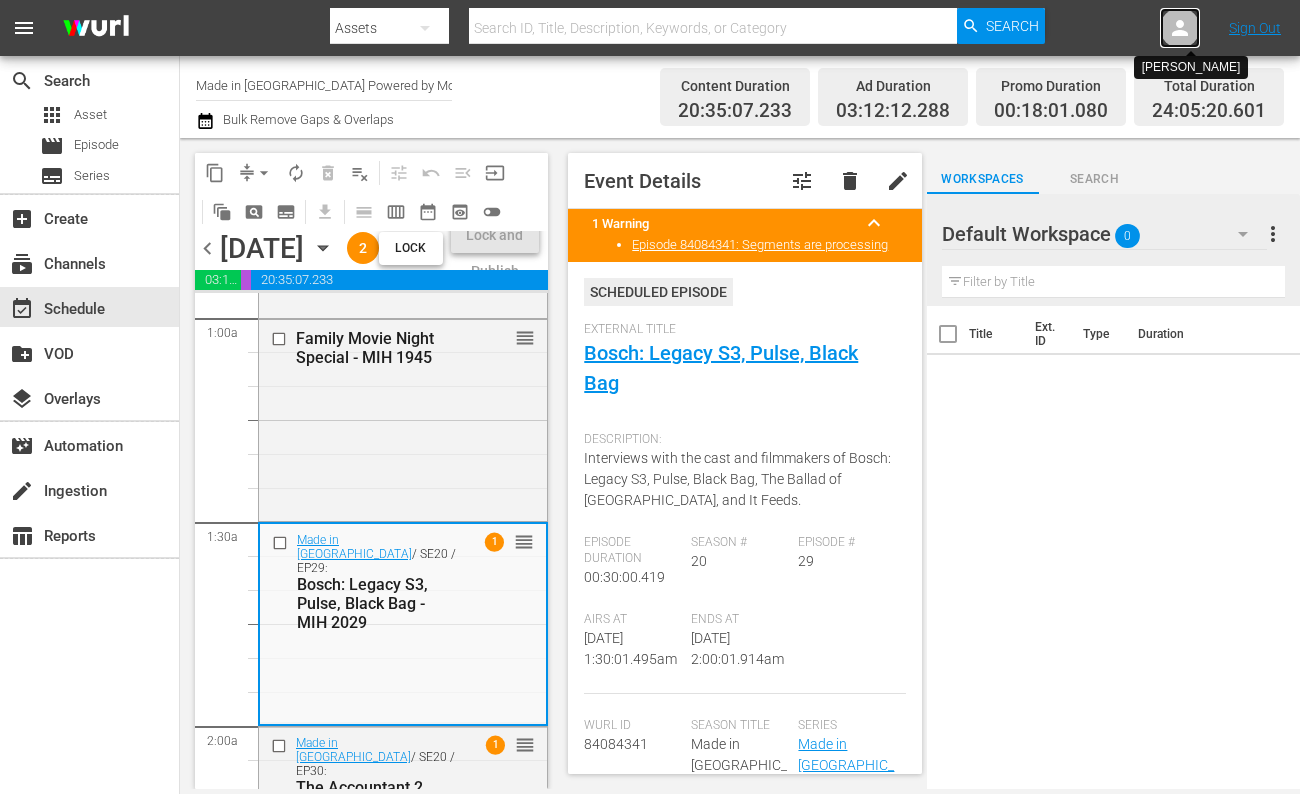 click at bounding box center [1180, 28] 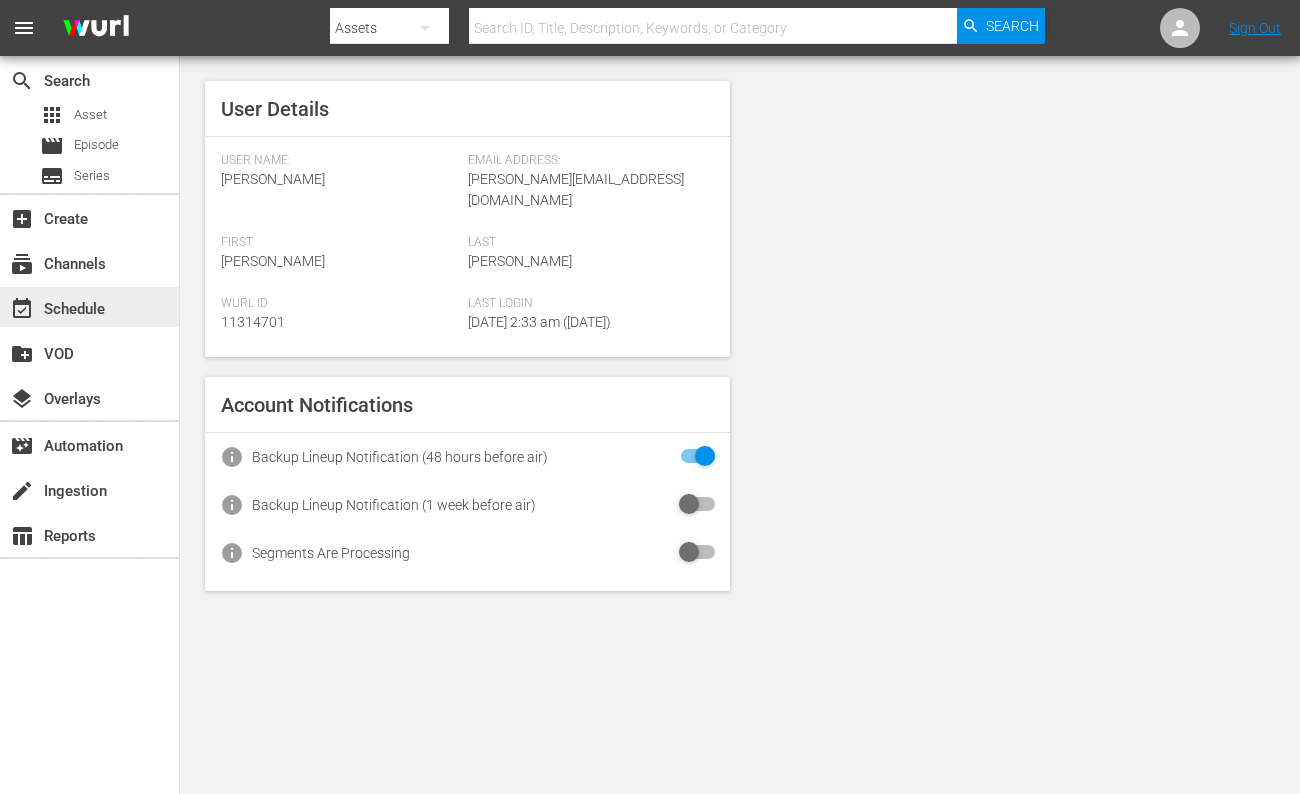 click on "event_available   Schedule" at bounding box center (56, 306) 